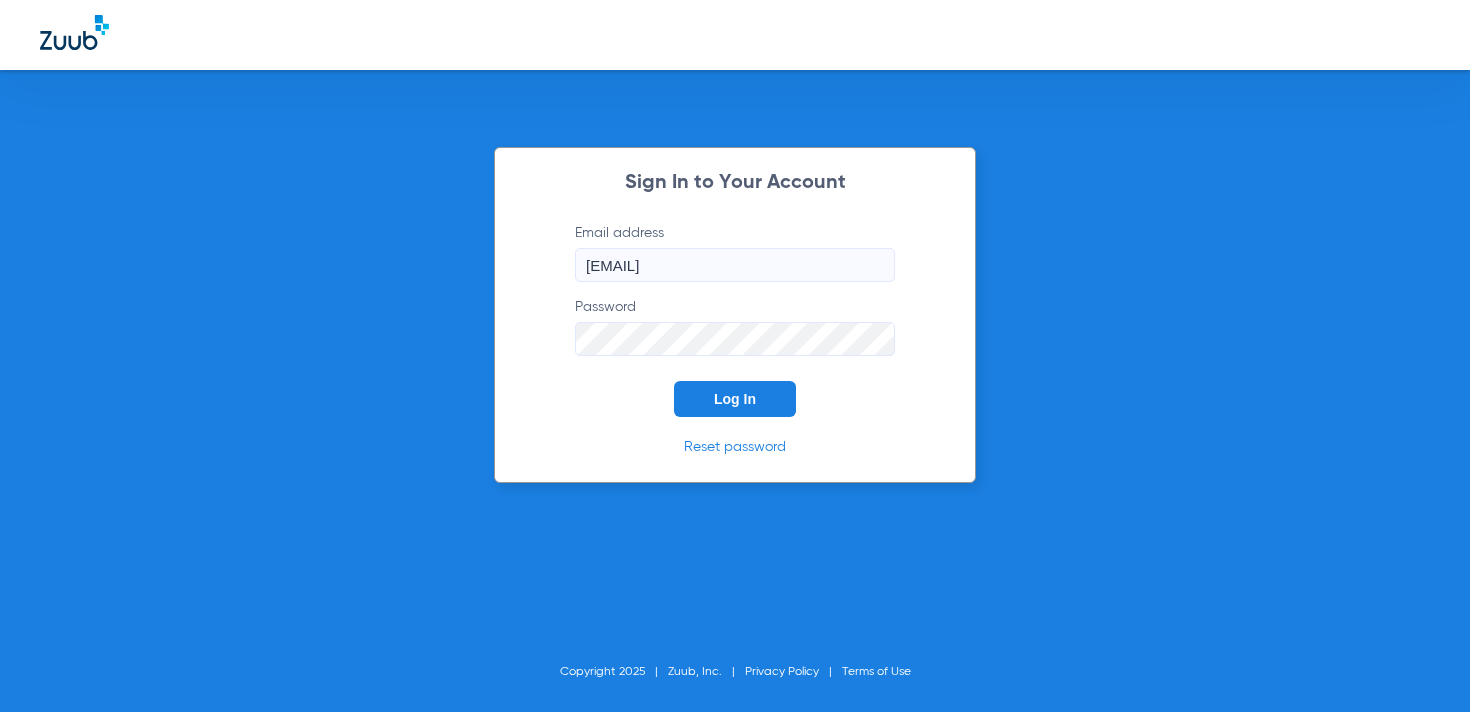scroll, scrollTop: 0, scrollLeft: 0, axis: both 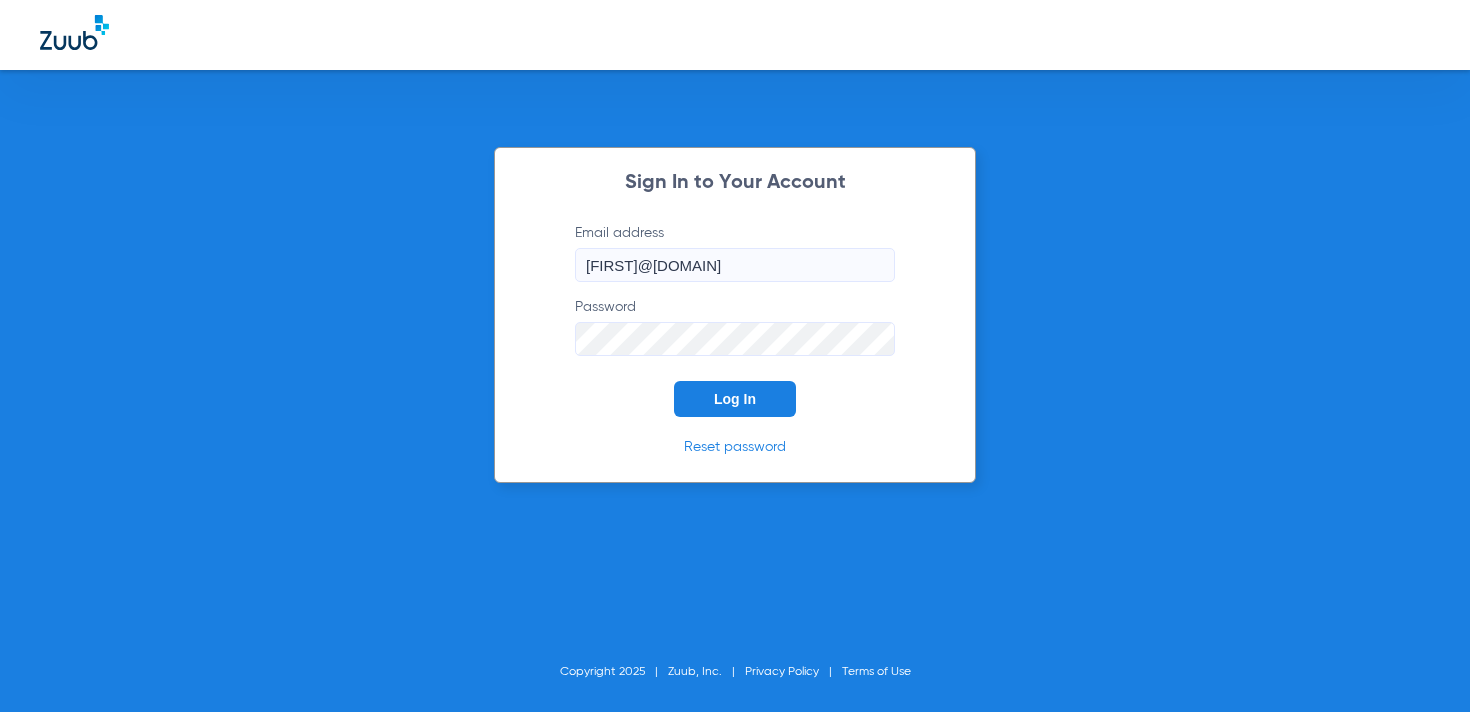 click on "Log In" 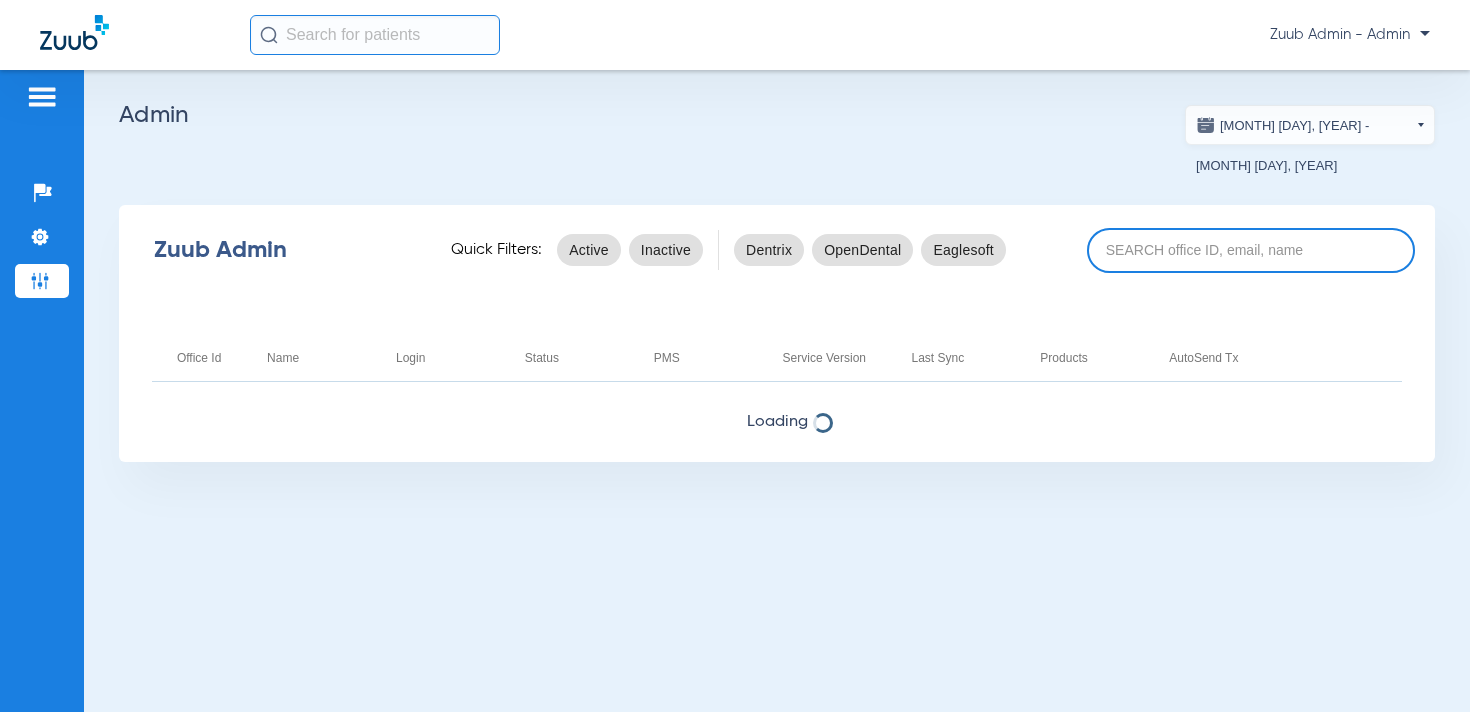 click at bounding box center [1251, 250] 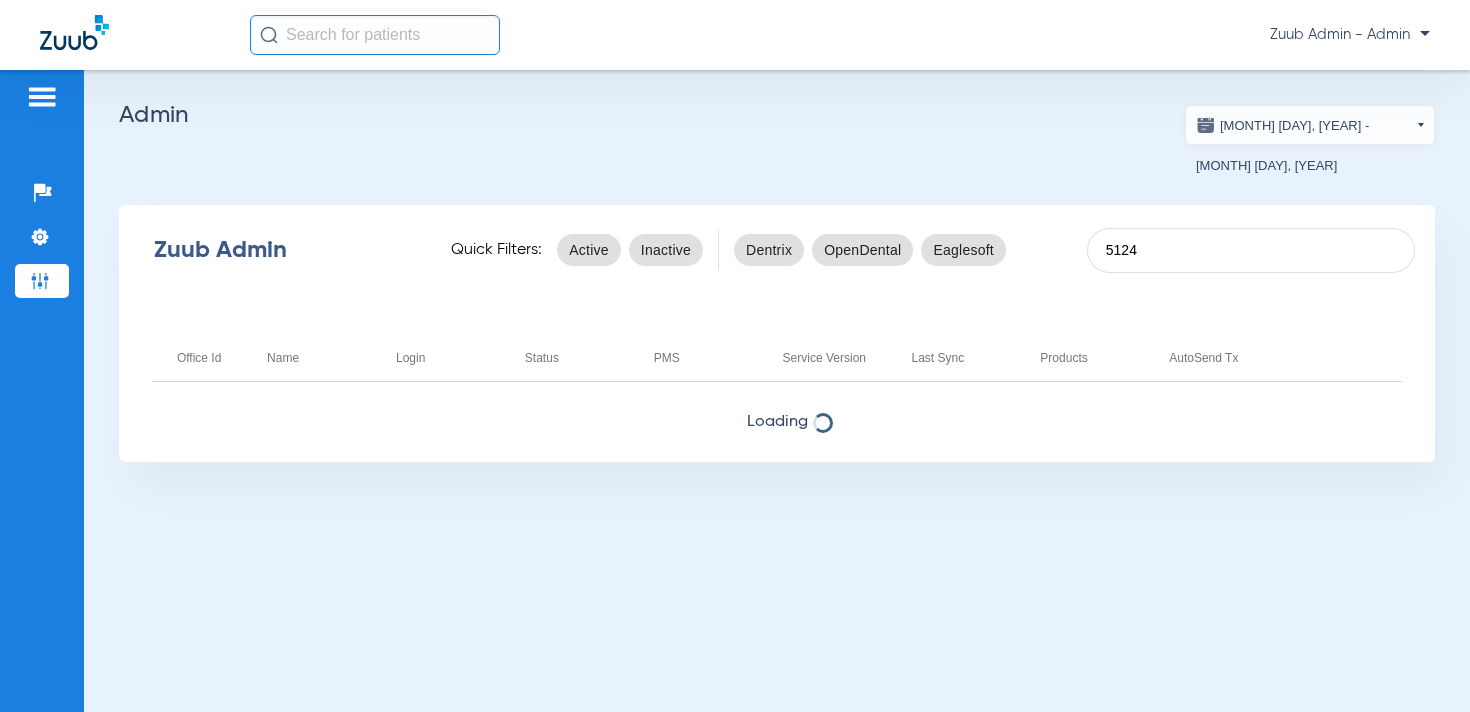 type on "5124" 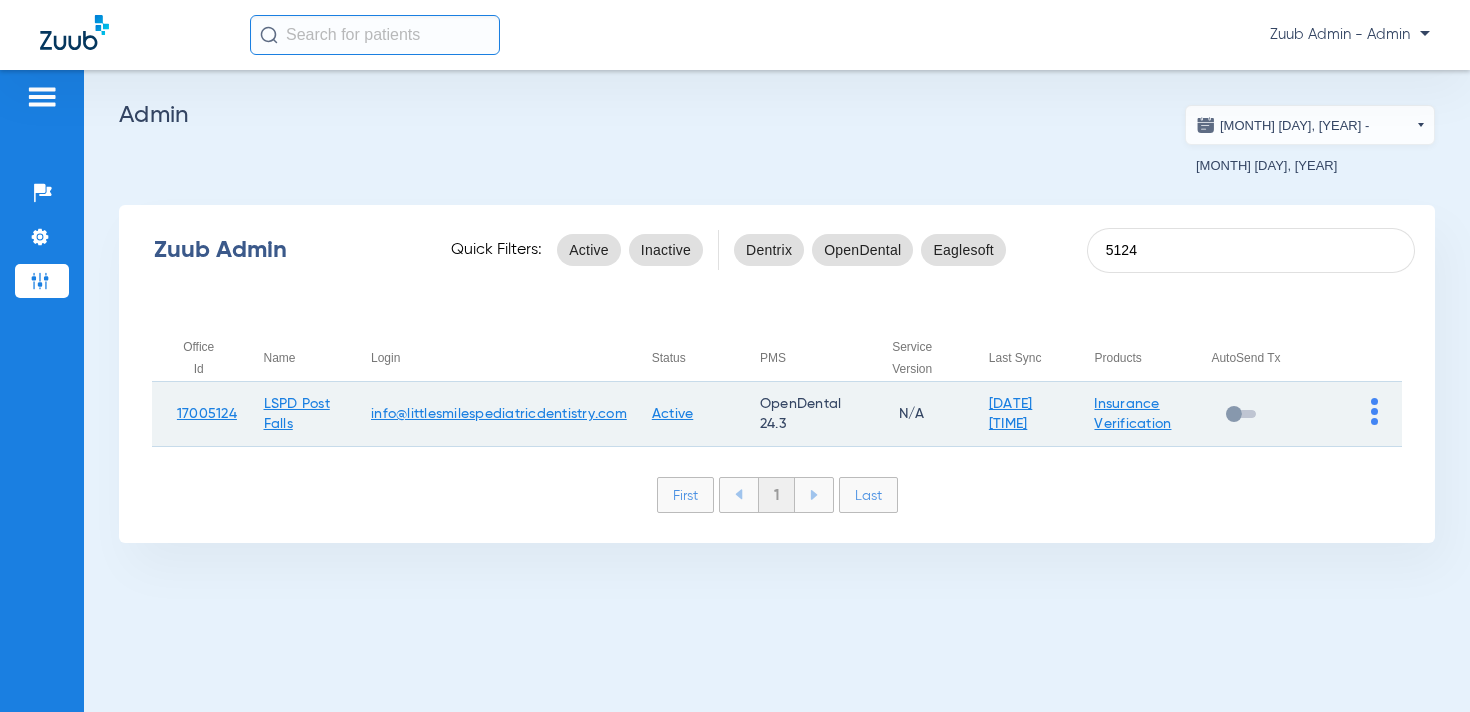 click 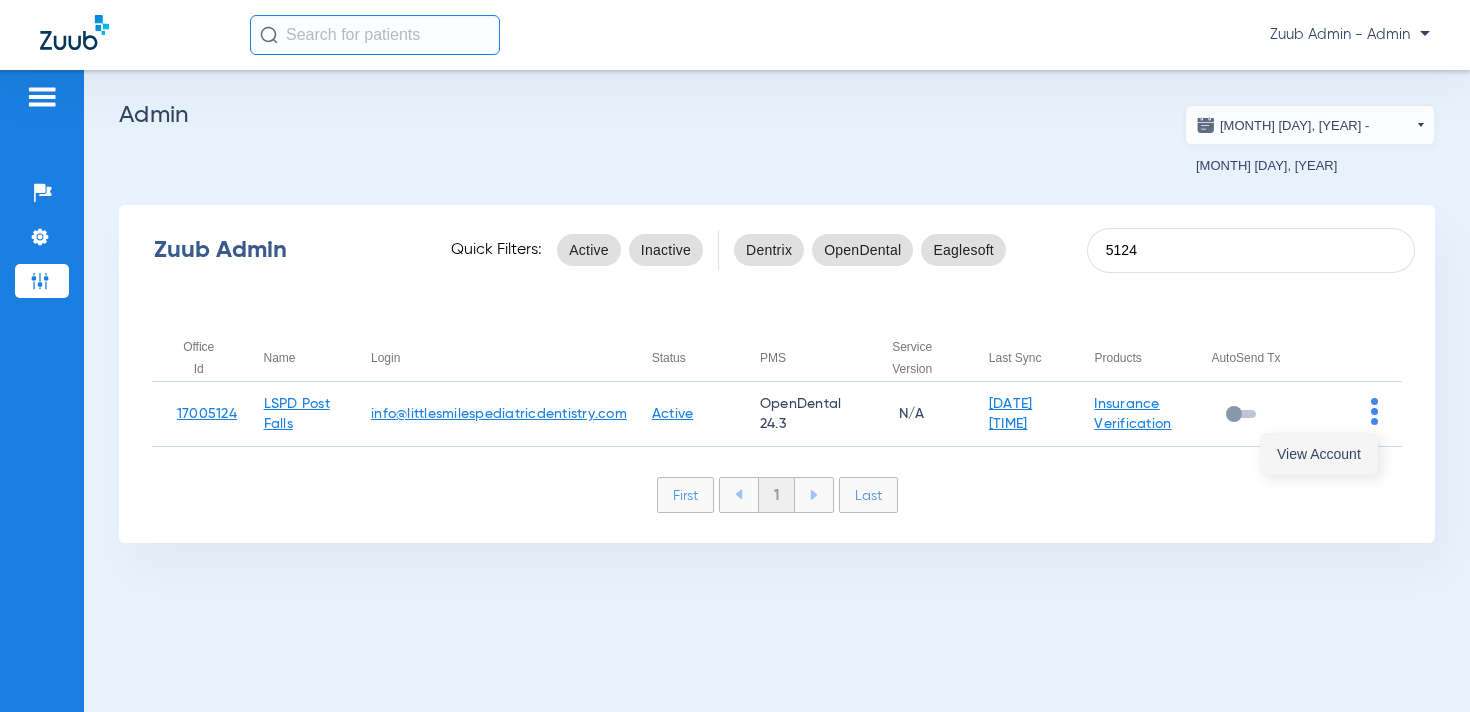 click on "View Account" at bounding box center [1319, 454] 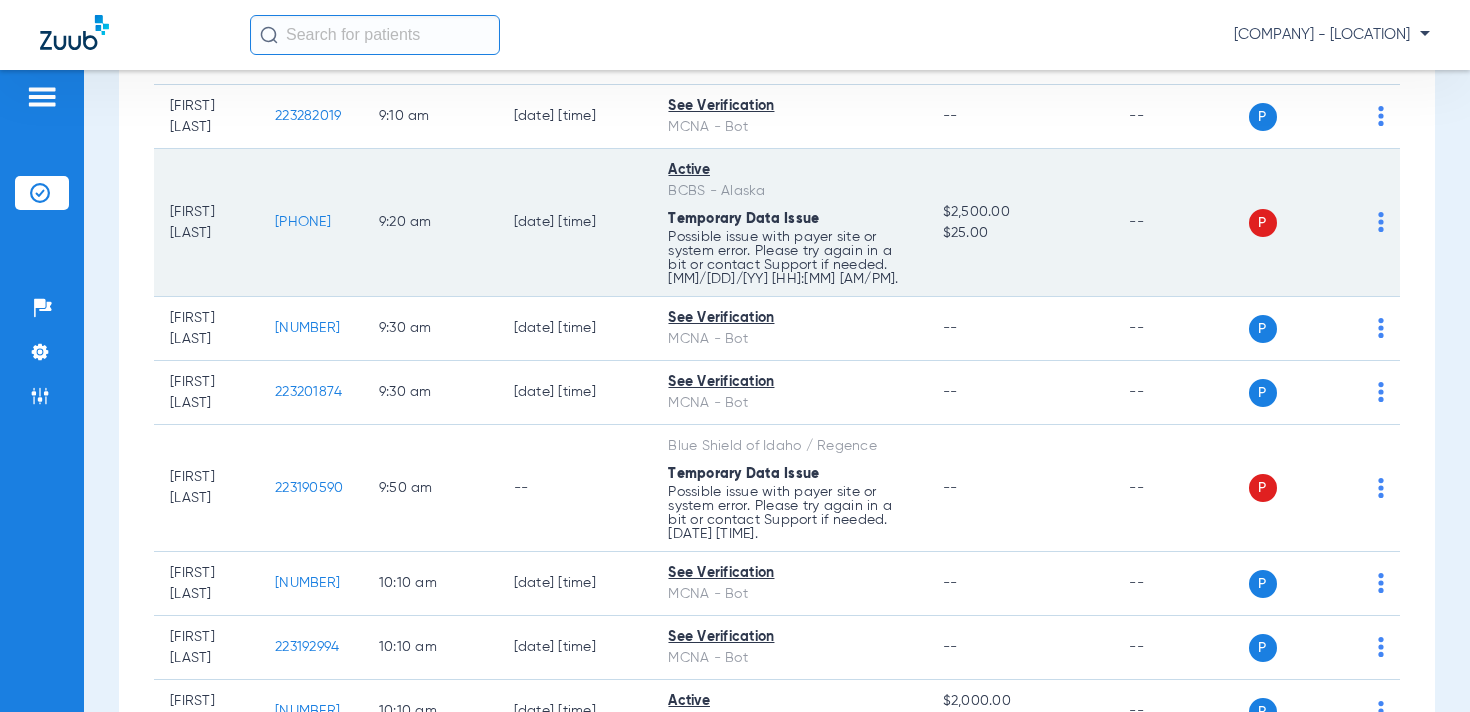 scroll, scrollTop: 709, scrollLeft: 0, axis: vertical 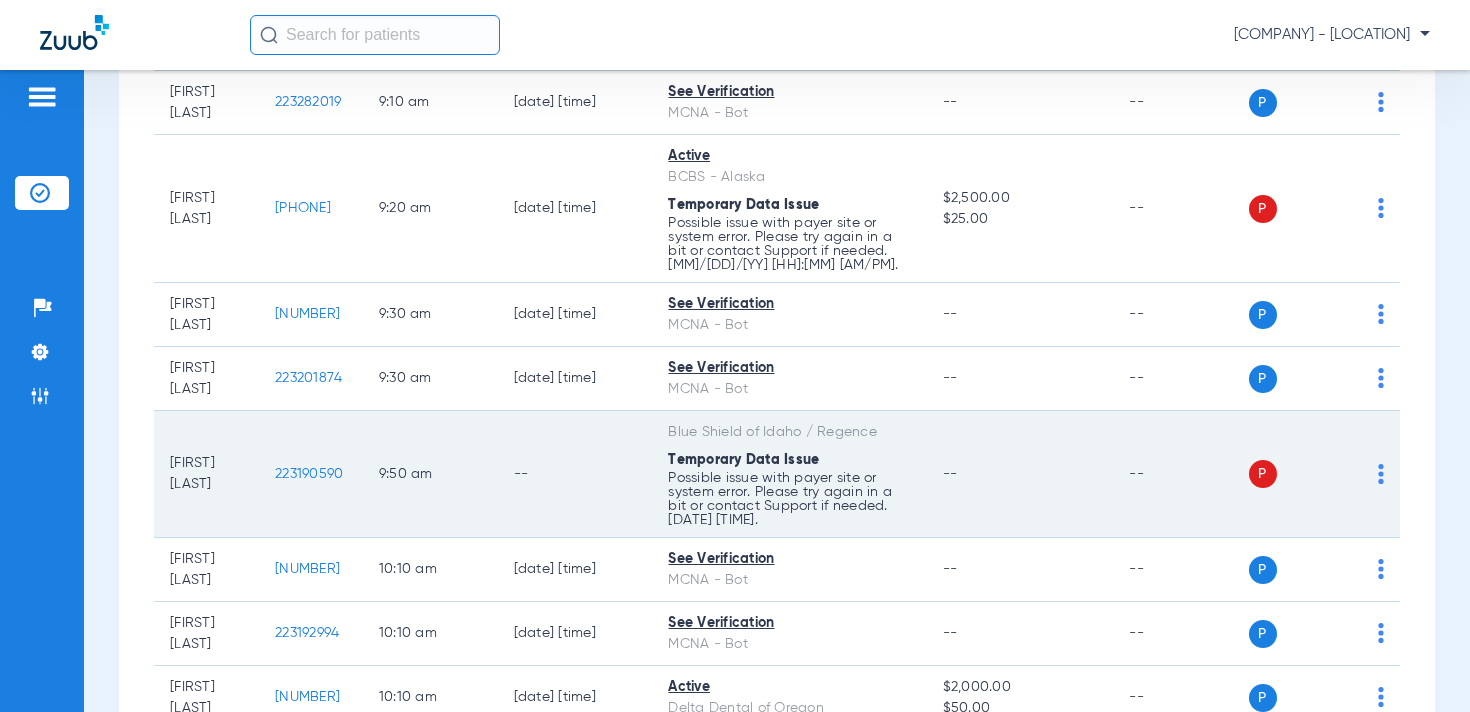 click 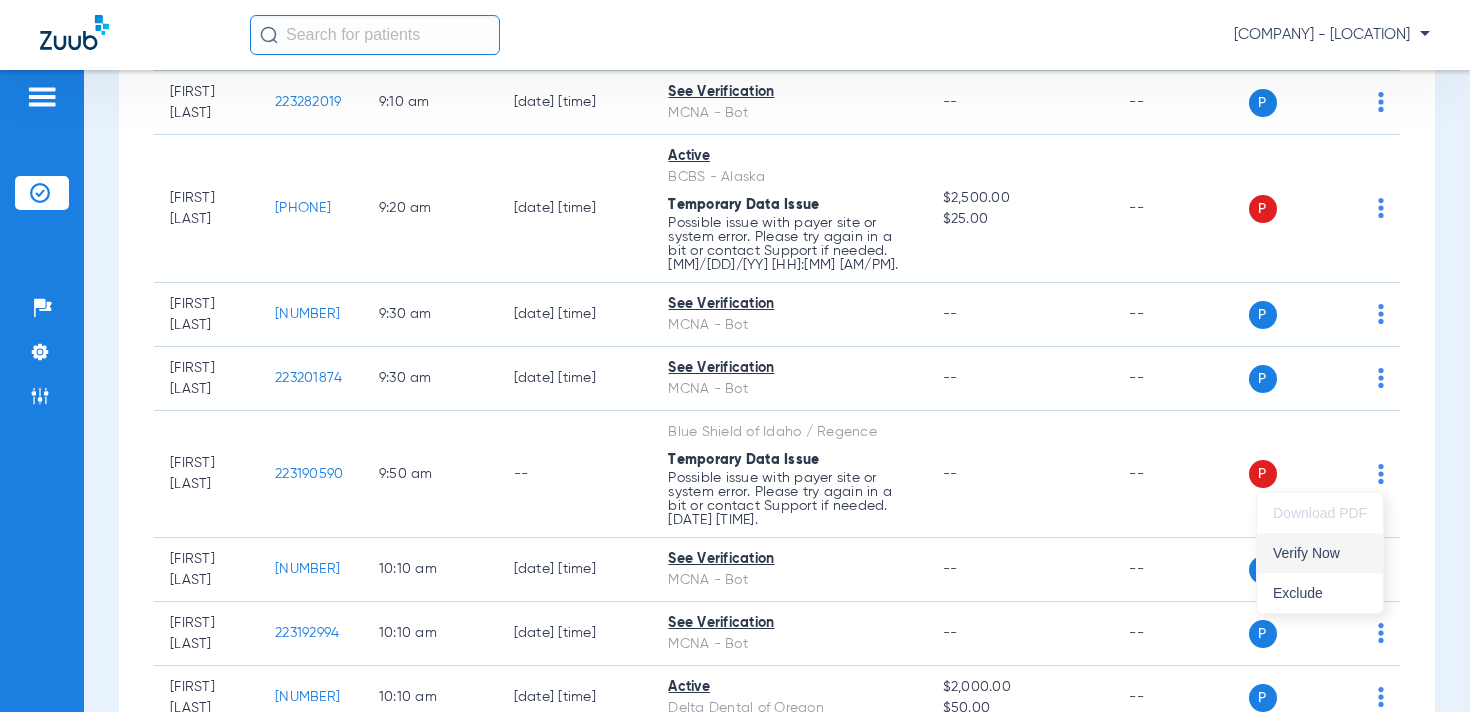 click on "Verify Now" at bounding box center (1320, 553) 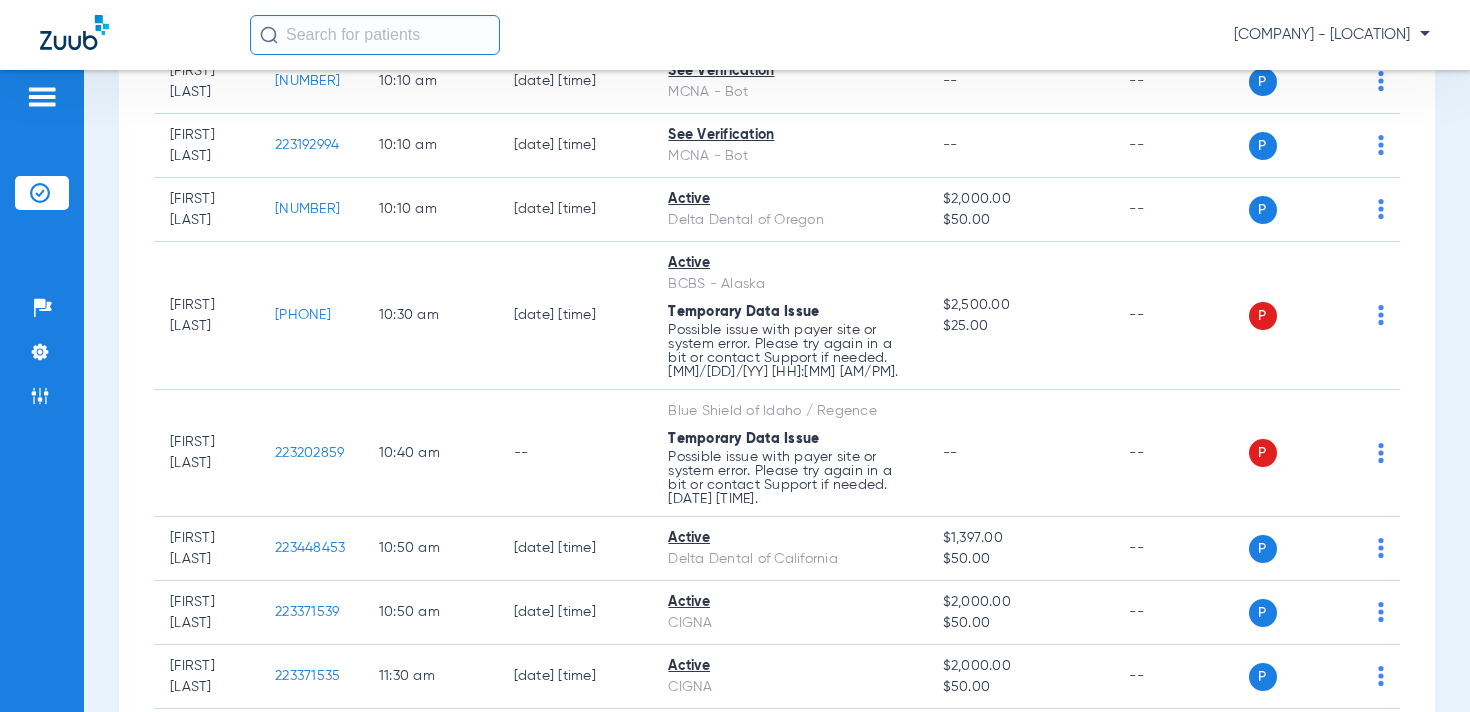 scroll, scrollTop: 1198, scrollLeft: 0, axis: vertical 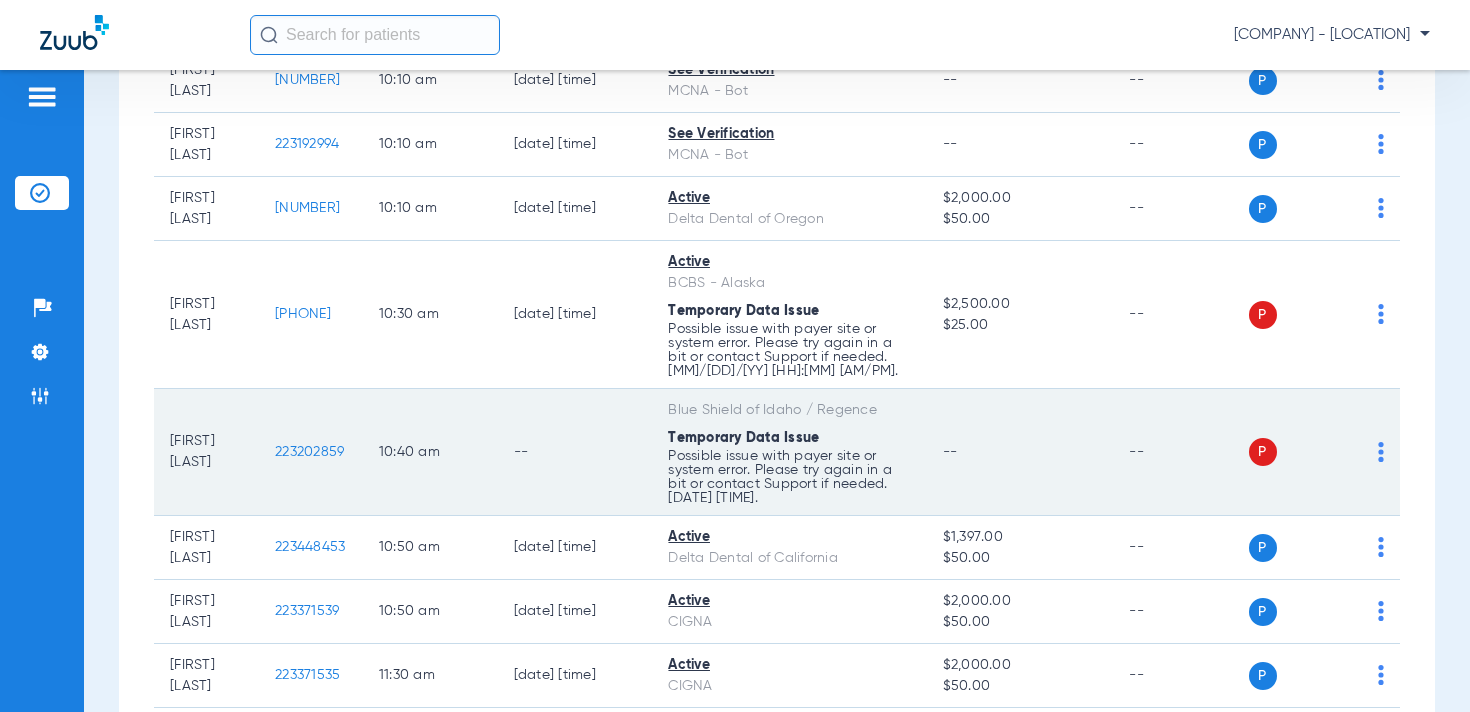 click 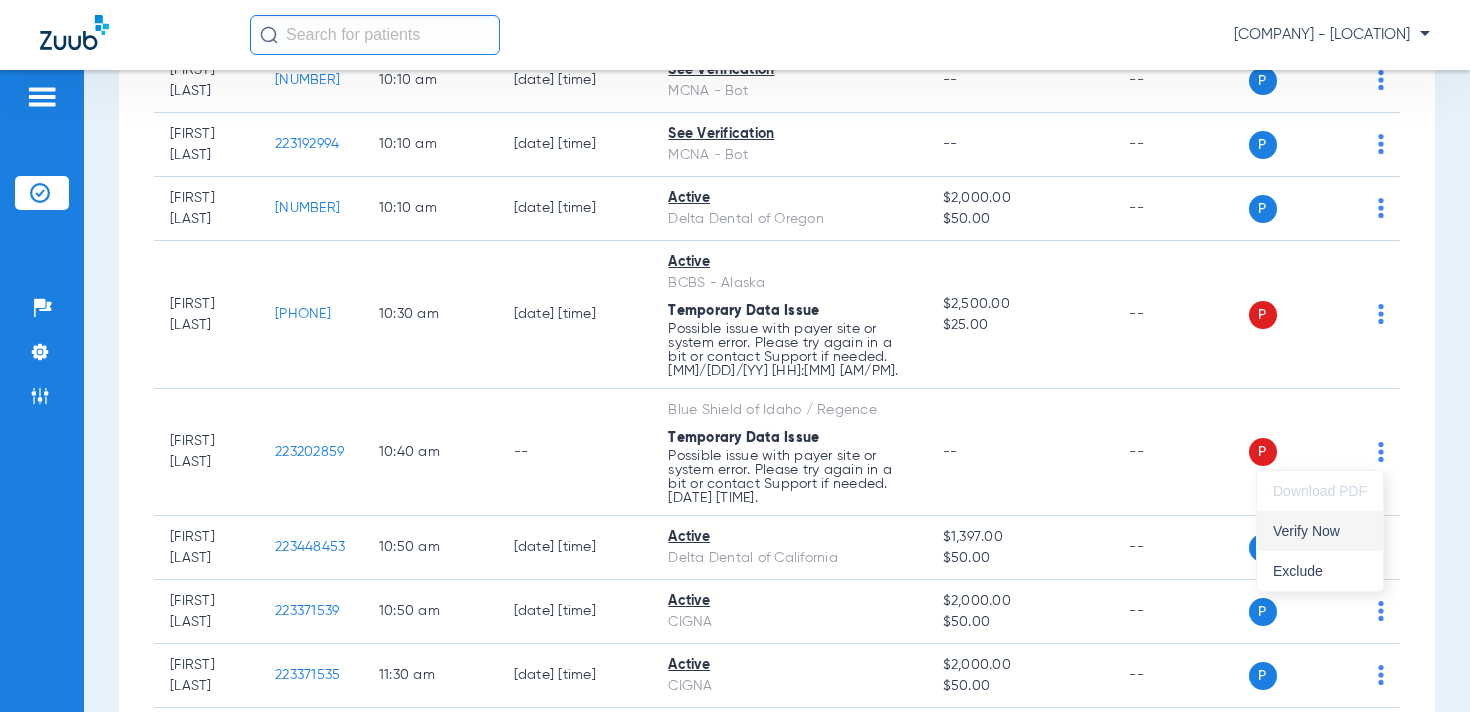 click on "Verify Now" at bounding box center [1320, 531] 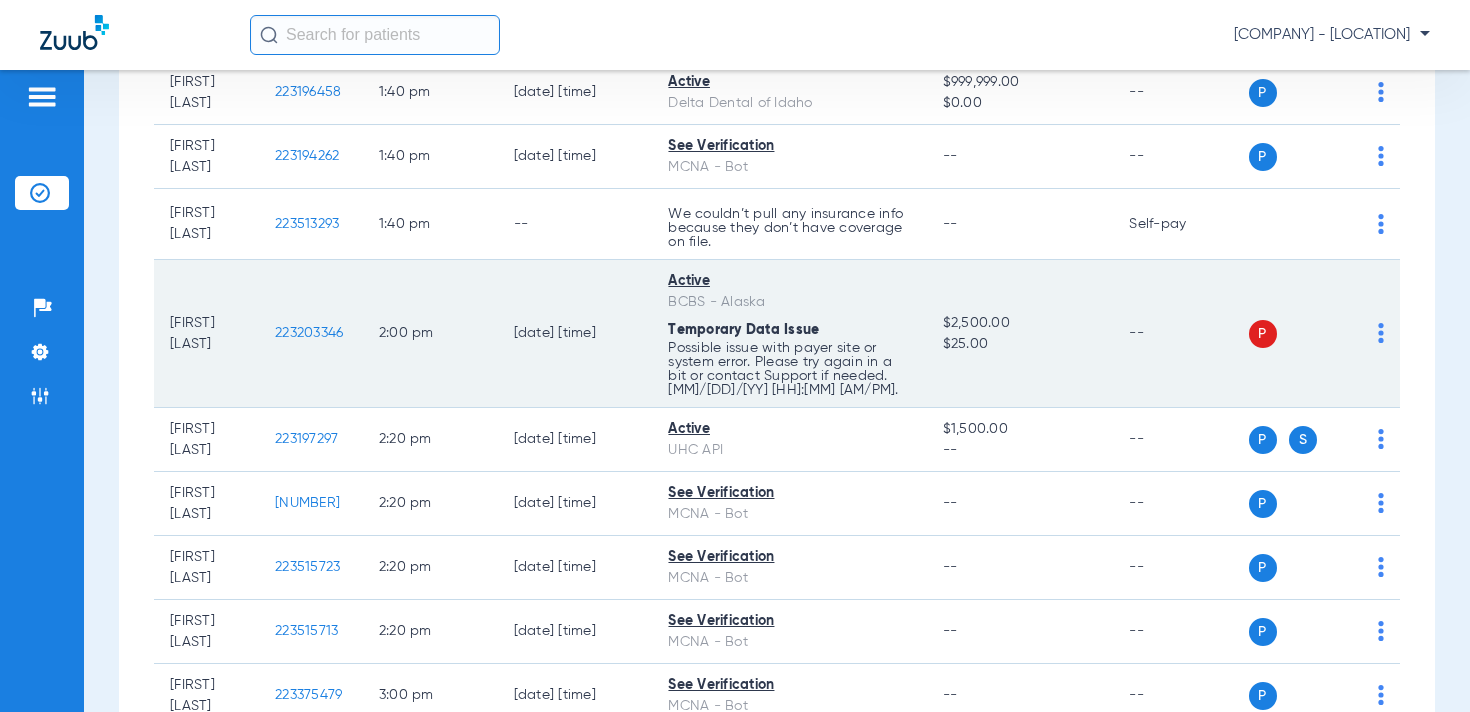 scroll, scrollTop: 2125, scrollLeft: 0, axis: vertical 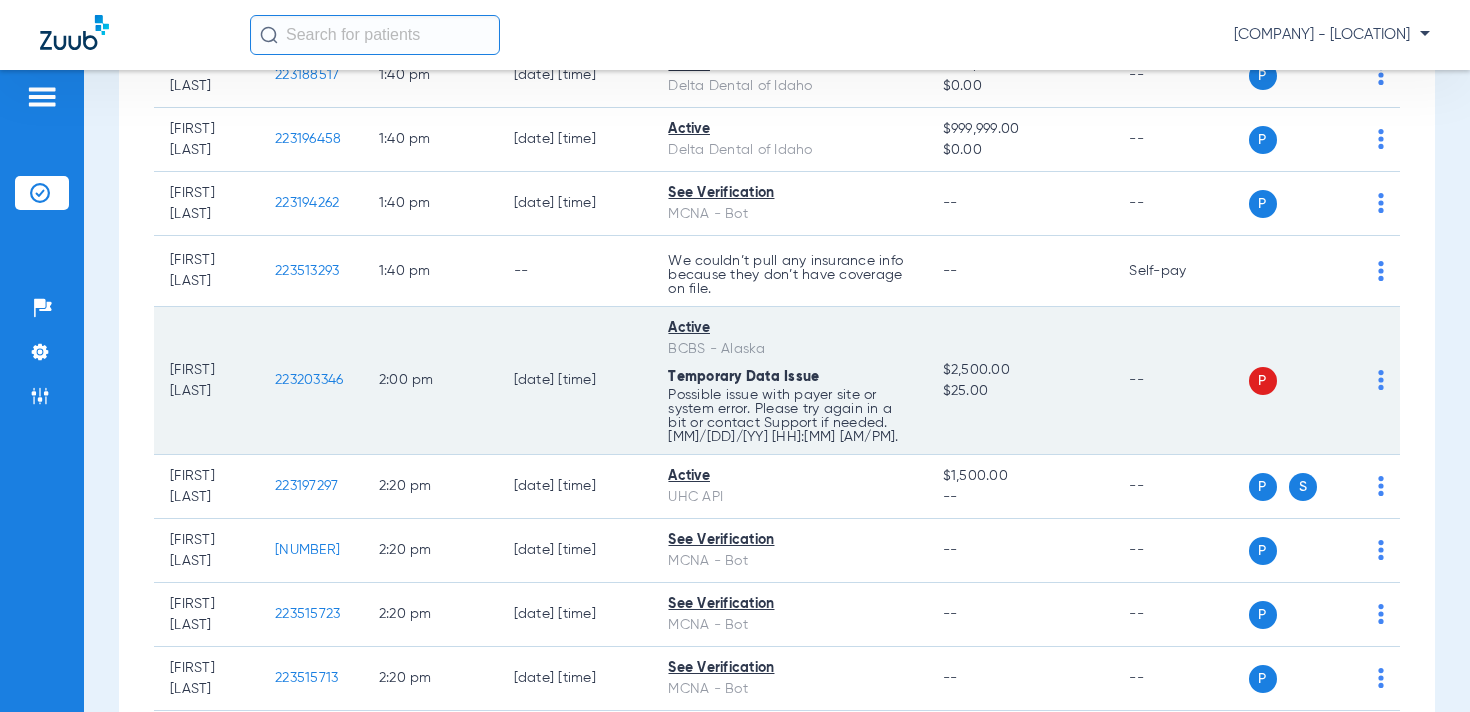 click on "223203346" 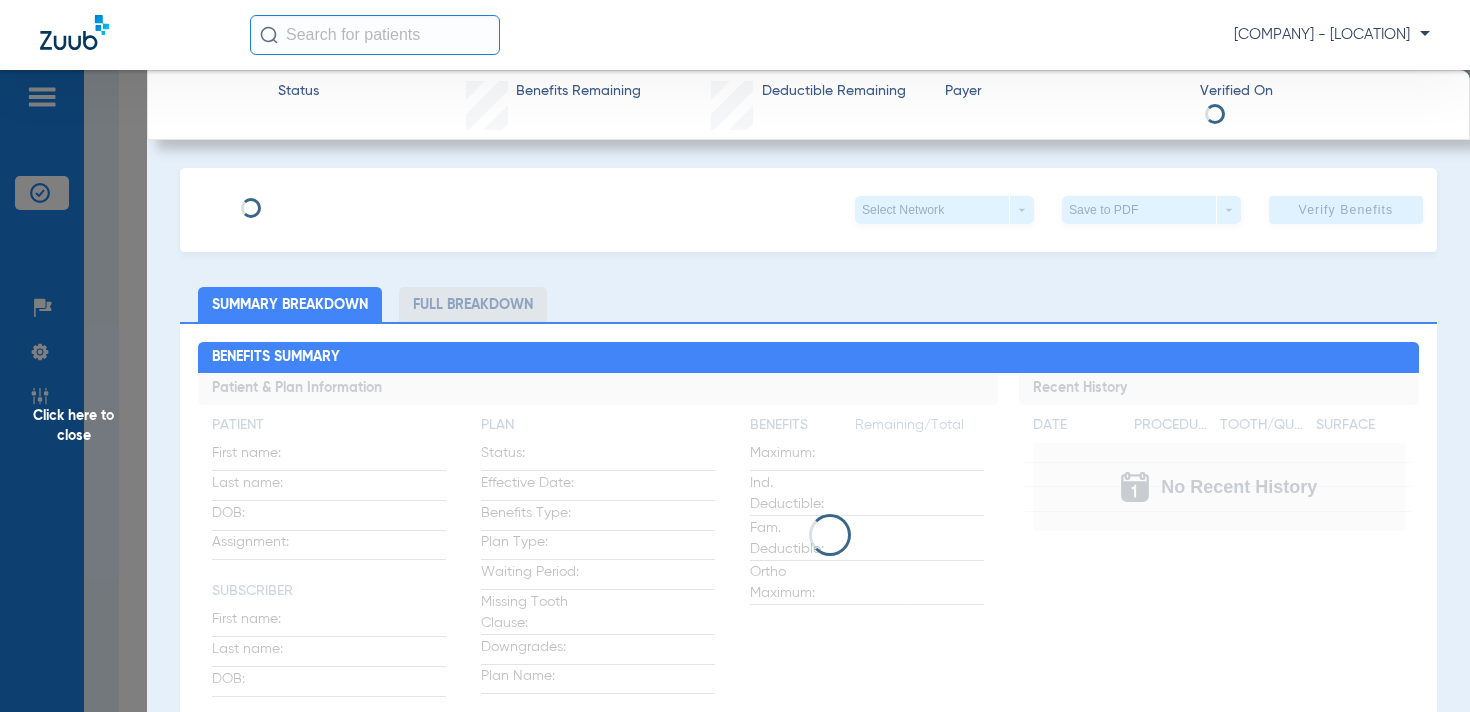 type on "[FIRST]" 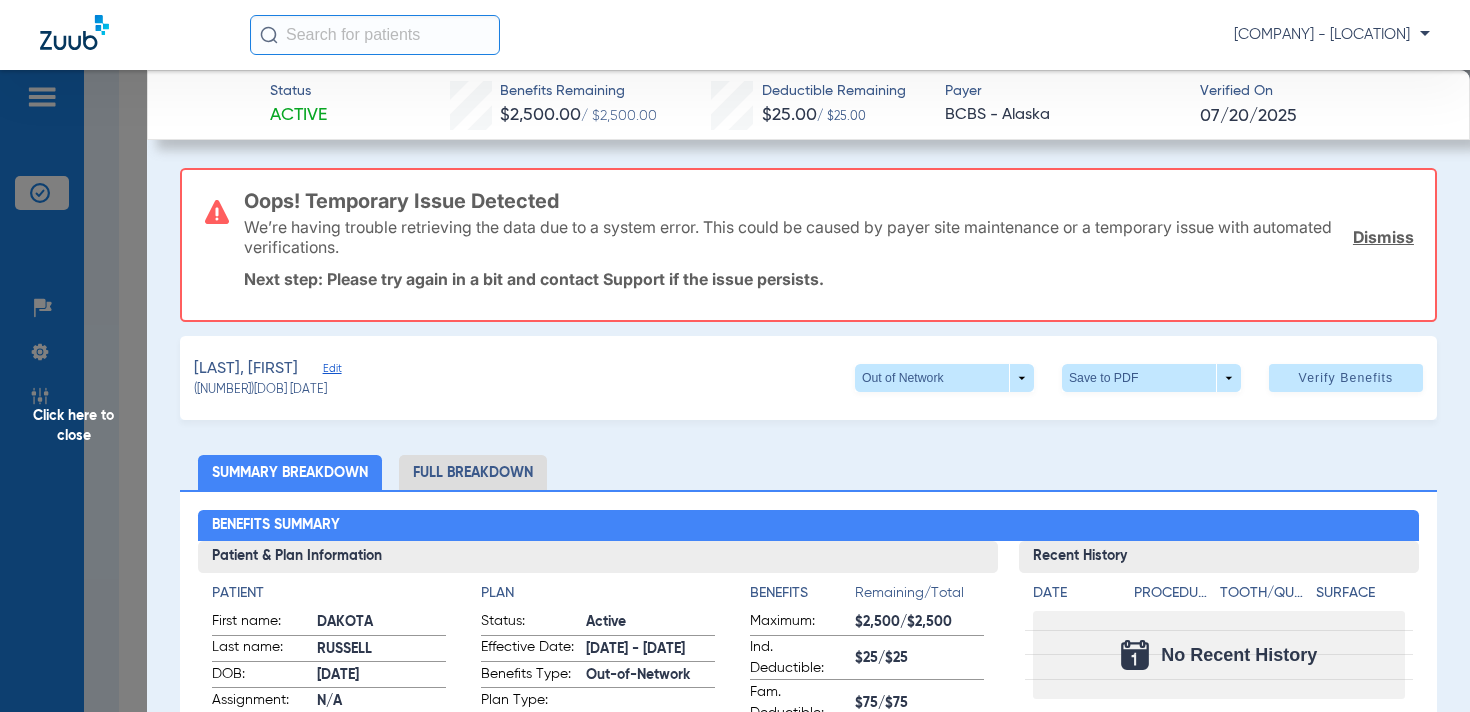 click on "Edit" 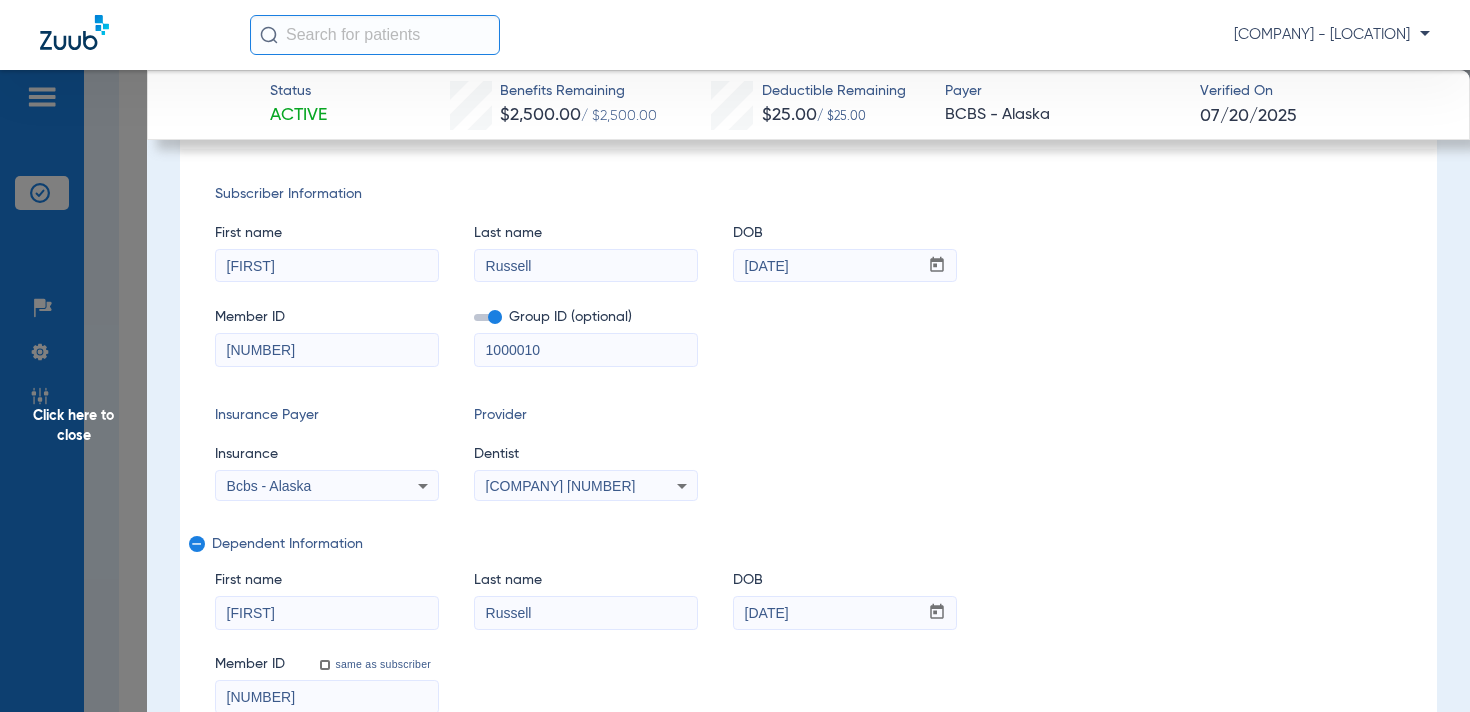 scroll, scrollTop: 269, scrollLeft: 0, axis: vertical 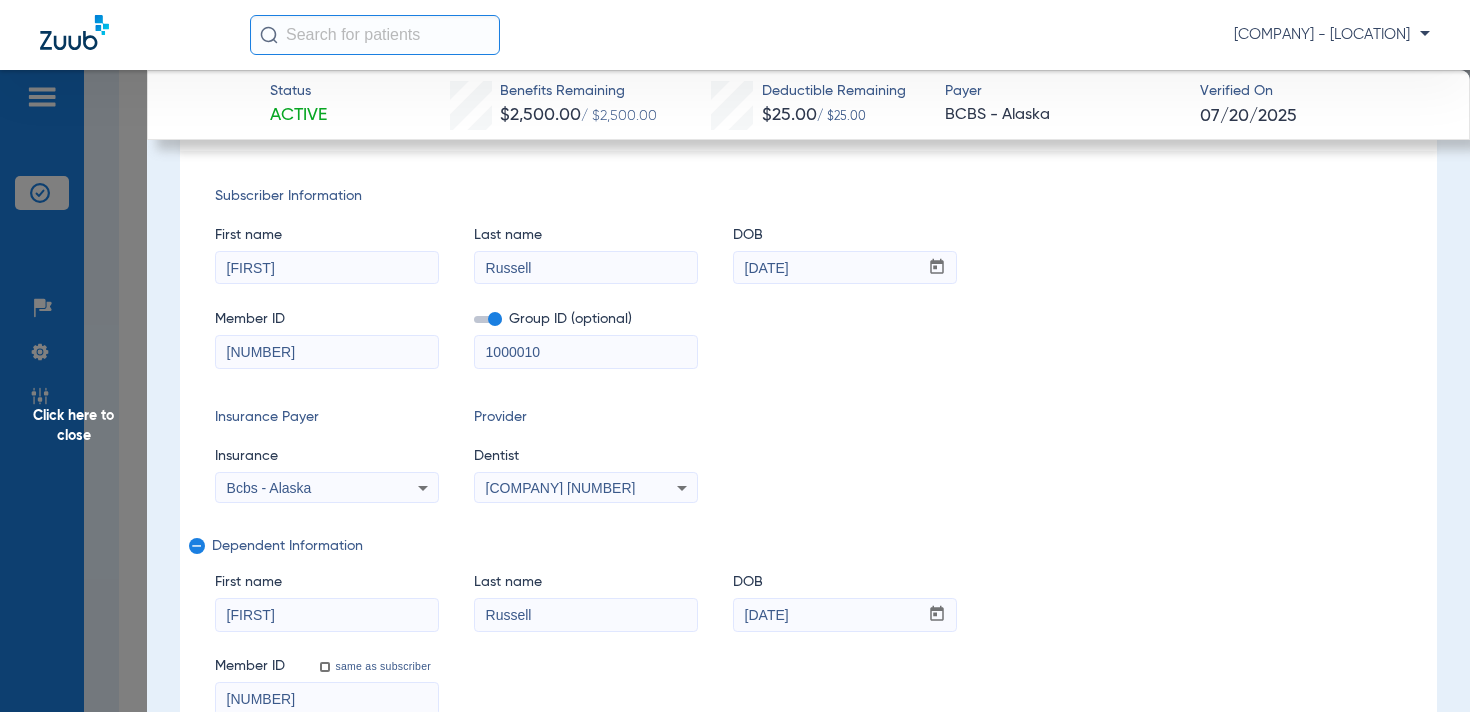 click on "Bcbs - Alaska" at bounding box center (269, 488) 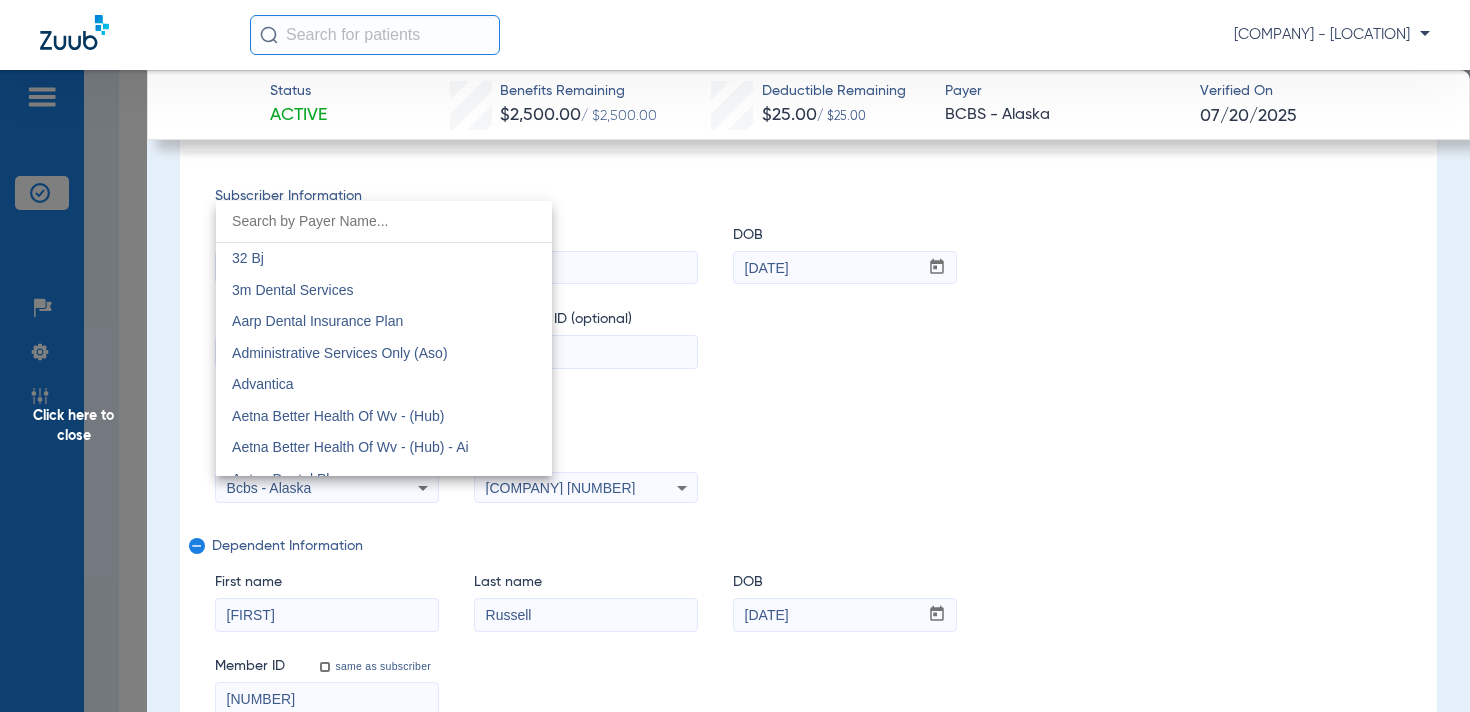 scroll, scrollTop: 681, scrollLeft: 0, axis: vertical 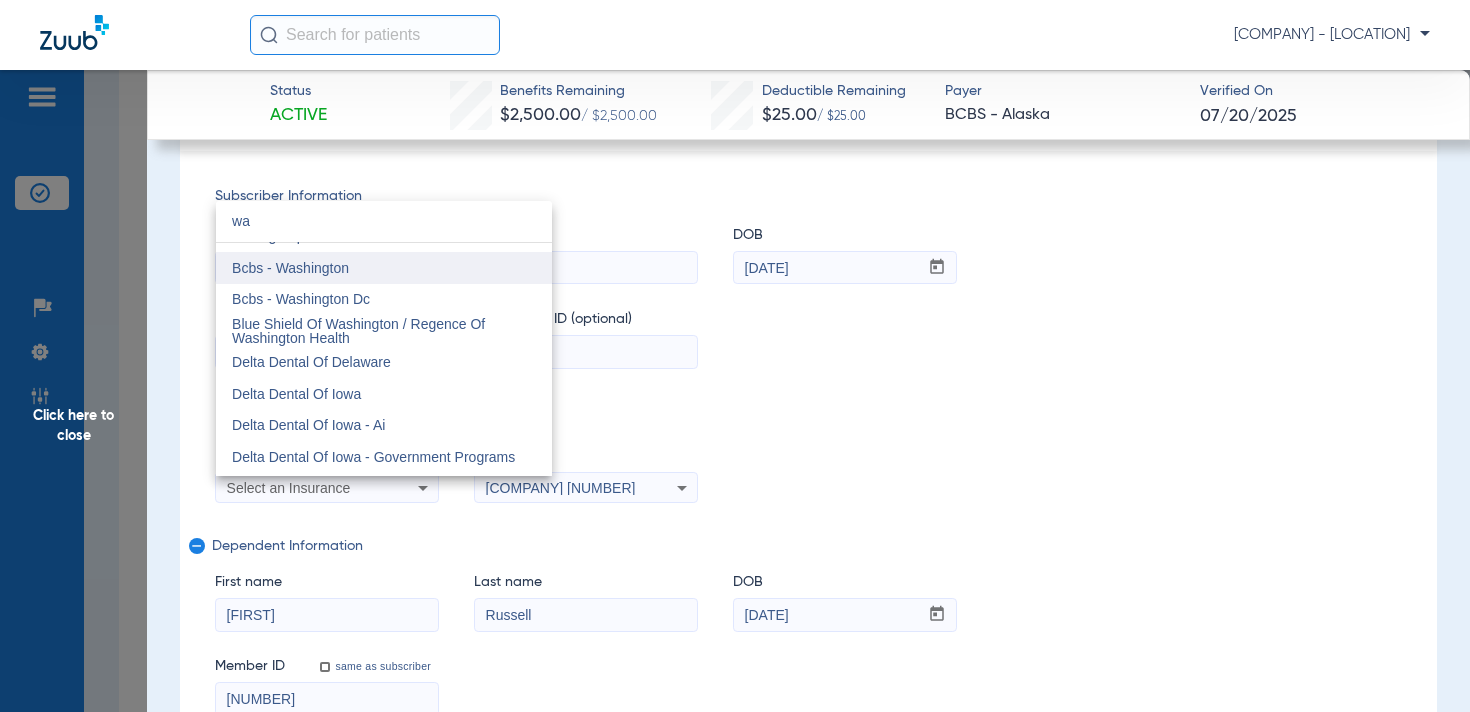 type on "wa" 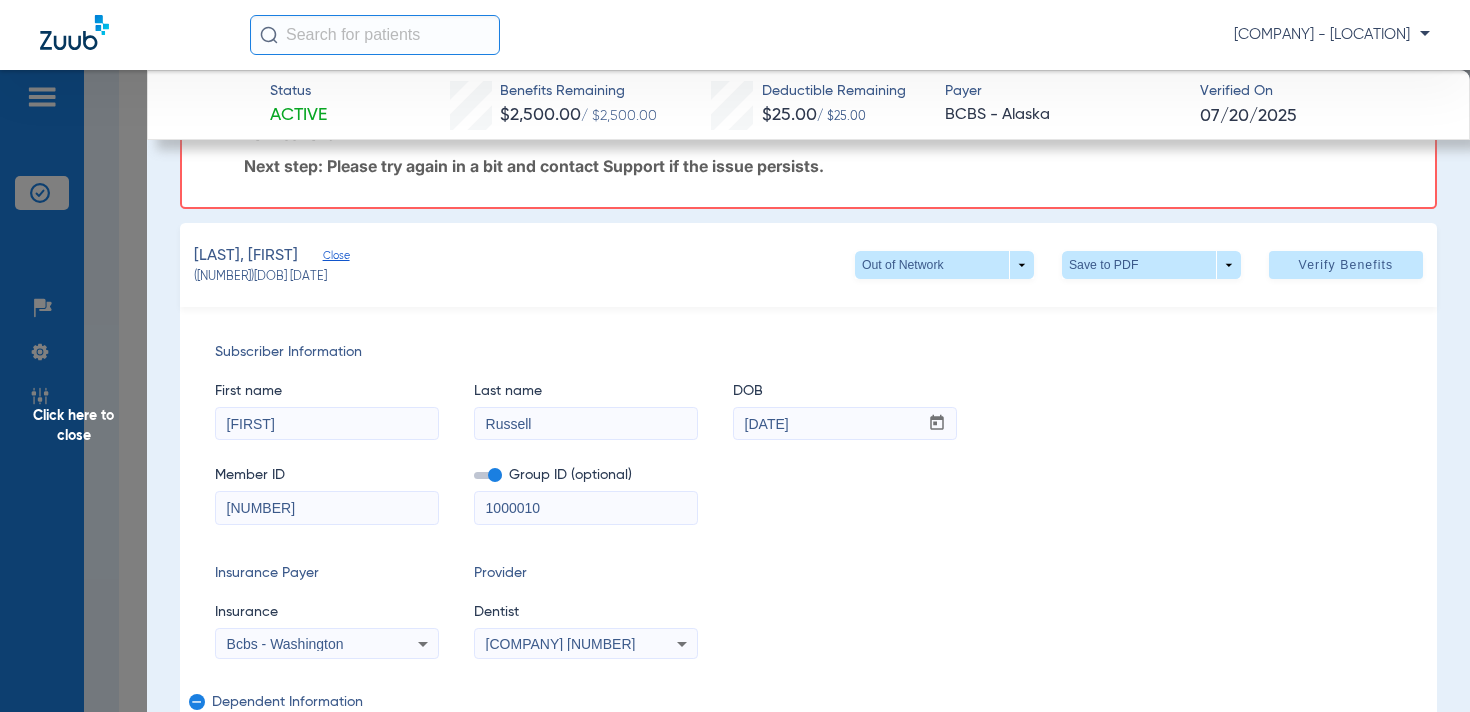 scroll, scrollTop: 59, scrollLeft: 0, axis: vertical 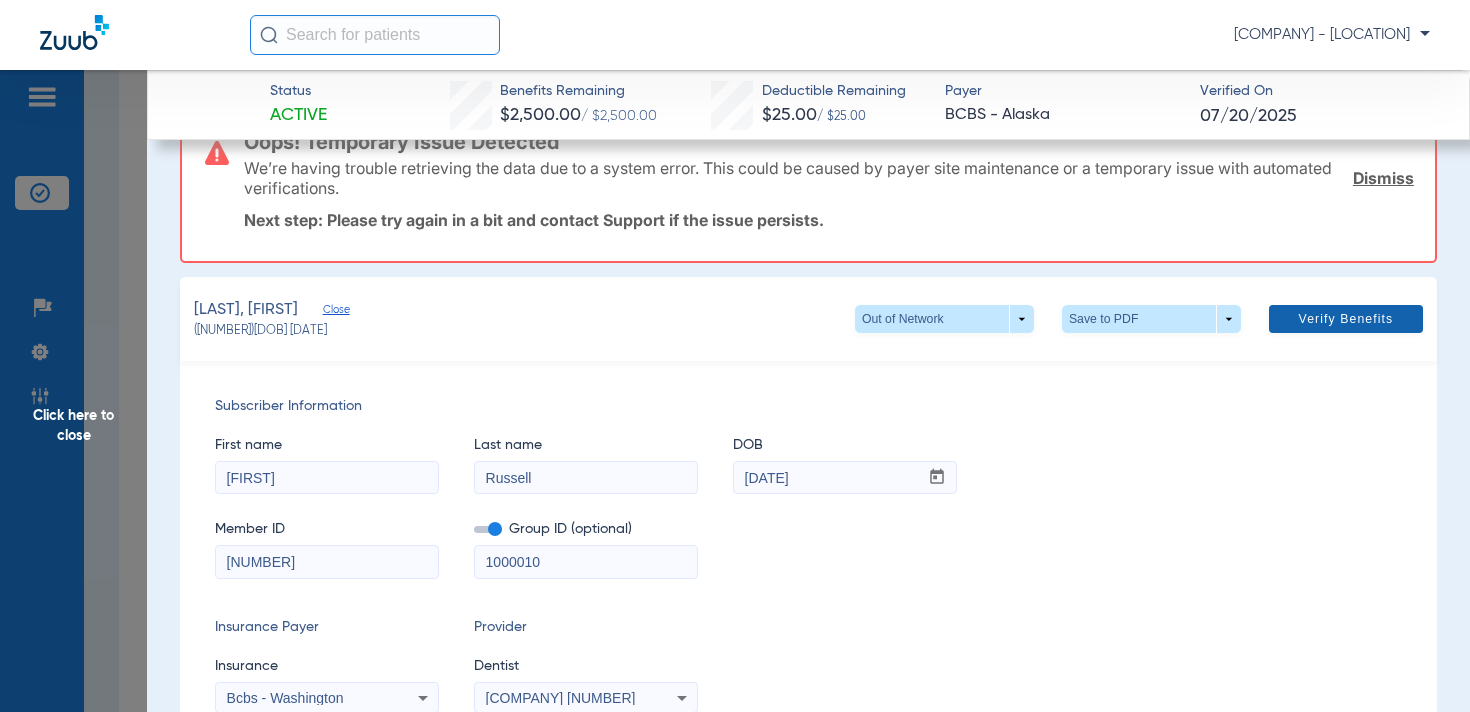 click on "Verify Benefits" 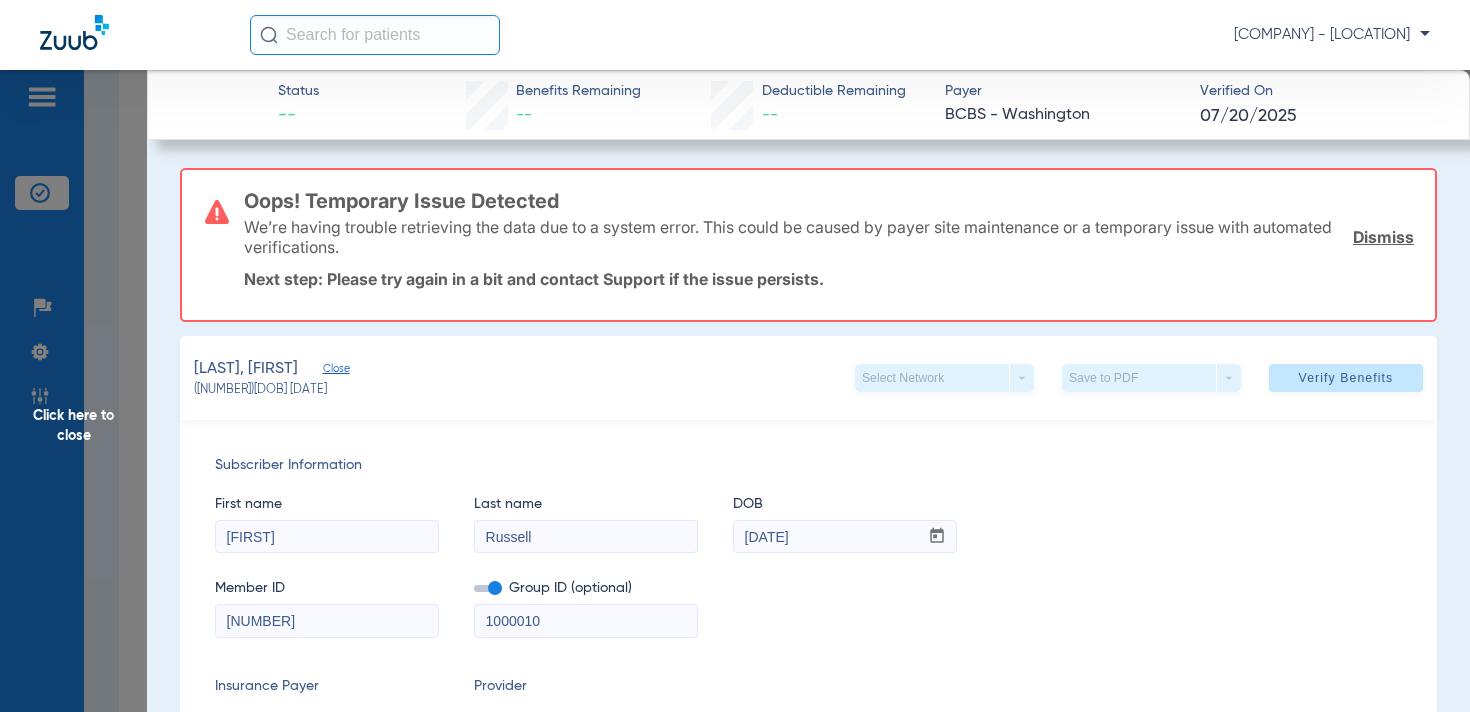 click on "Click here to close" 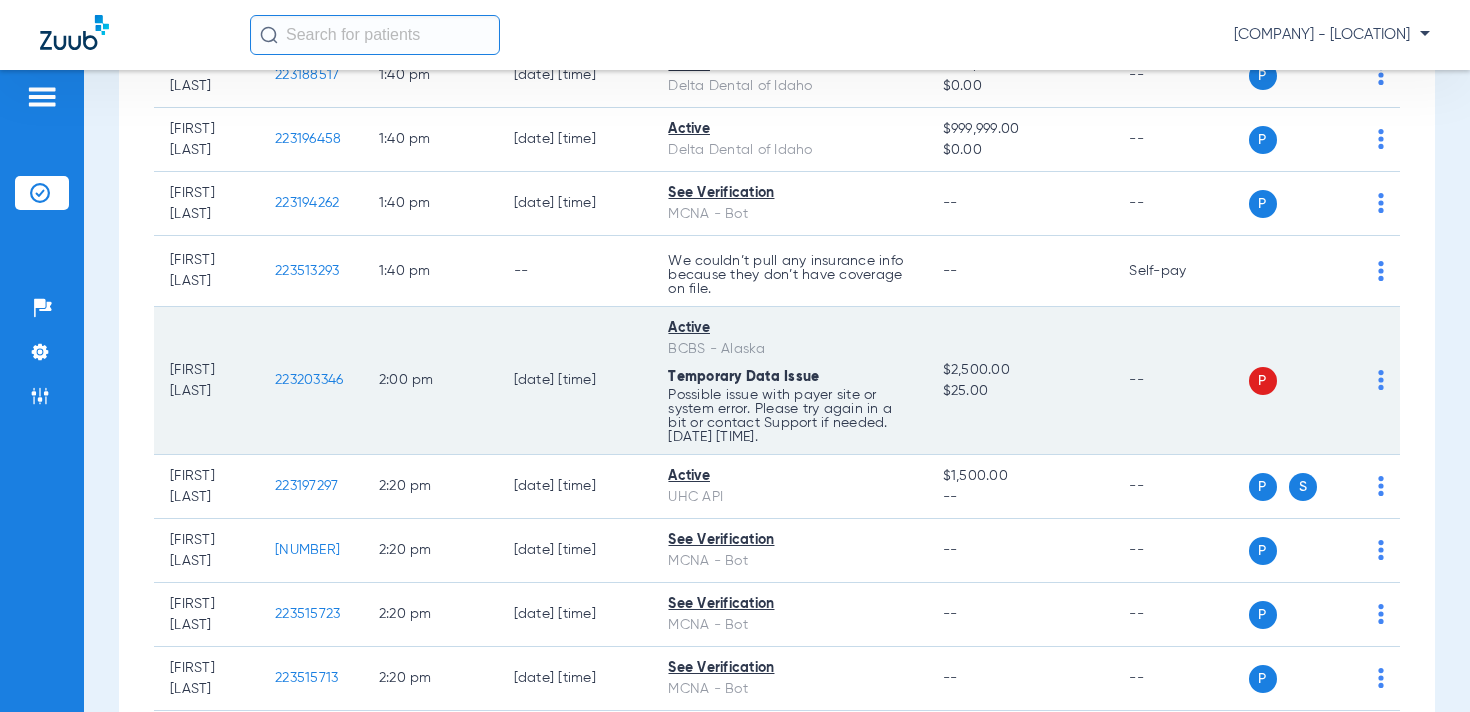 drag, startPoint x: 355, startPoint y: 381, endPoint x: 281, endPoint y: 380, distance: 74.00676 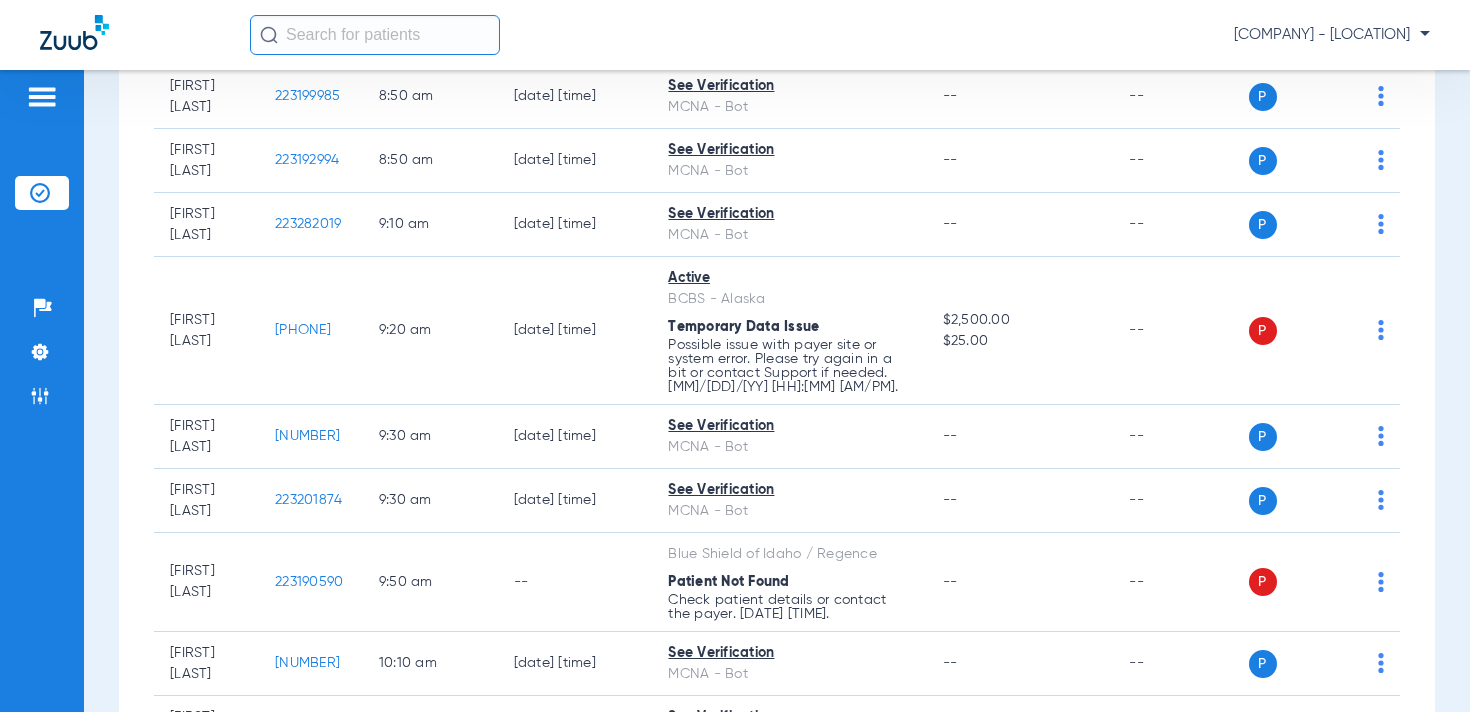 scroll, scrollTop: 0, scrollLeft: 0, axis: both 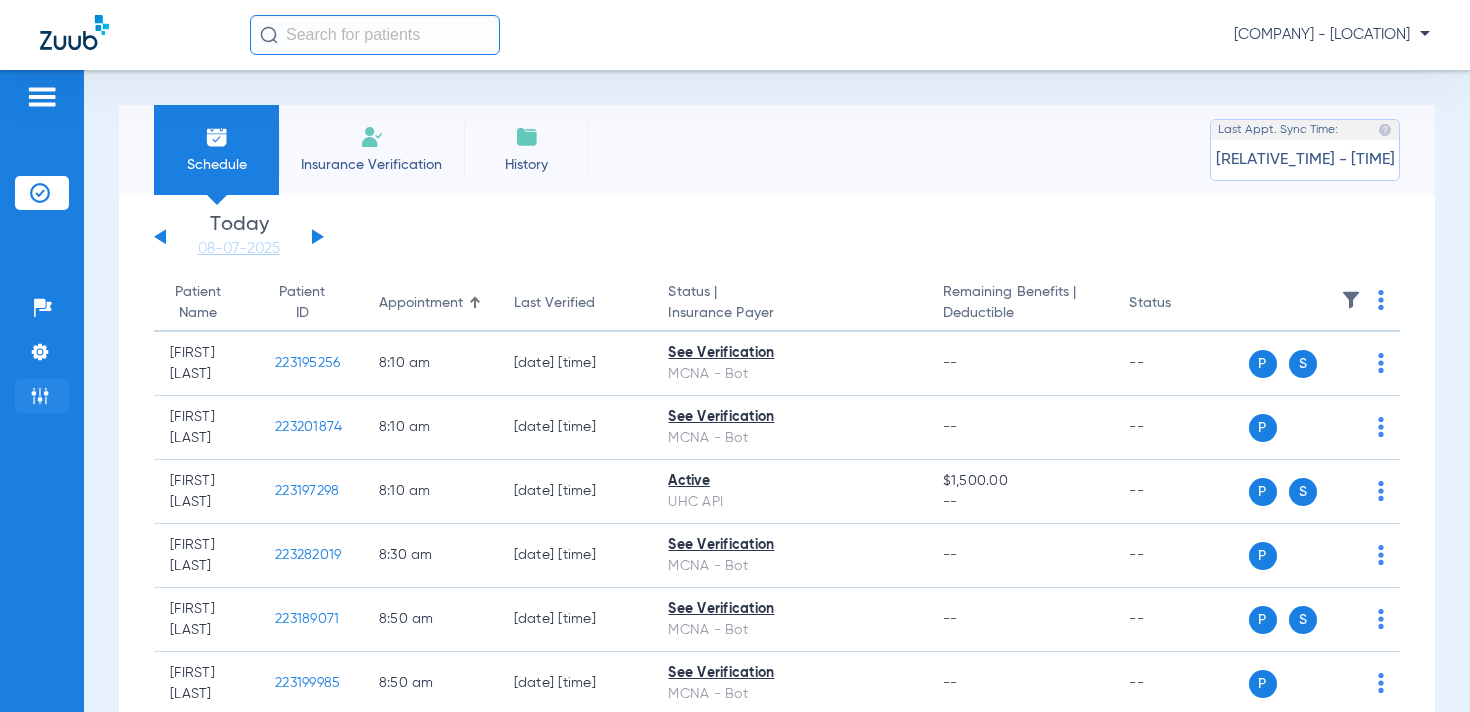 click 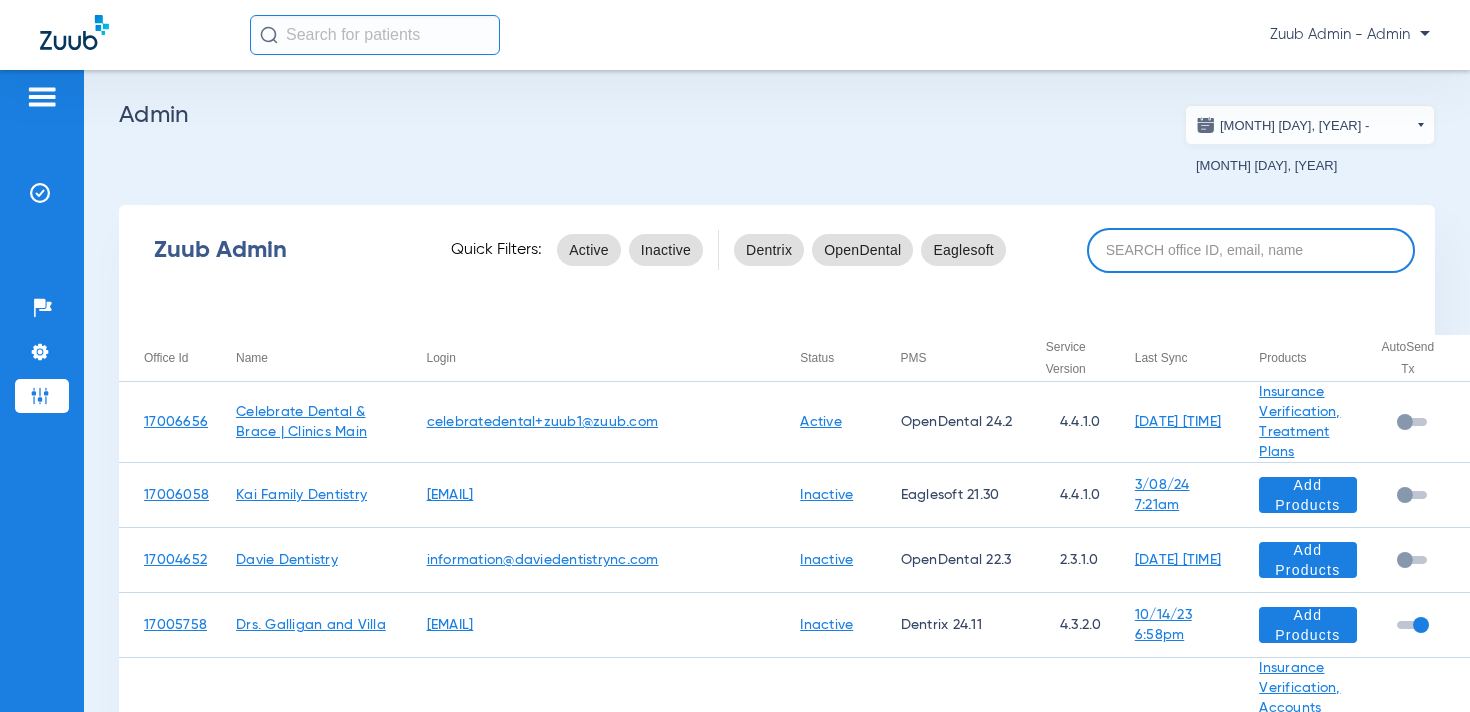 click at bounding box center (1251, 250) 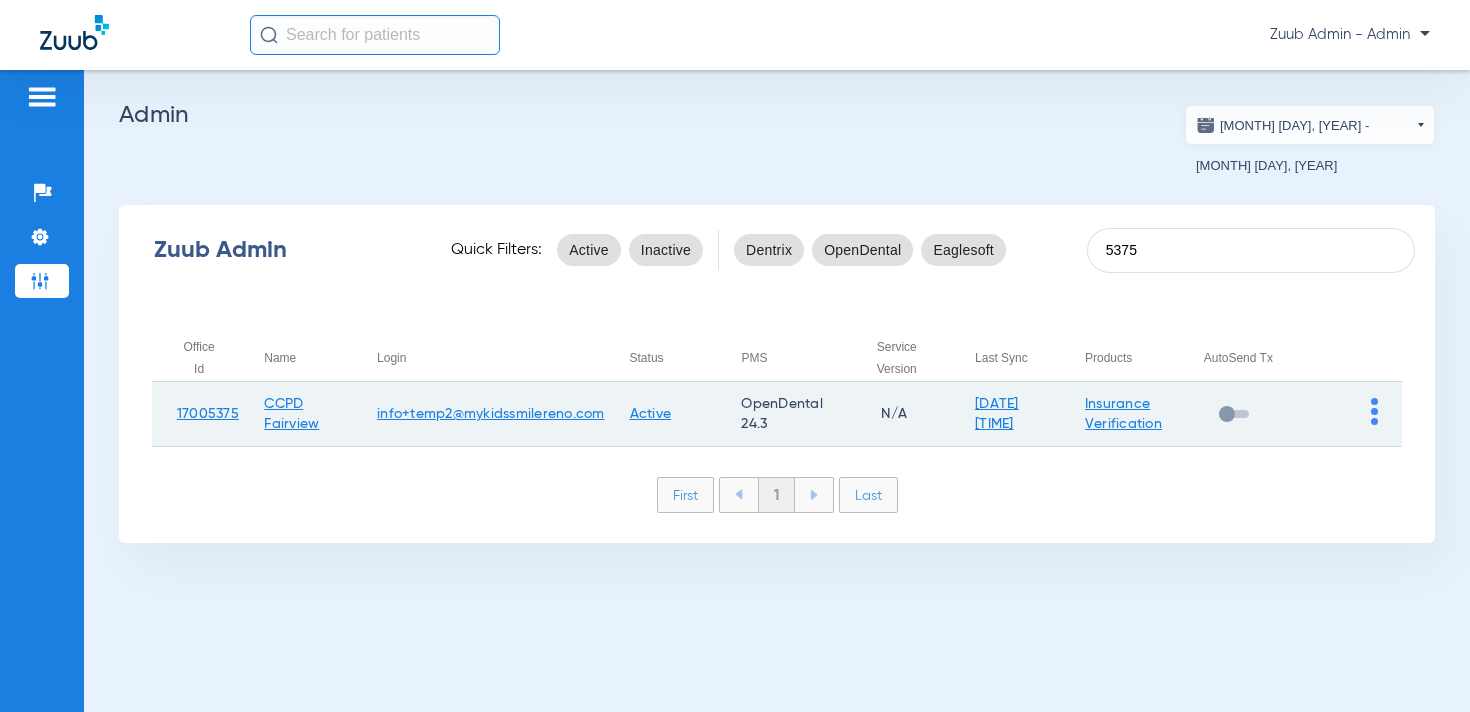 type on "5375" 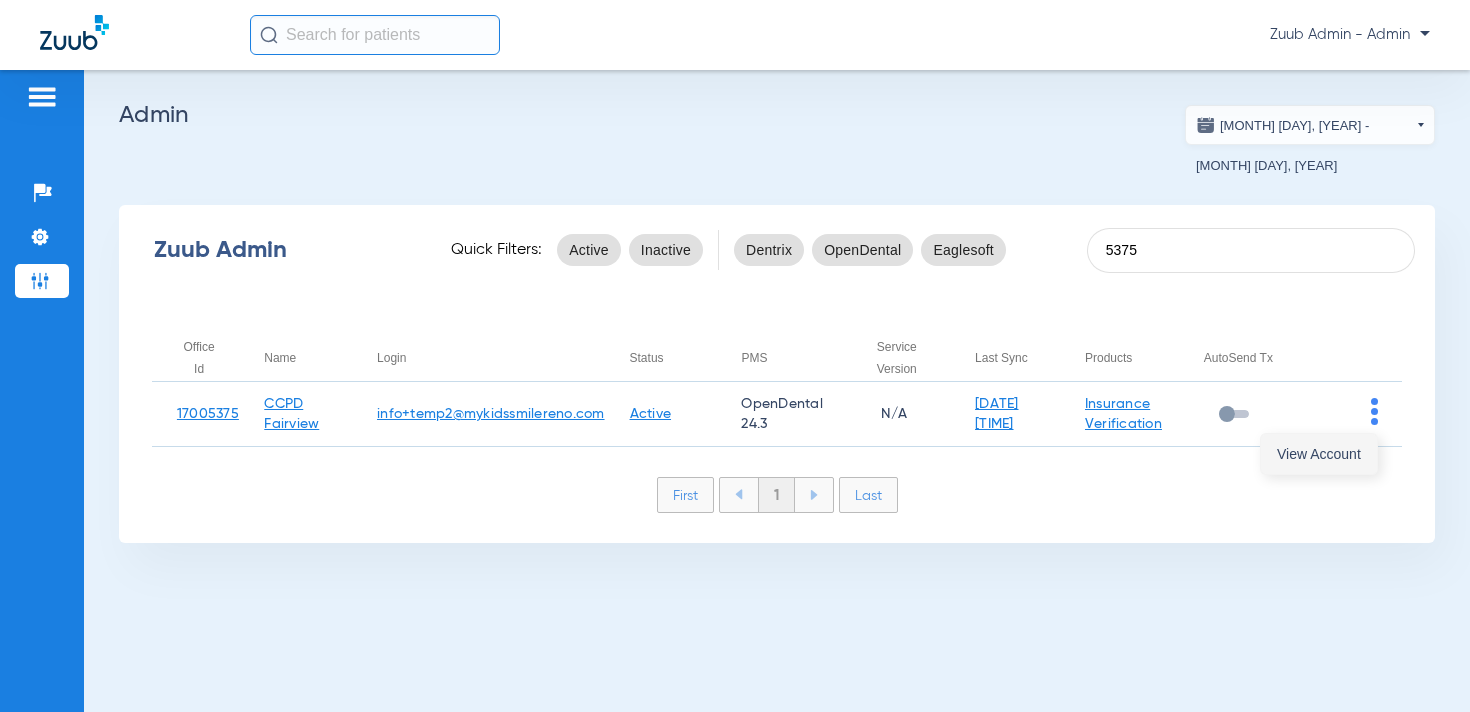 click on "View Account" at bounding box center (1319, 454) 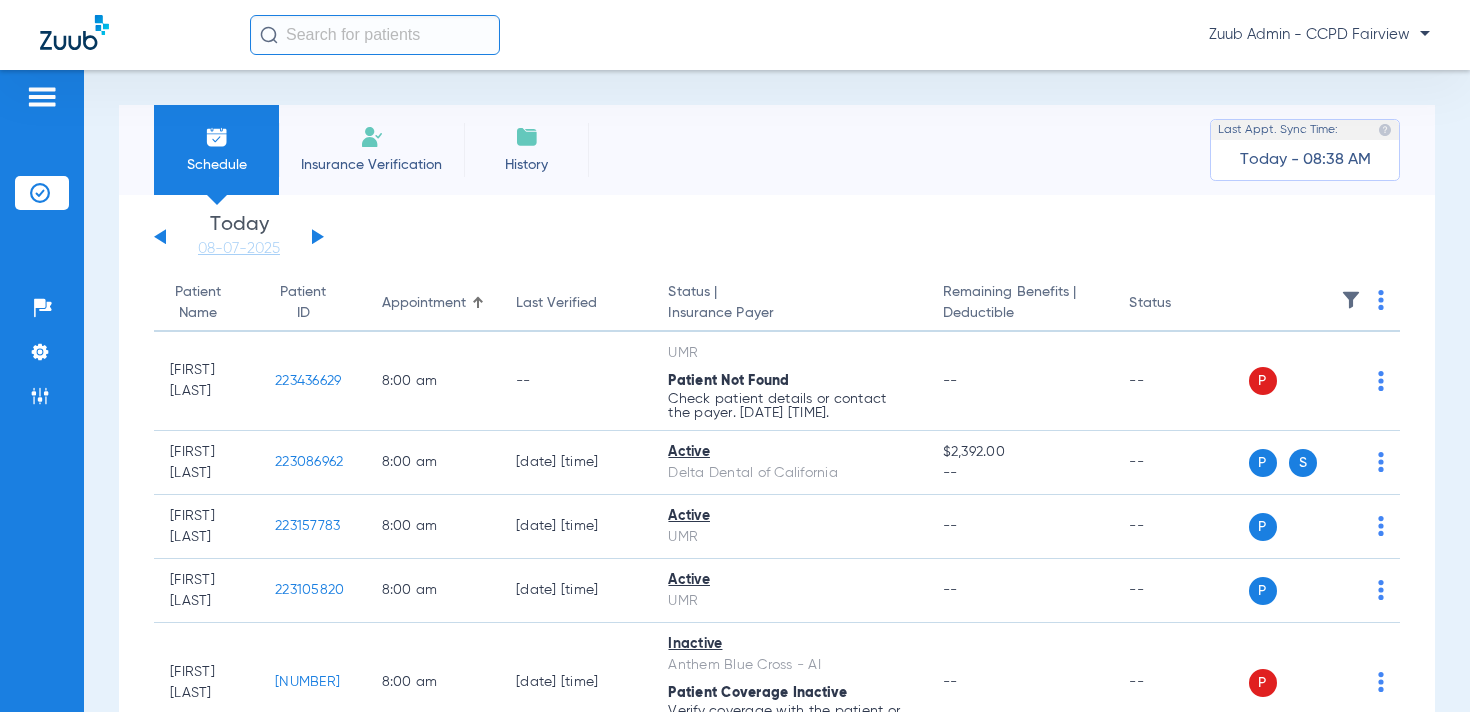 click 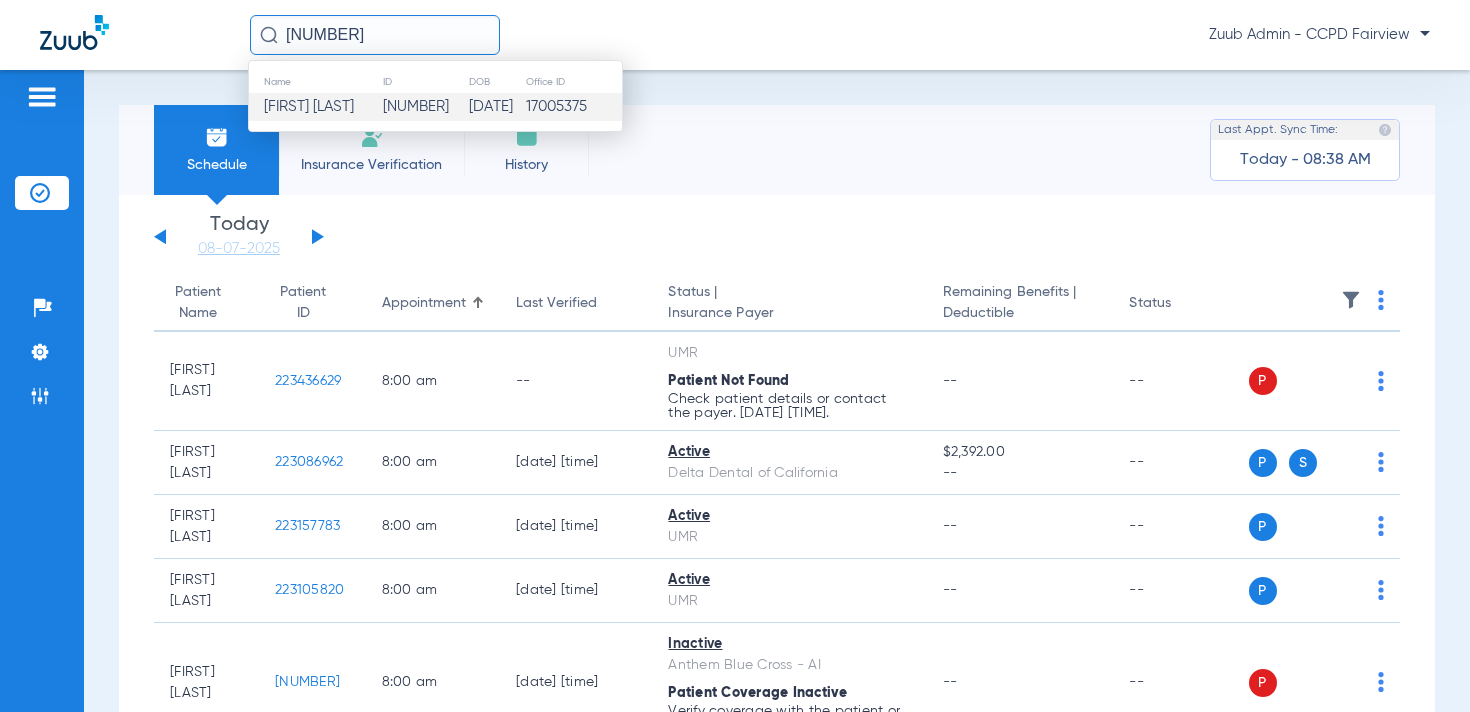 type on "[NUMBER]" 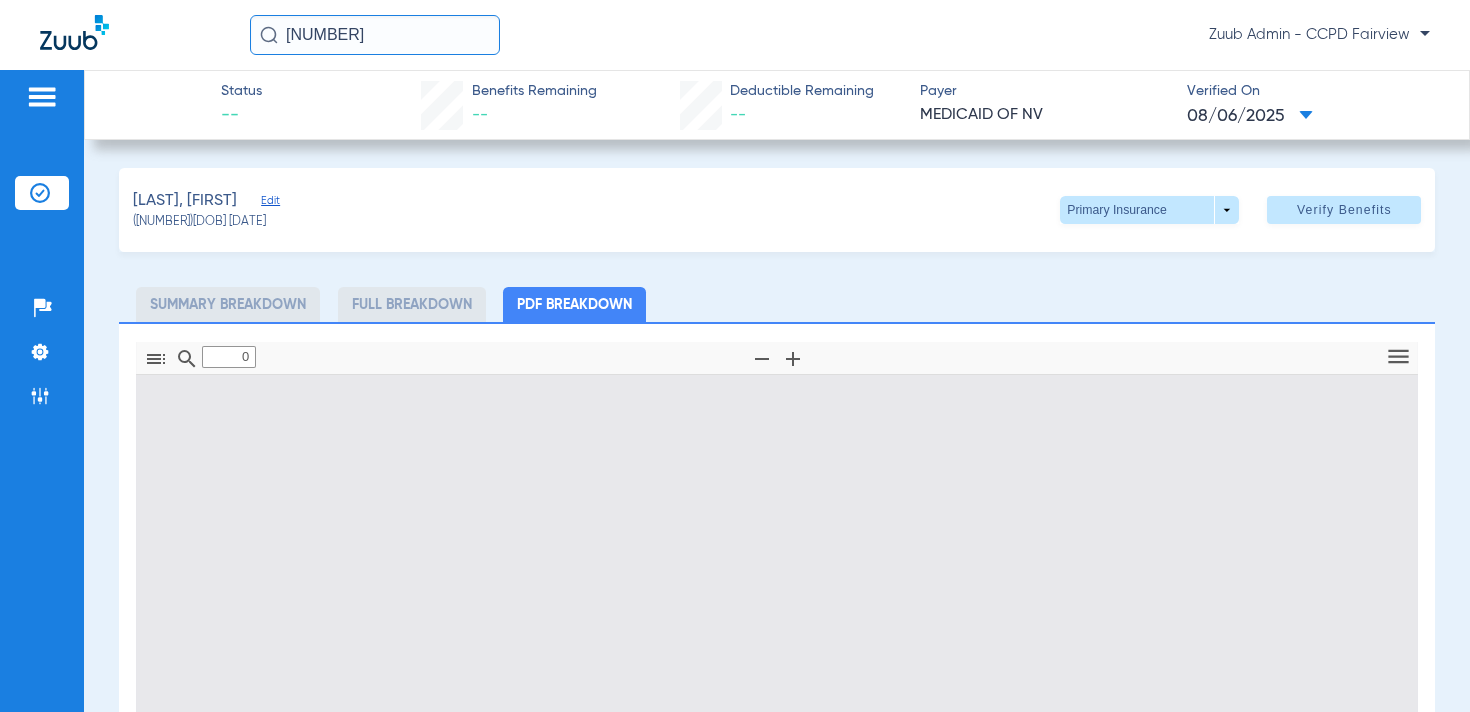 type on "1" 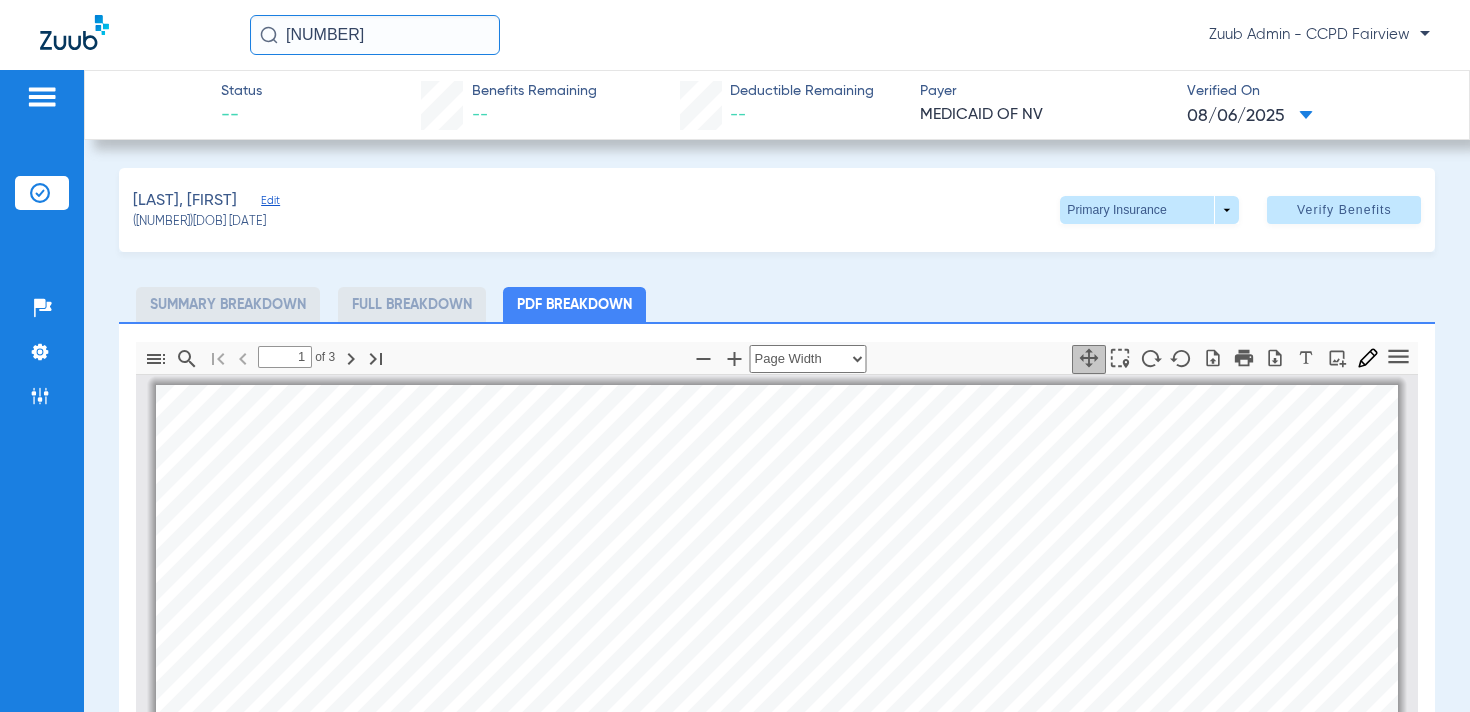 scroll, scrollTop: 10, scrollLeft: 0, axis: vertical 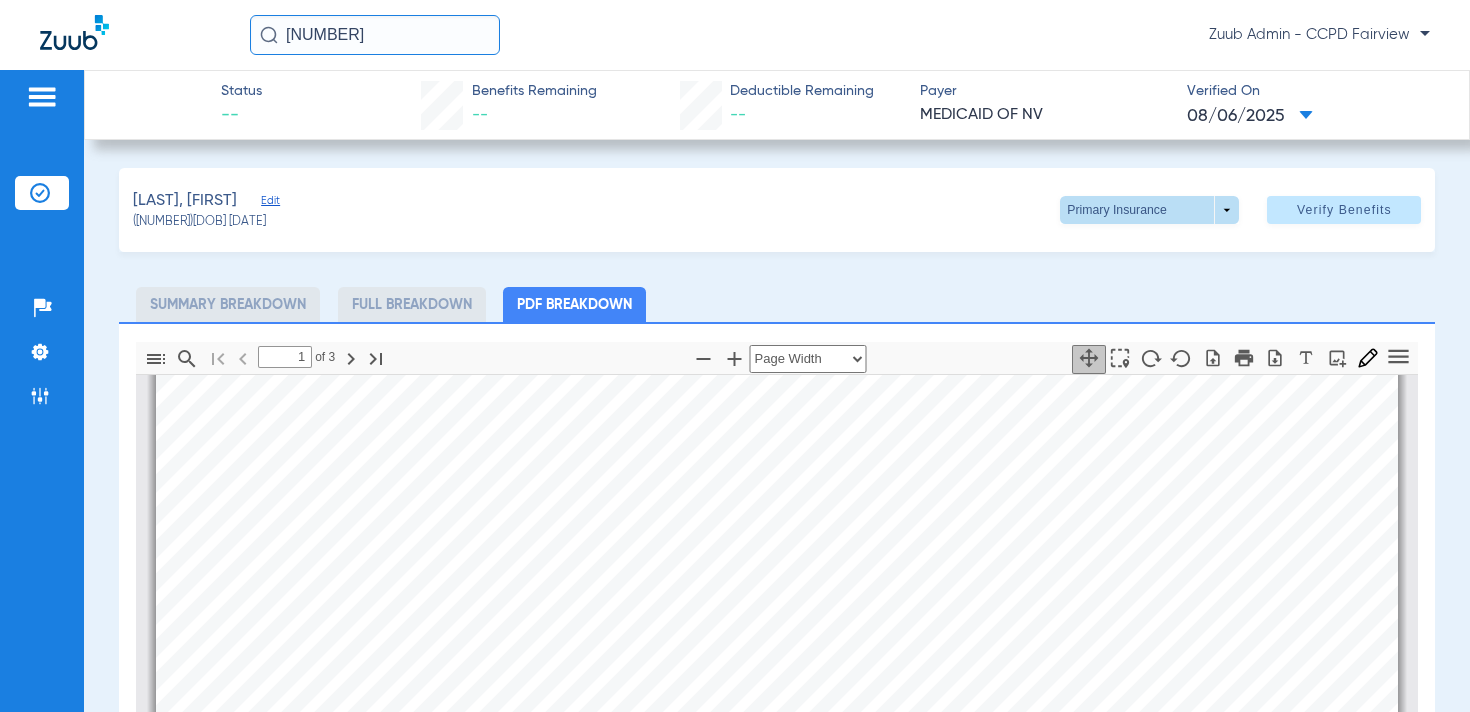 click 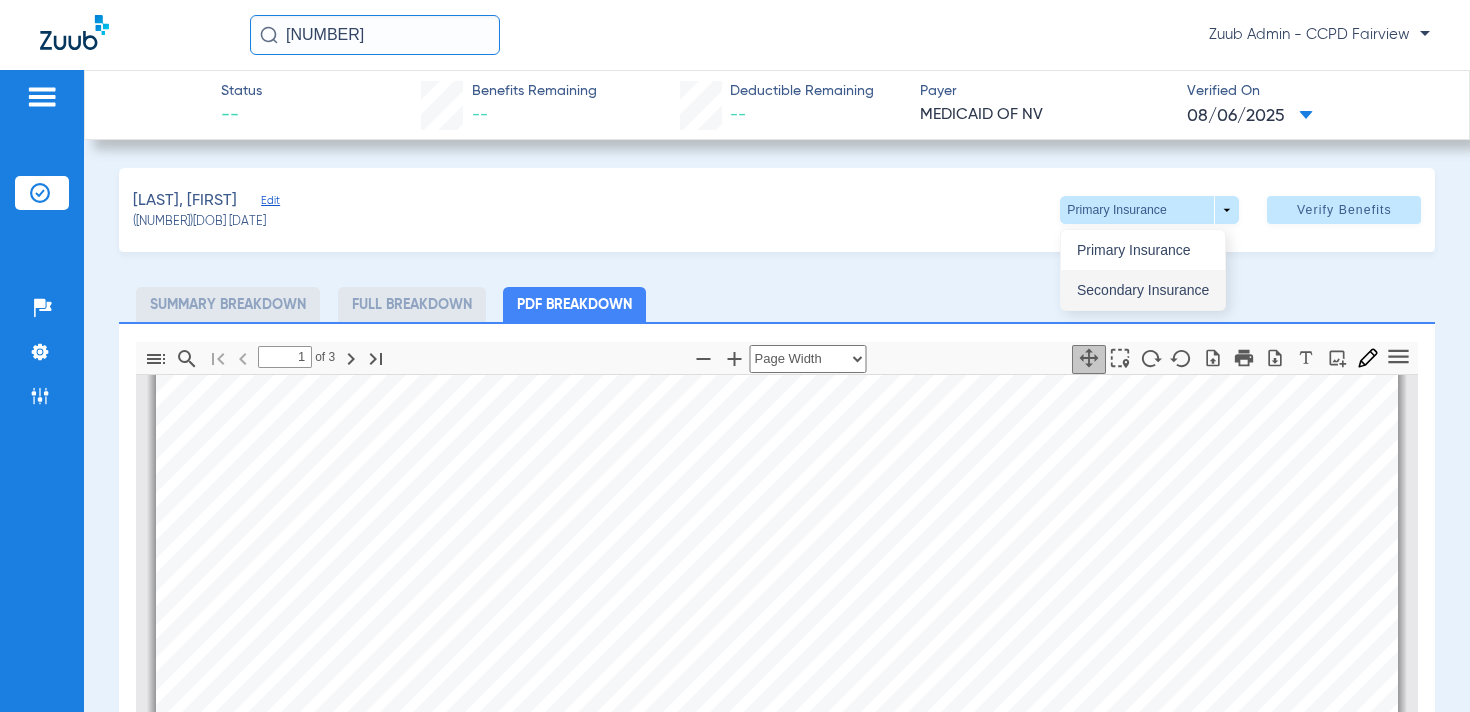 click on "Secondary Insurance" at bounding box center (1143, 290) 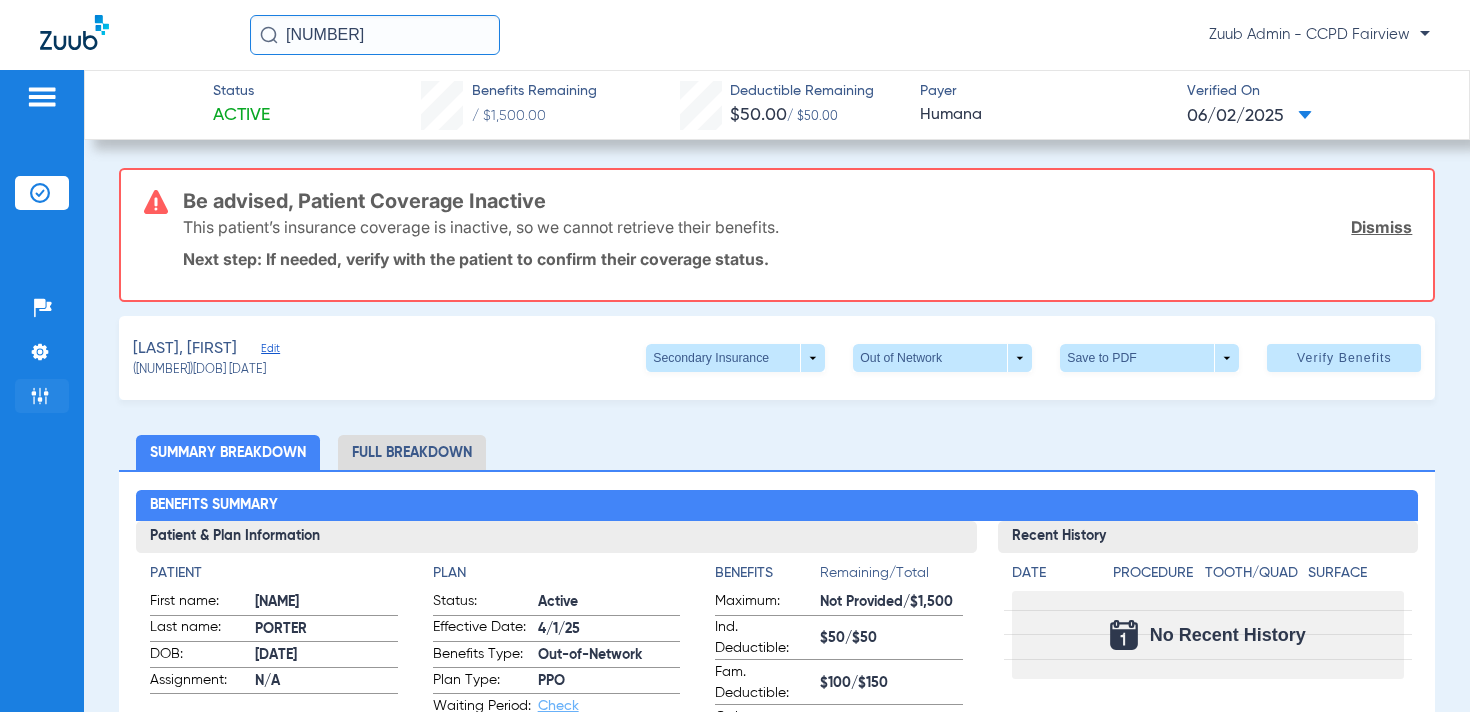 click 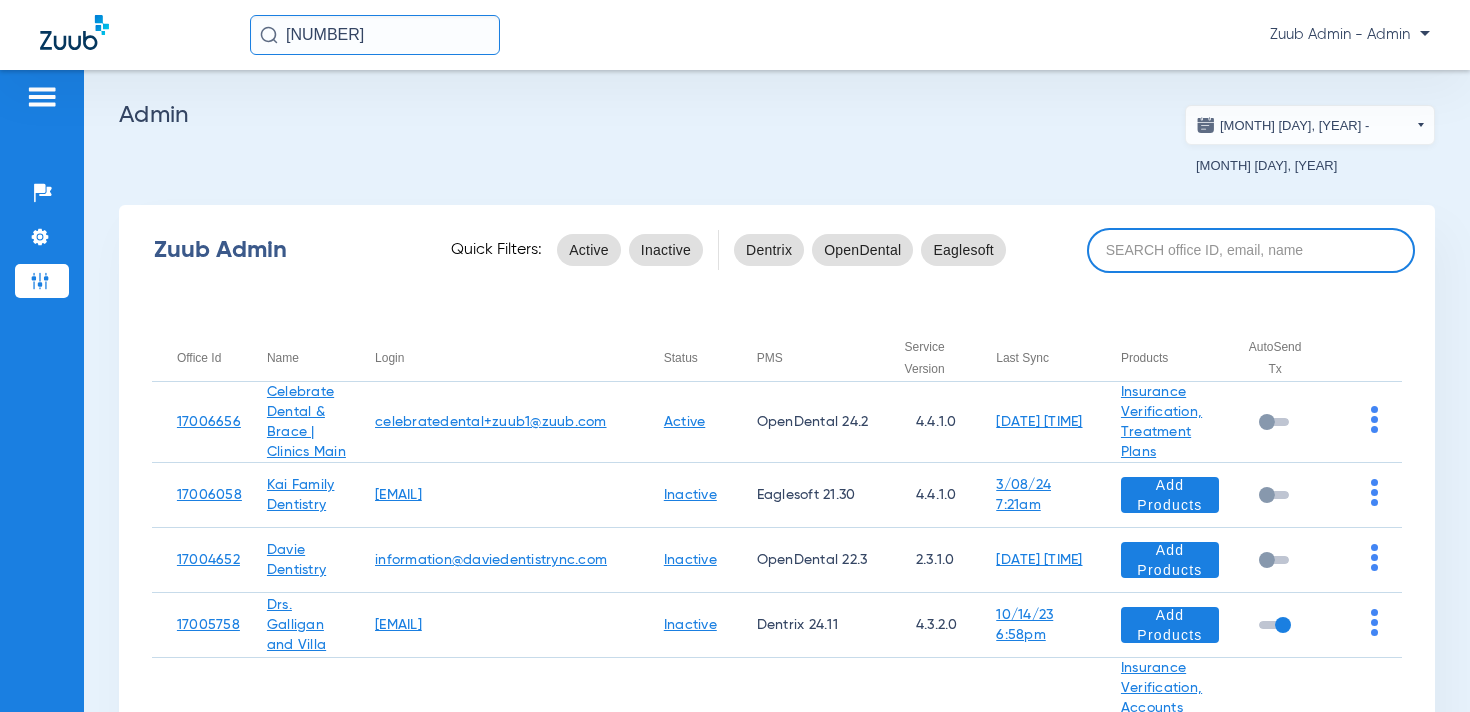 click at bounding box center [1251, 250] 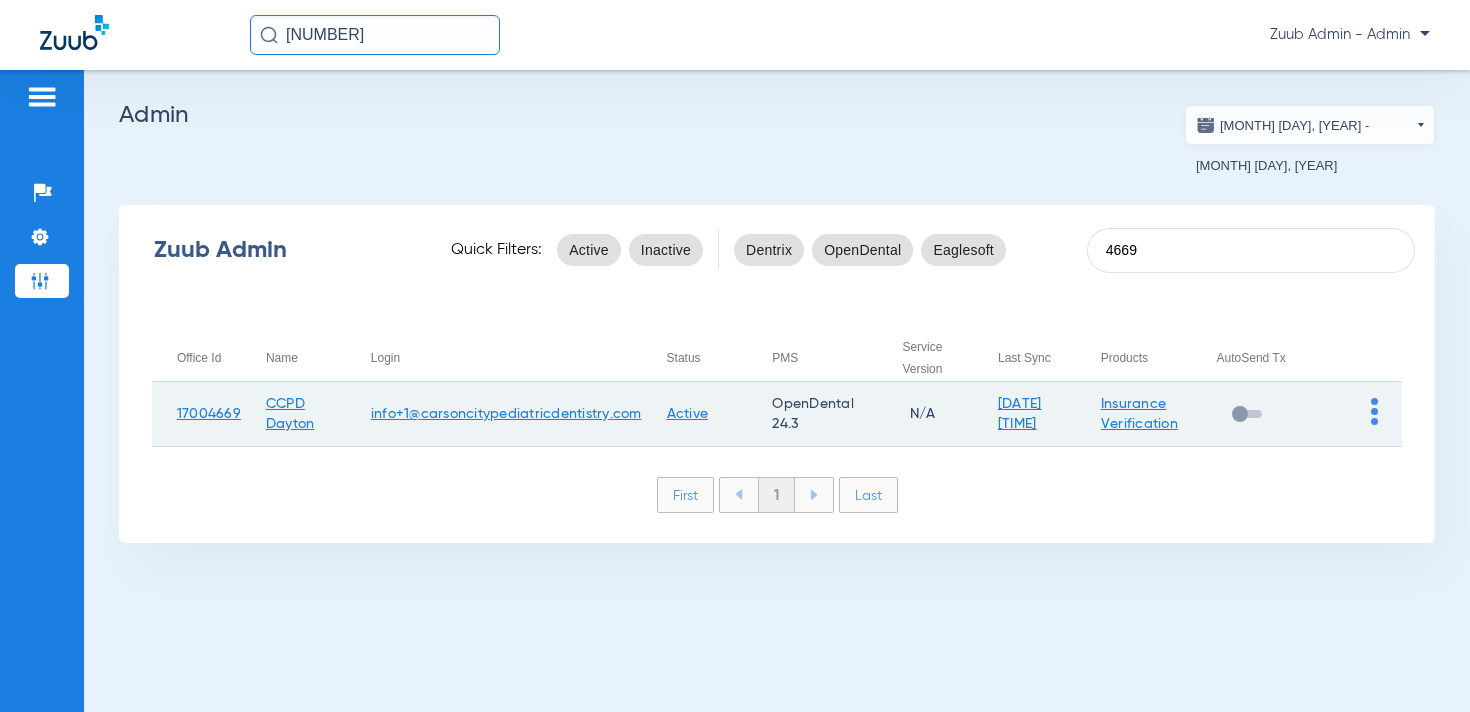 type on "4669" 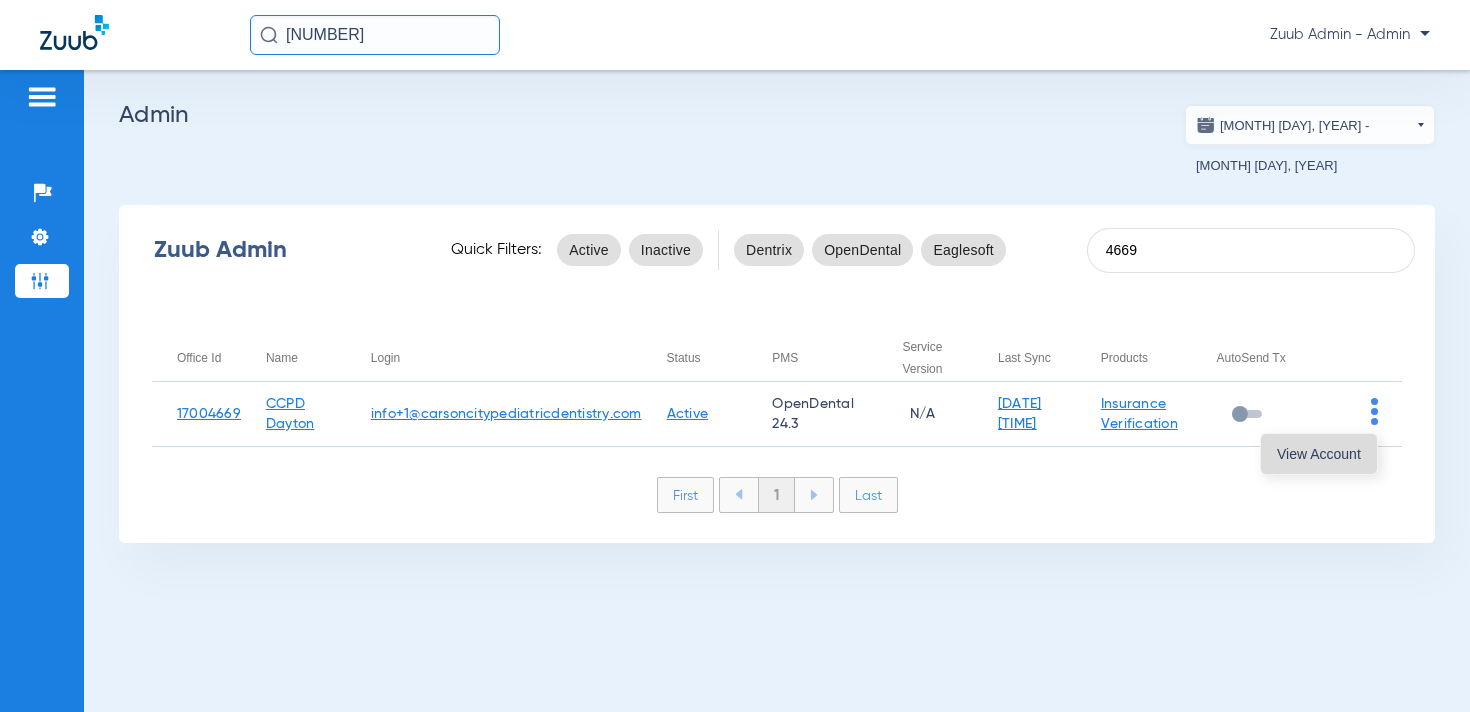 click on "View Account" at bounding box center [1319, 454] 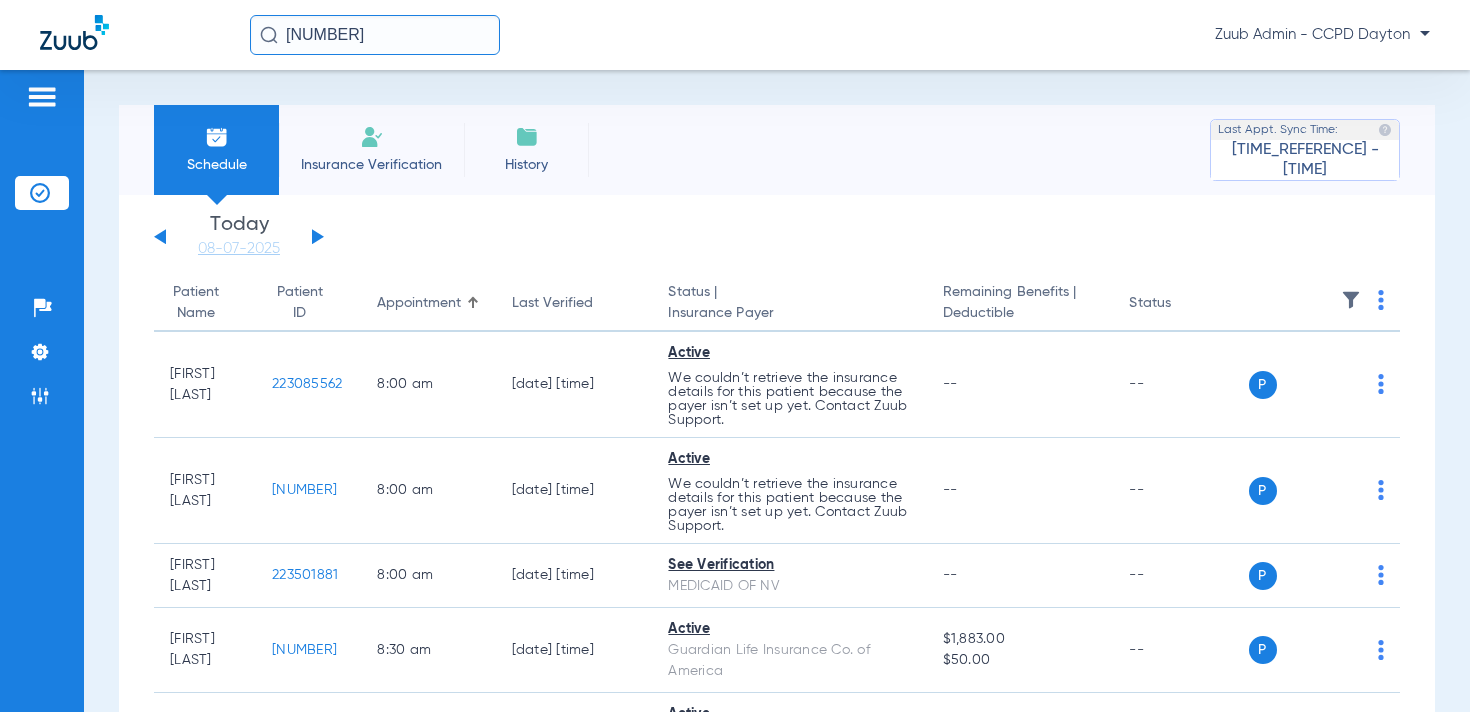 click on "[NUMBER]" 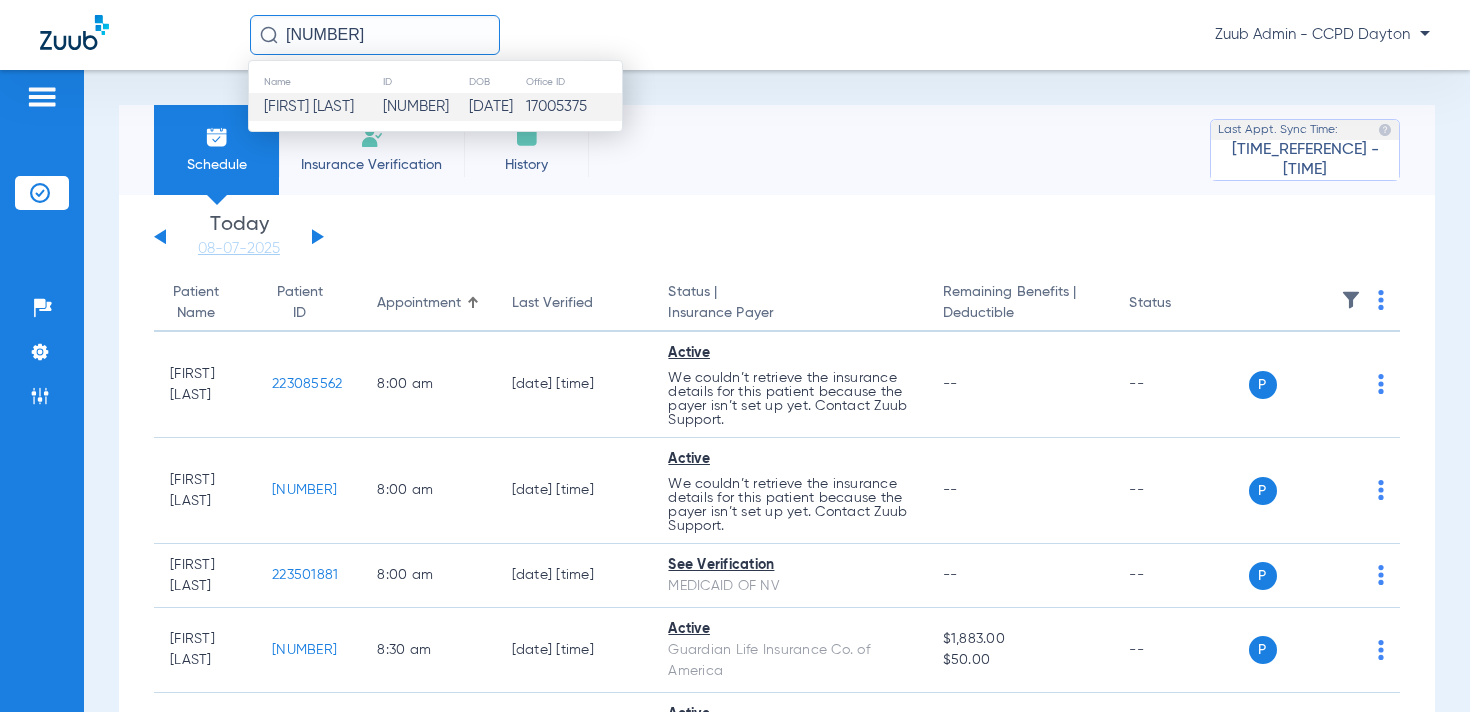click on "[NUMBER]" 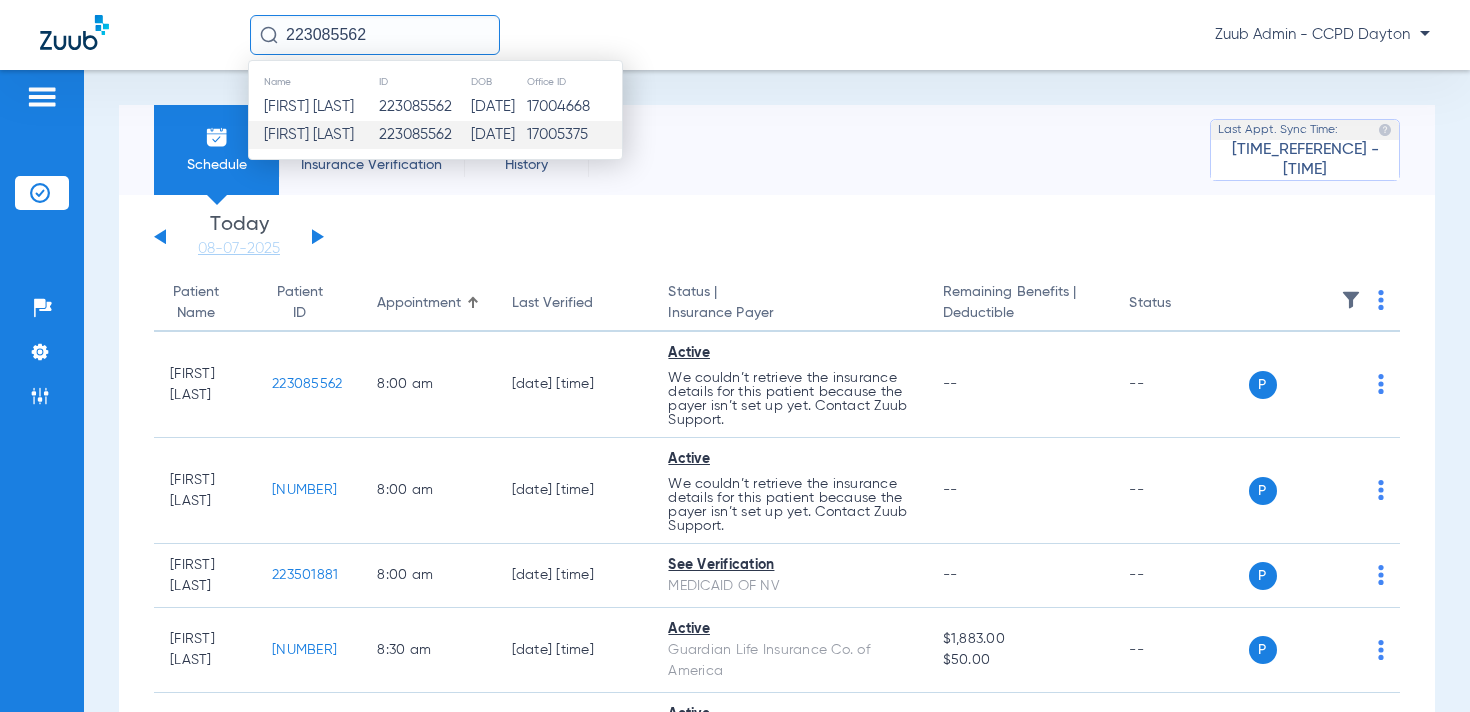 type on "223085562" 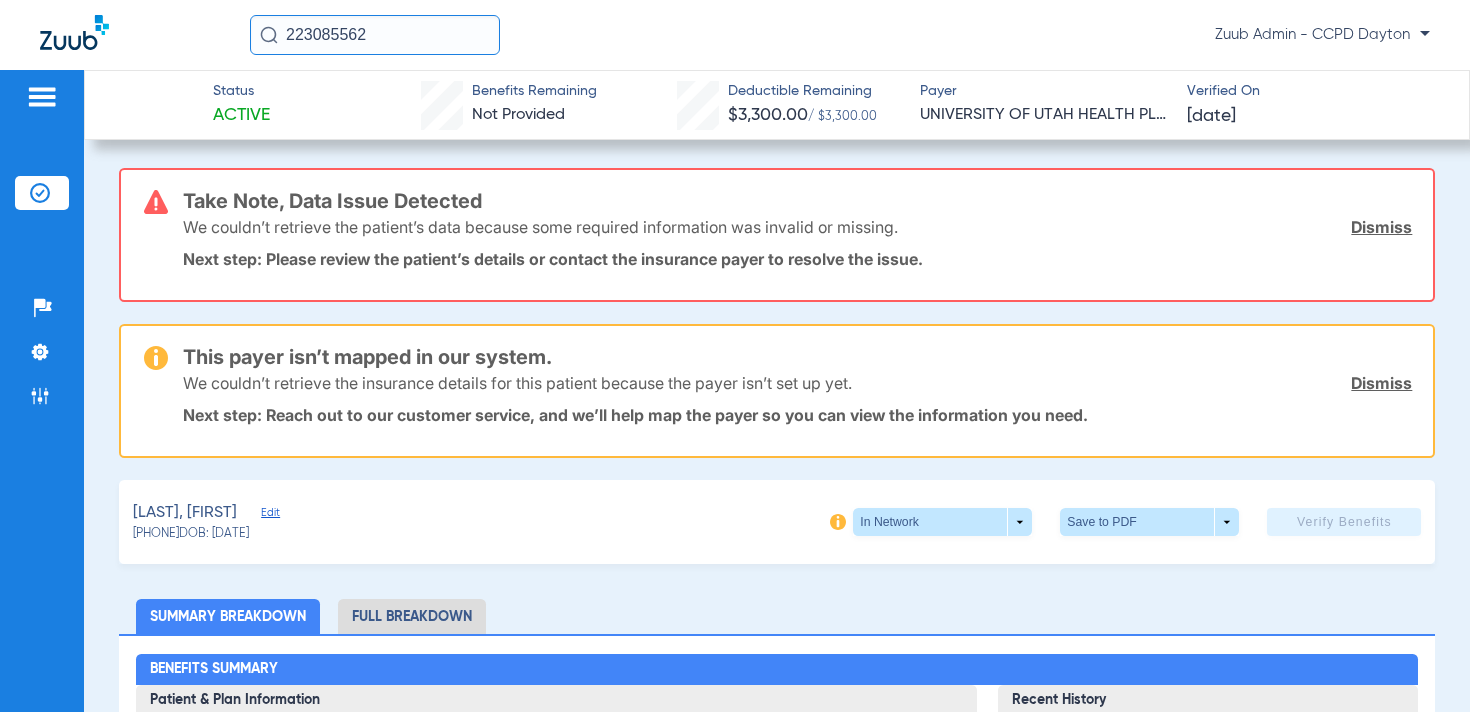 click on "Edit" 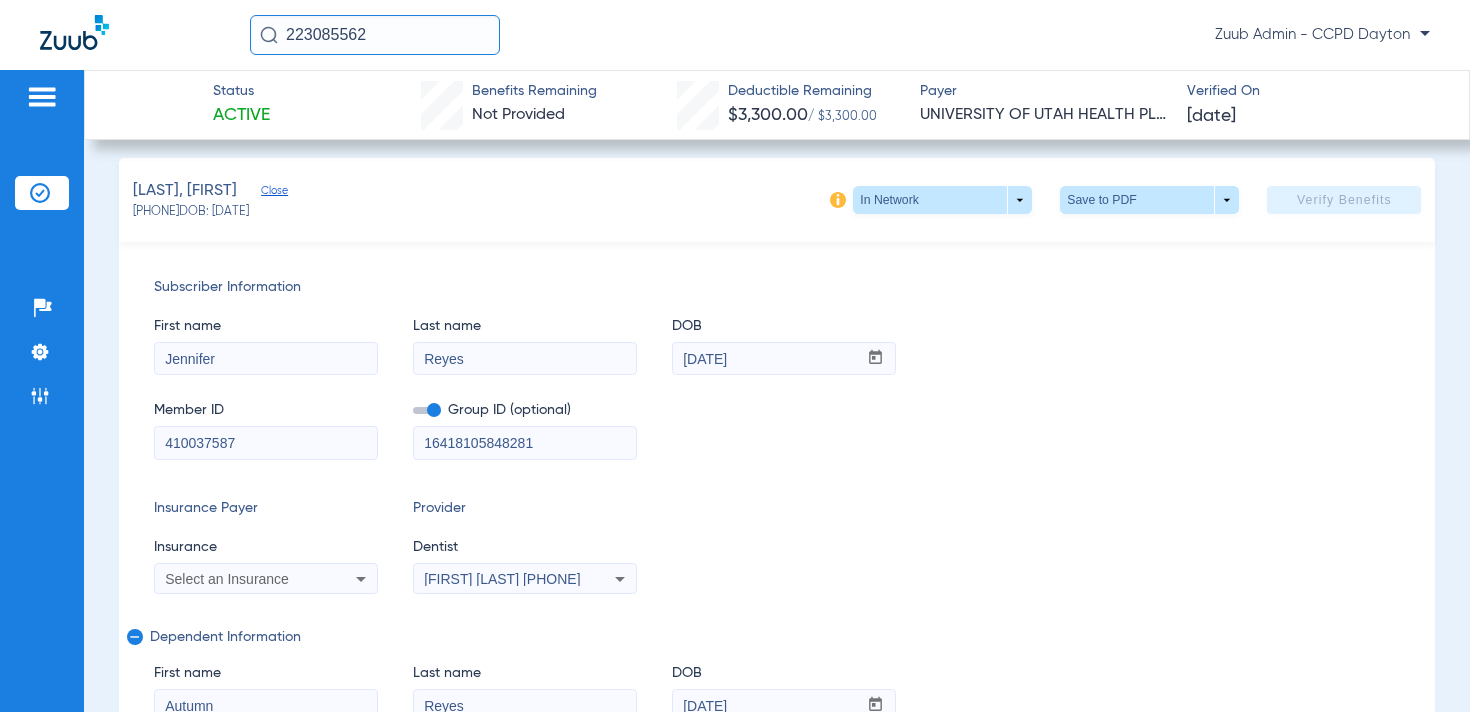 scroll, scrollTop: 311, scrollLeft: 0, axis: vertical 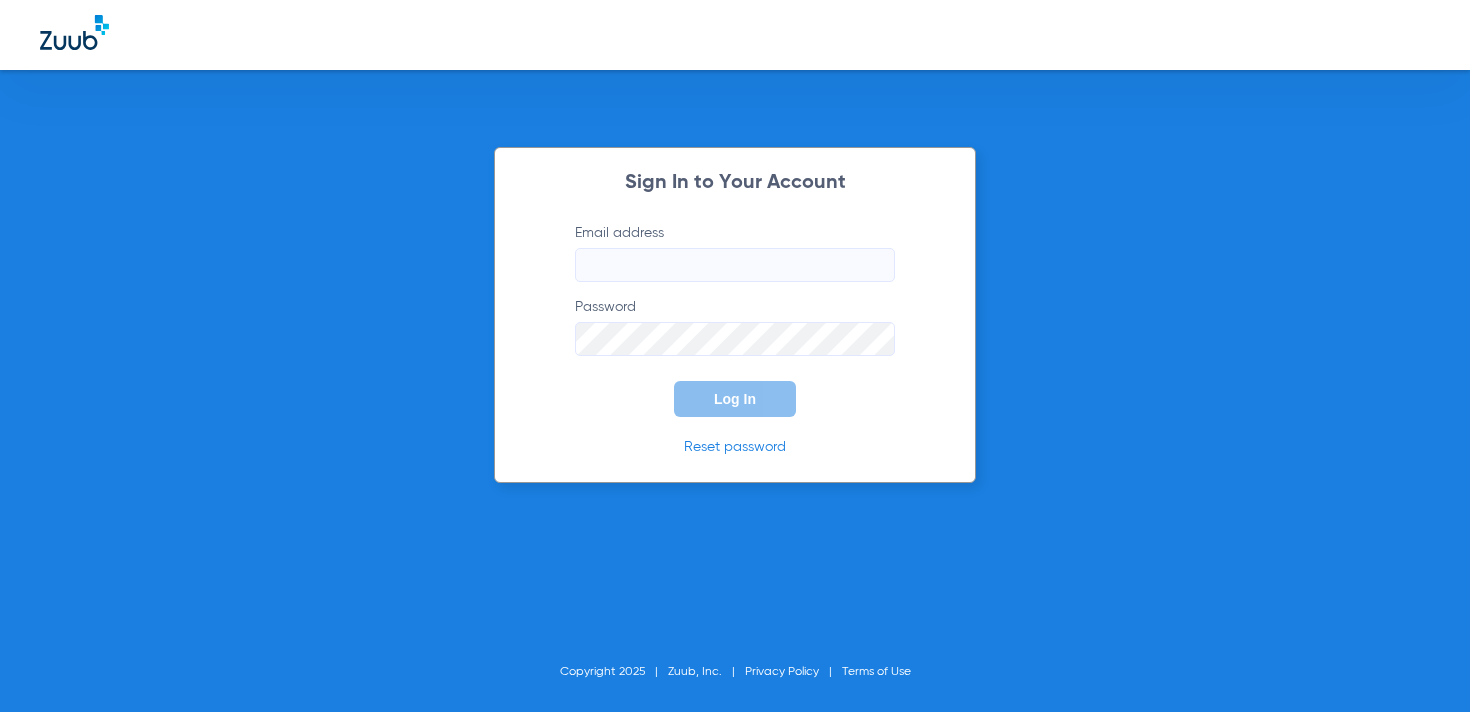 type on "[FIRST]@[DOMAIN]" 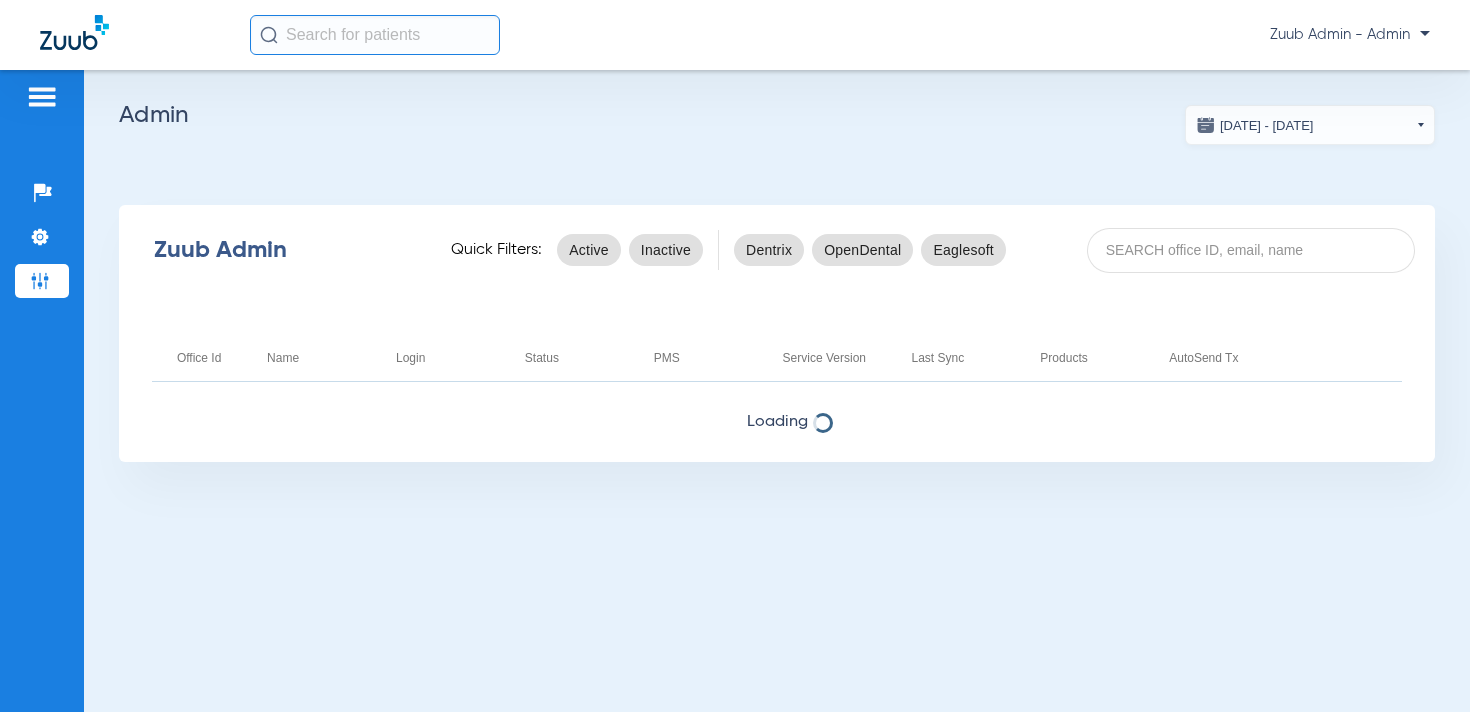 scroll, scrollTop: 0, scrollLeft: 0, axis: both 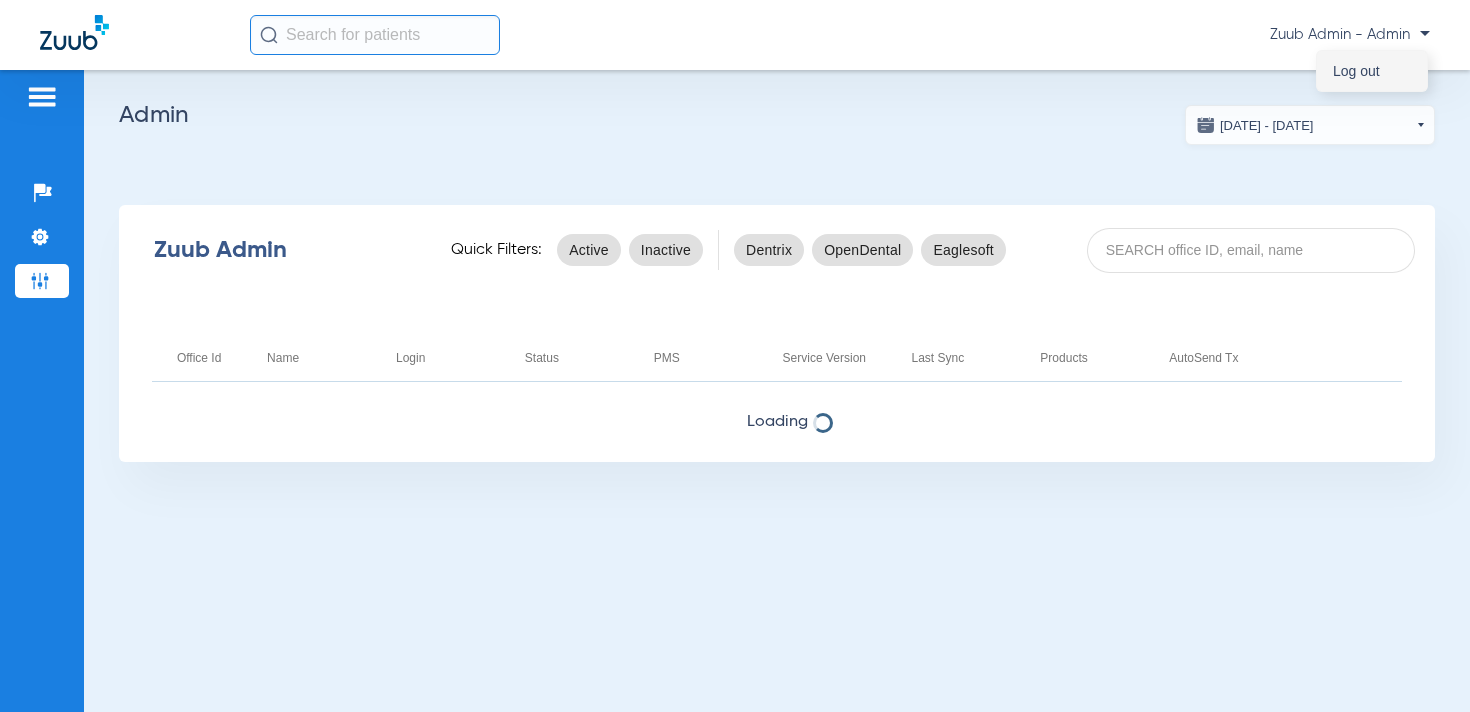 click on "Log out" at bounding box center [1372, 71] 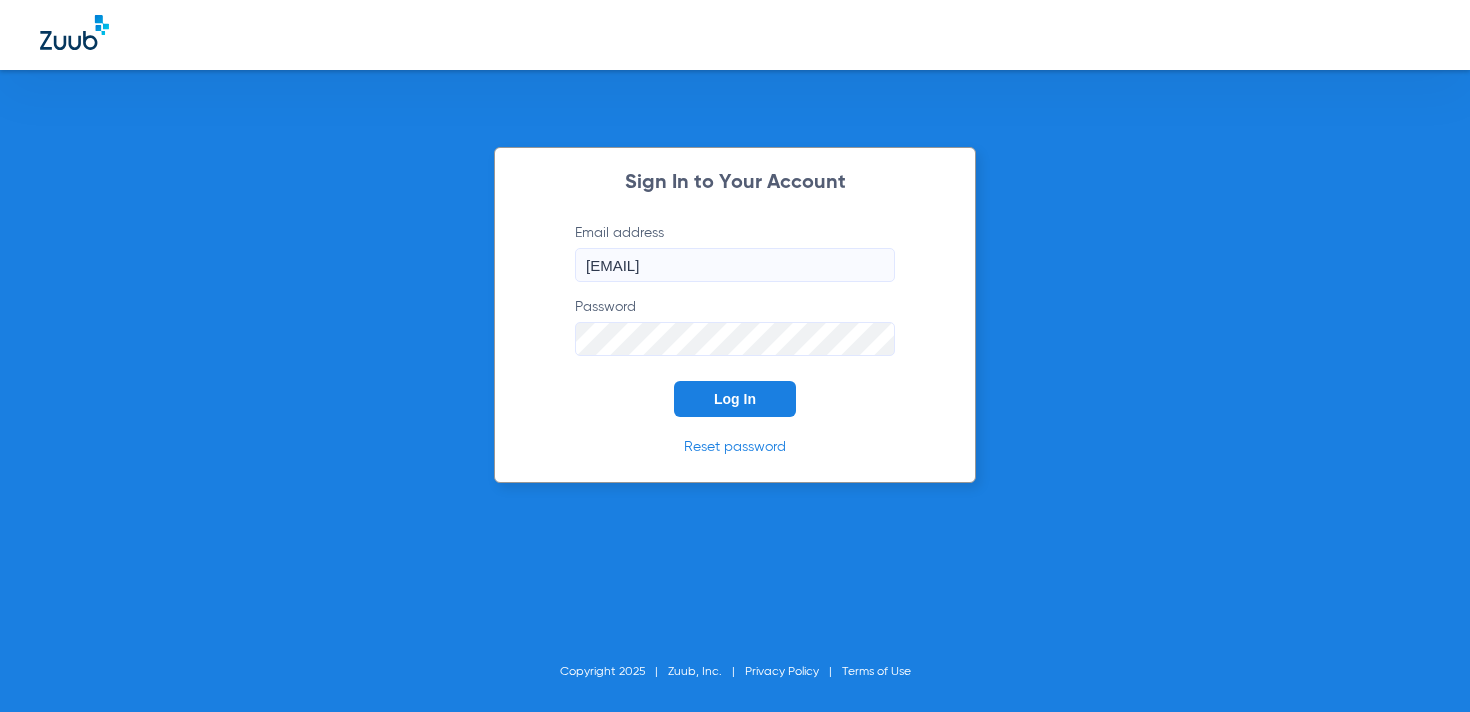 click on "[EMAIL]" 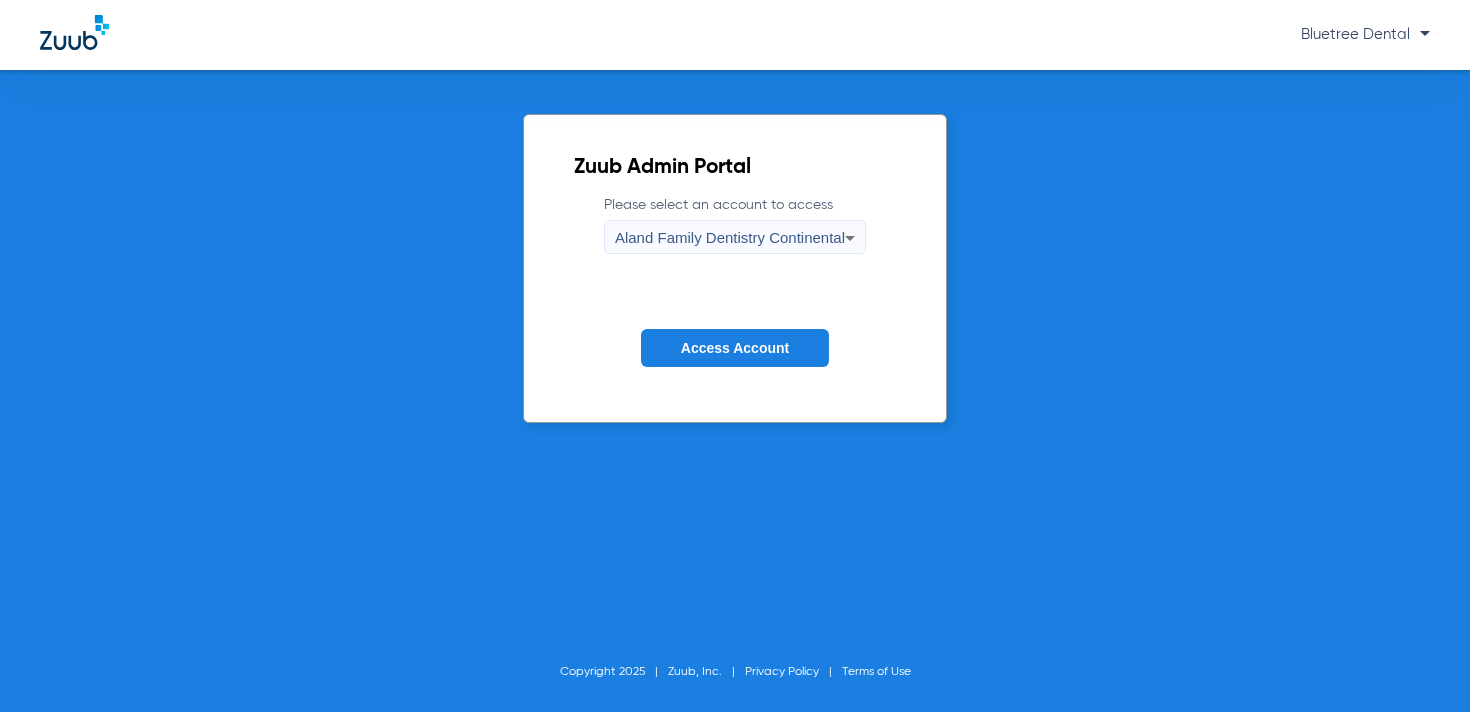 click on "Aland Family Dentistry Continental" at bounding box center [730, 237] 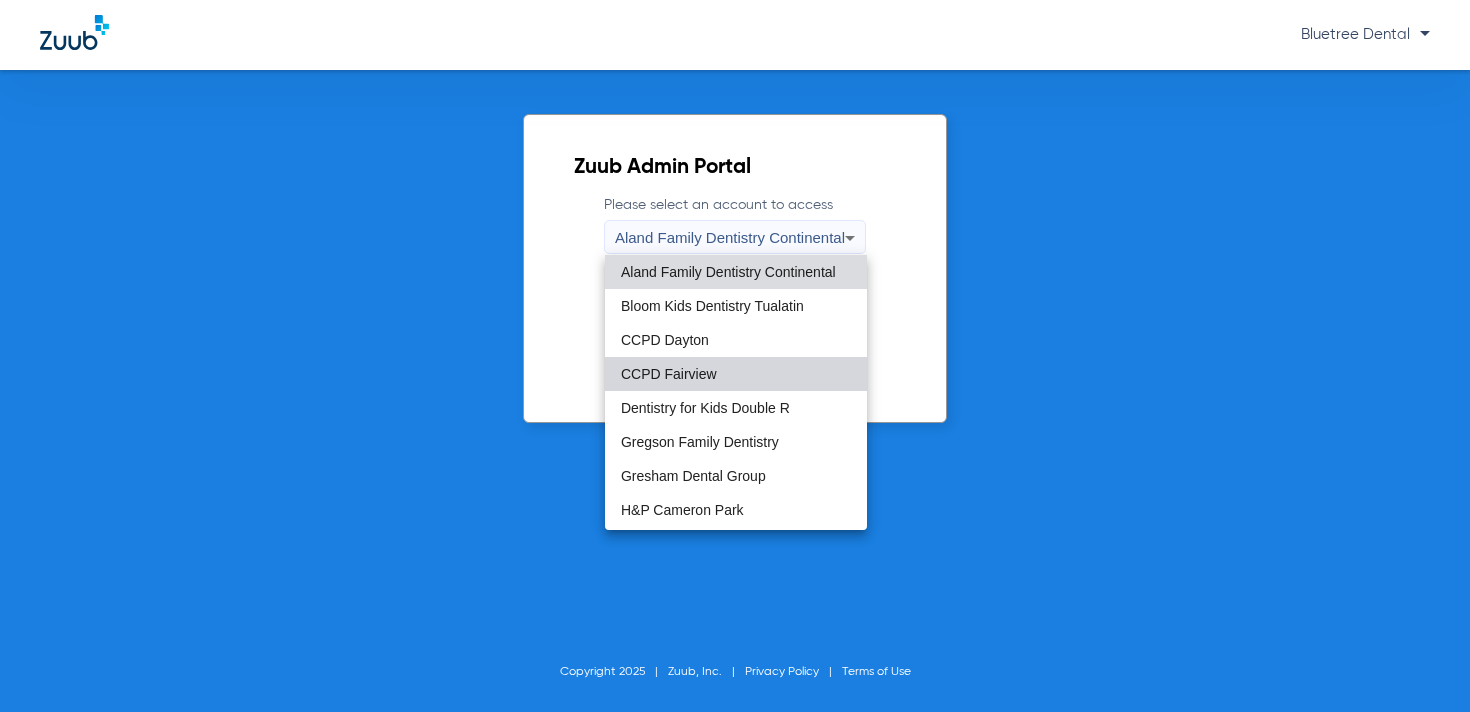 click on "CCPD Fairview" at bounding box center [736, 374] 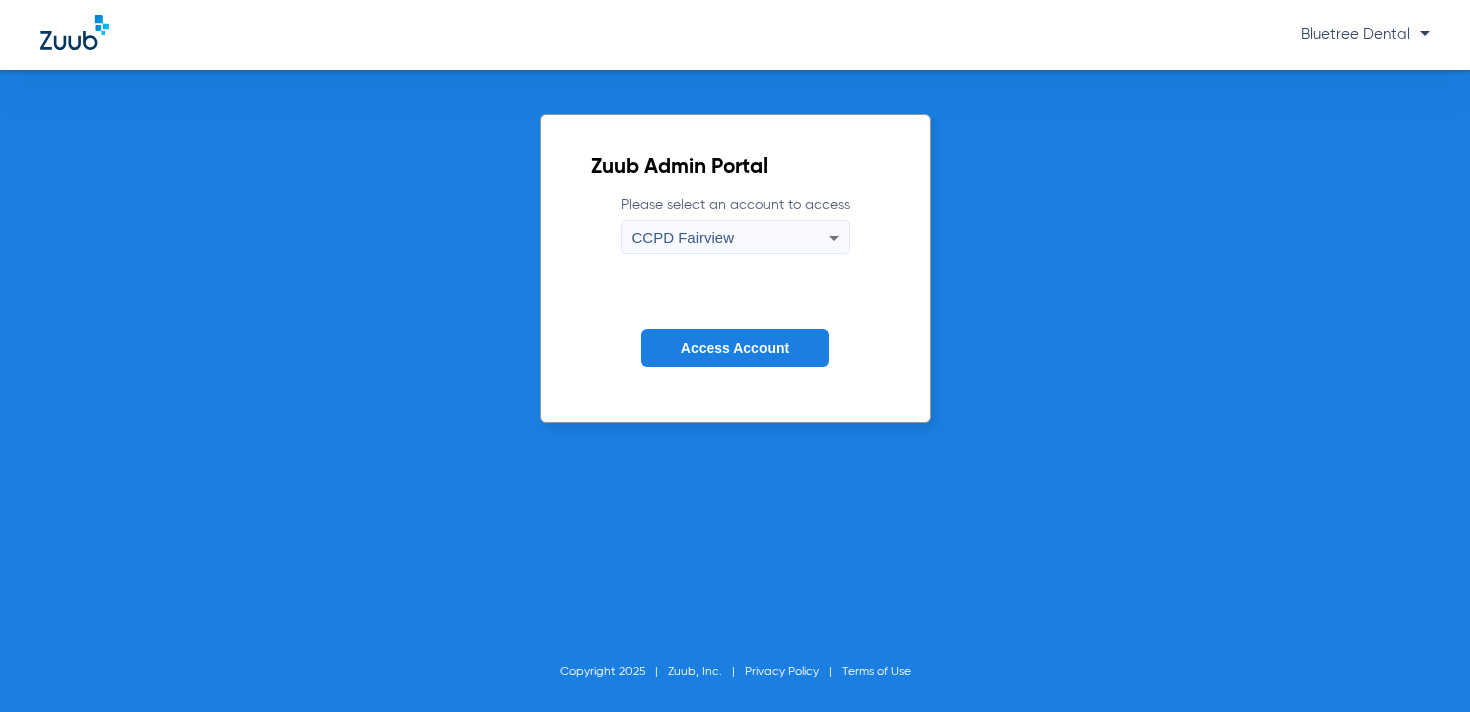 click on "Access Account" 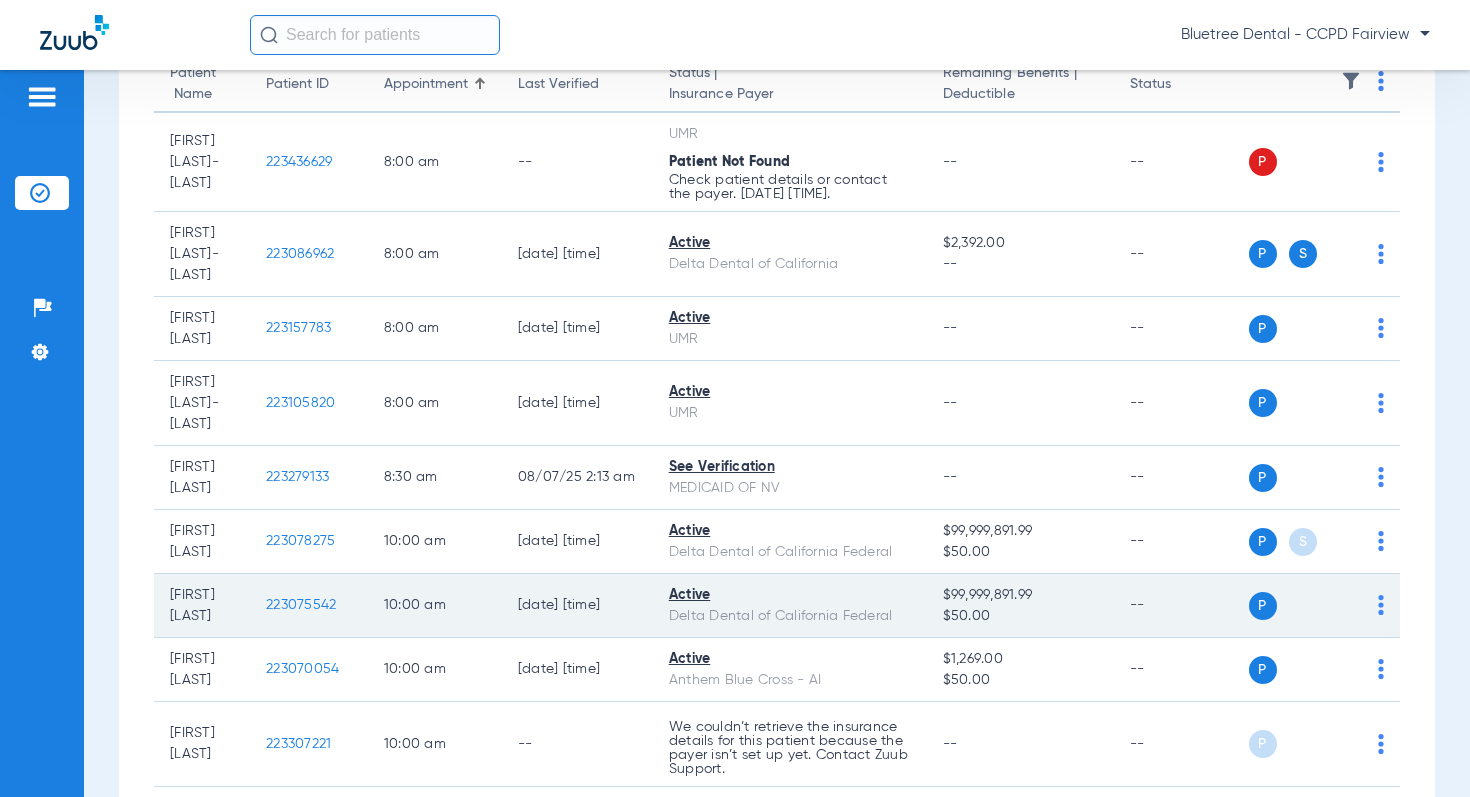 scroll, scrollTop: 243, scrollLeft: 0, axis: vertical 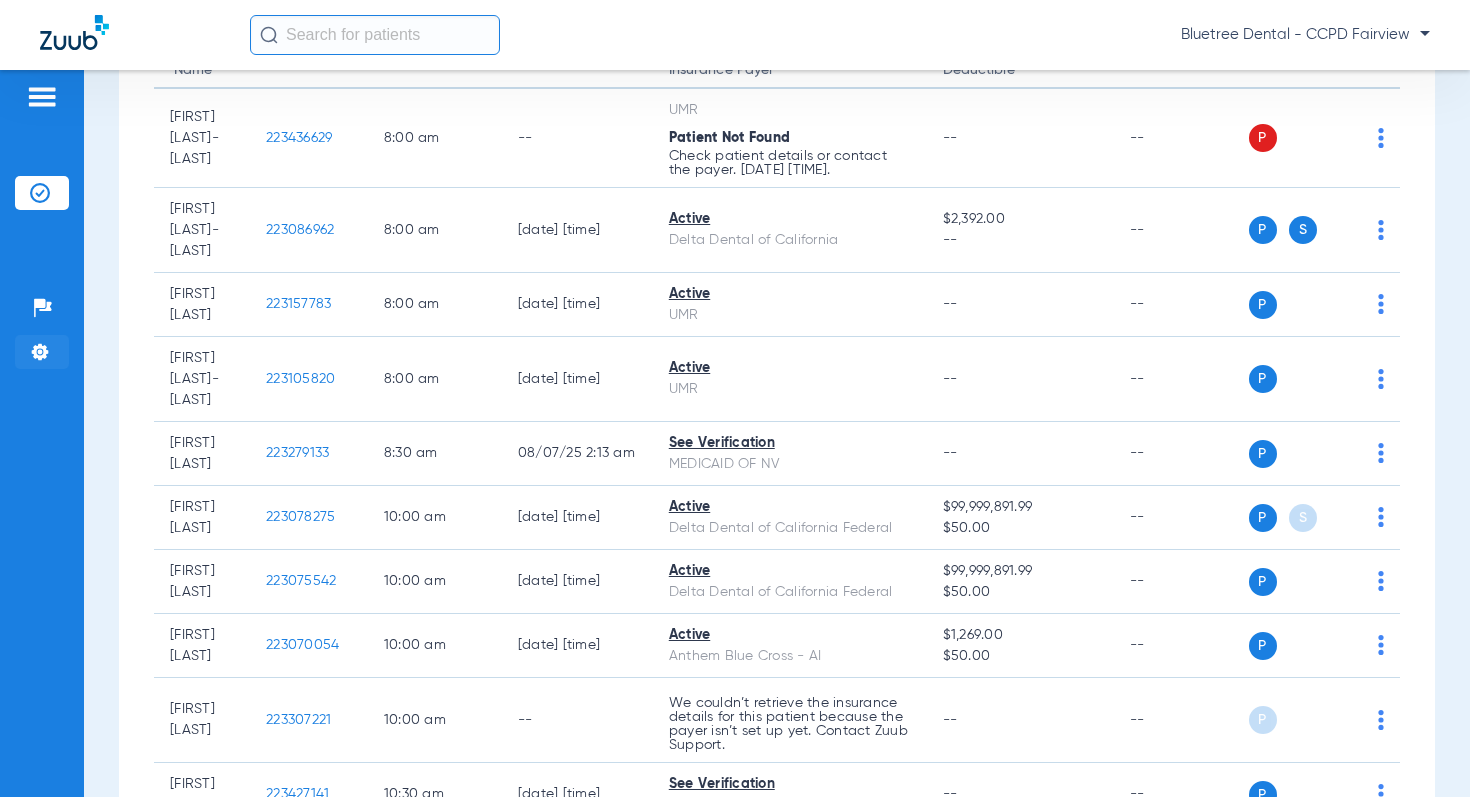 click on "Settings" 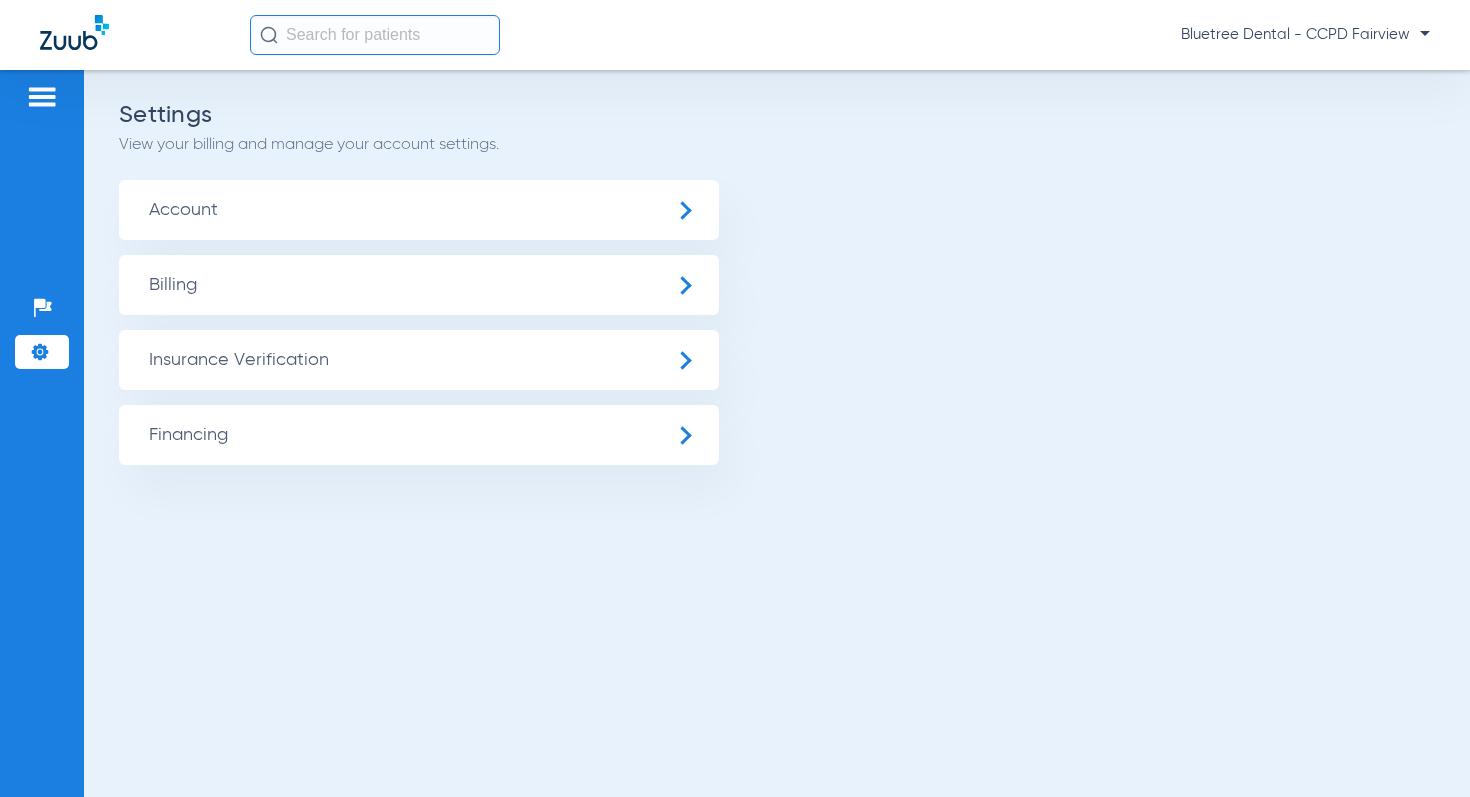 scroll, scrollTop: 0, scrollLeft: 0, axis: both 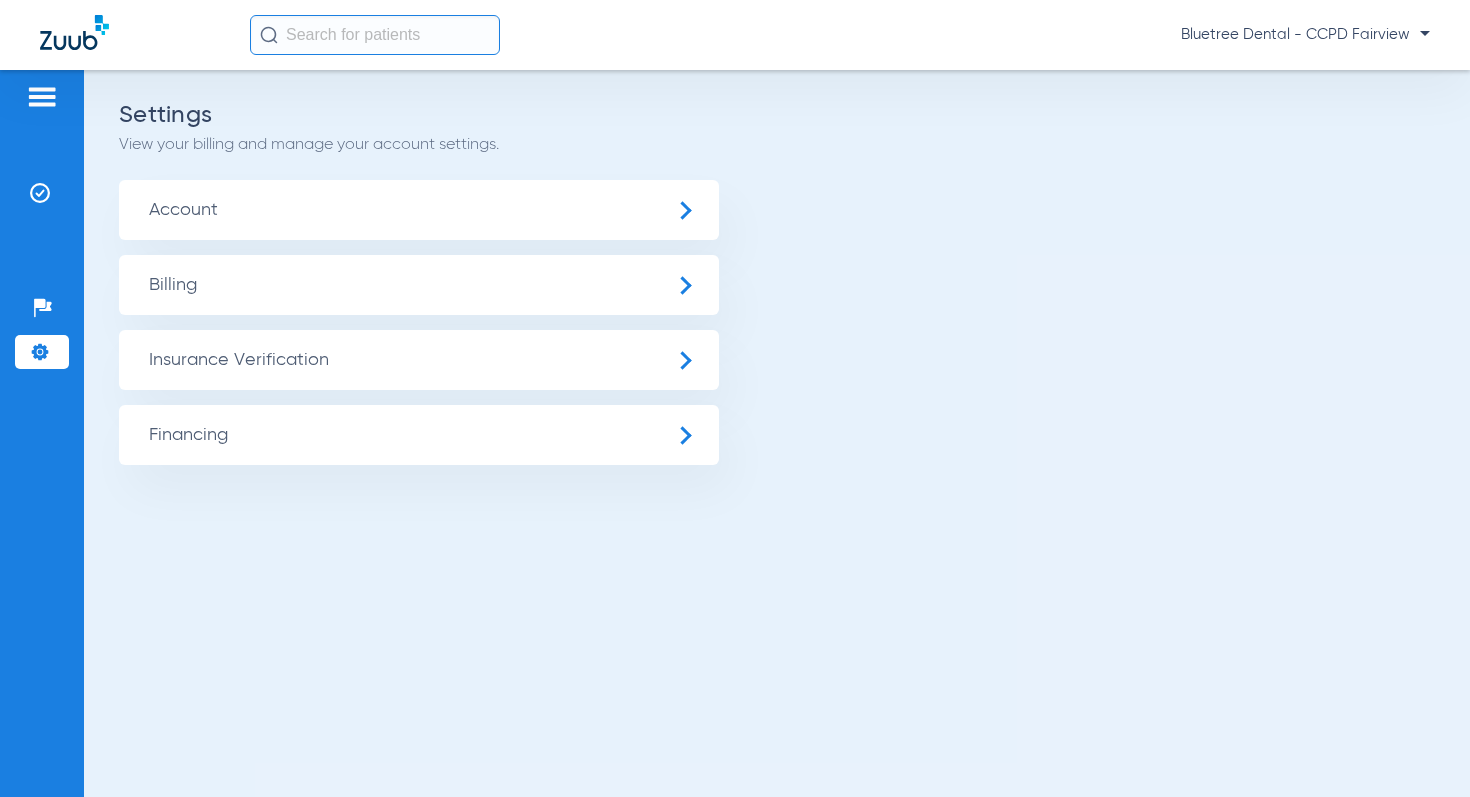 click on "Insurance Verification" 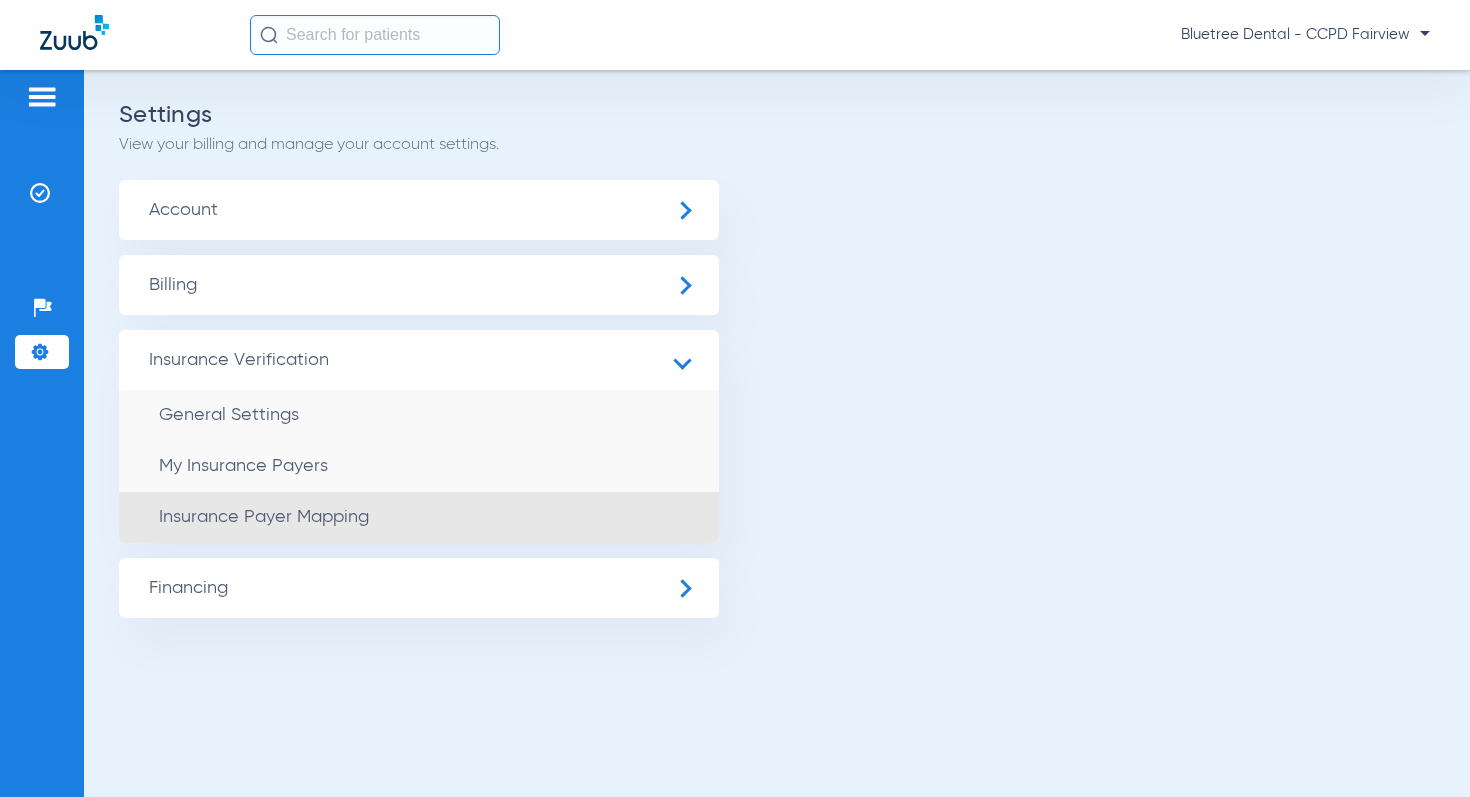 click on "Insurance Payer Mapping" 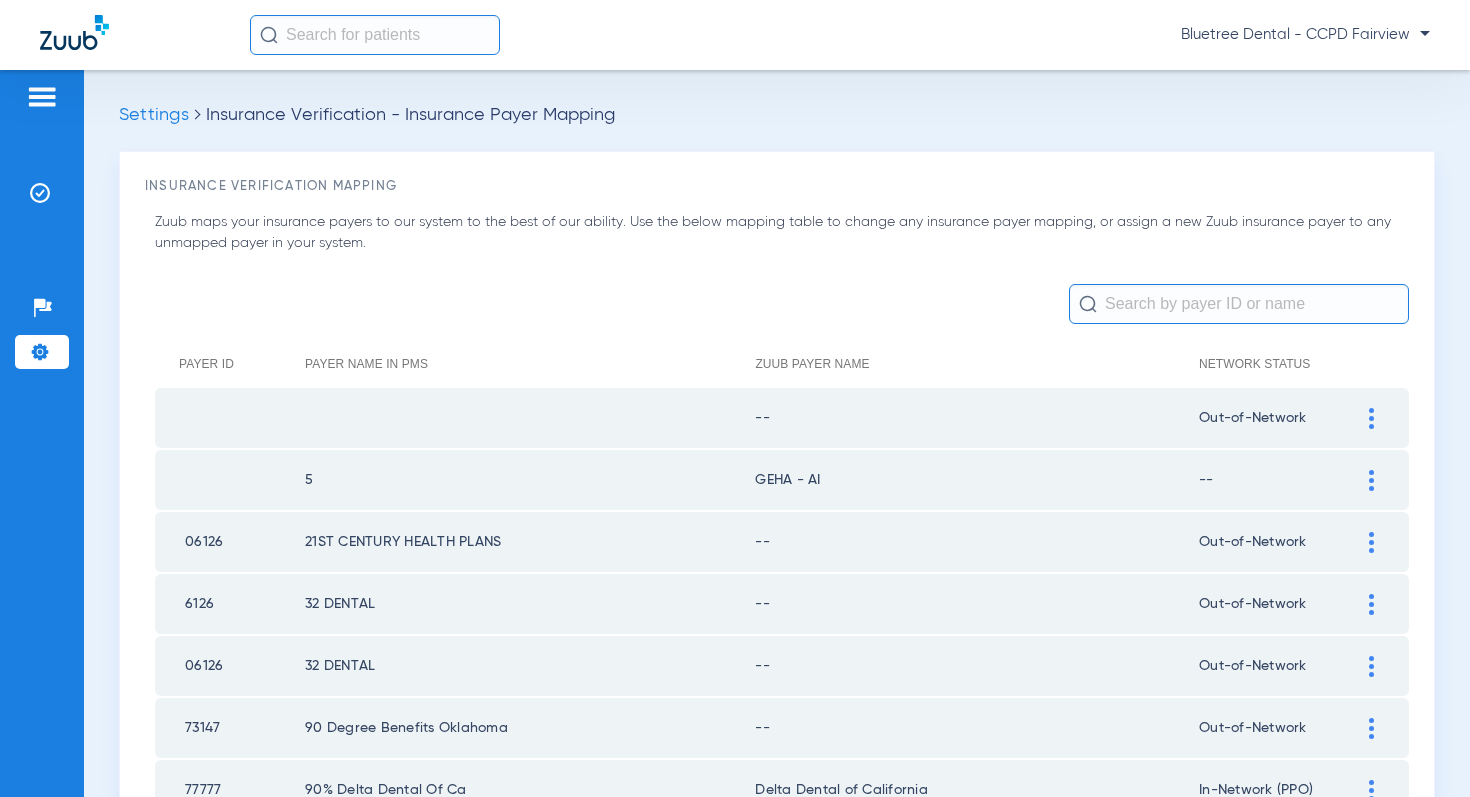click 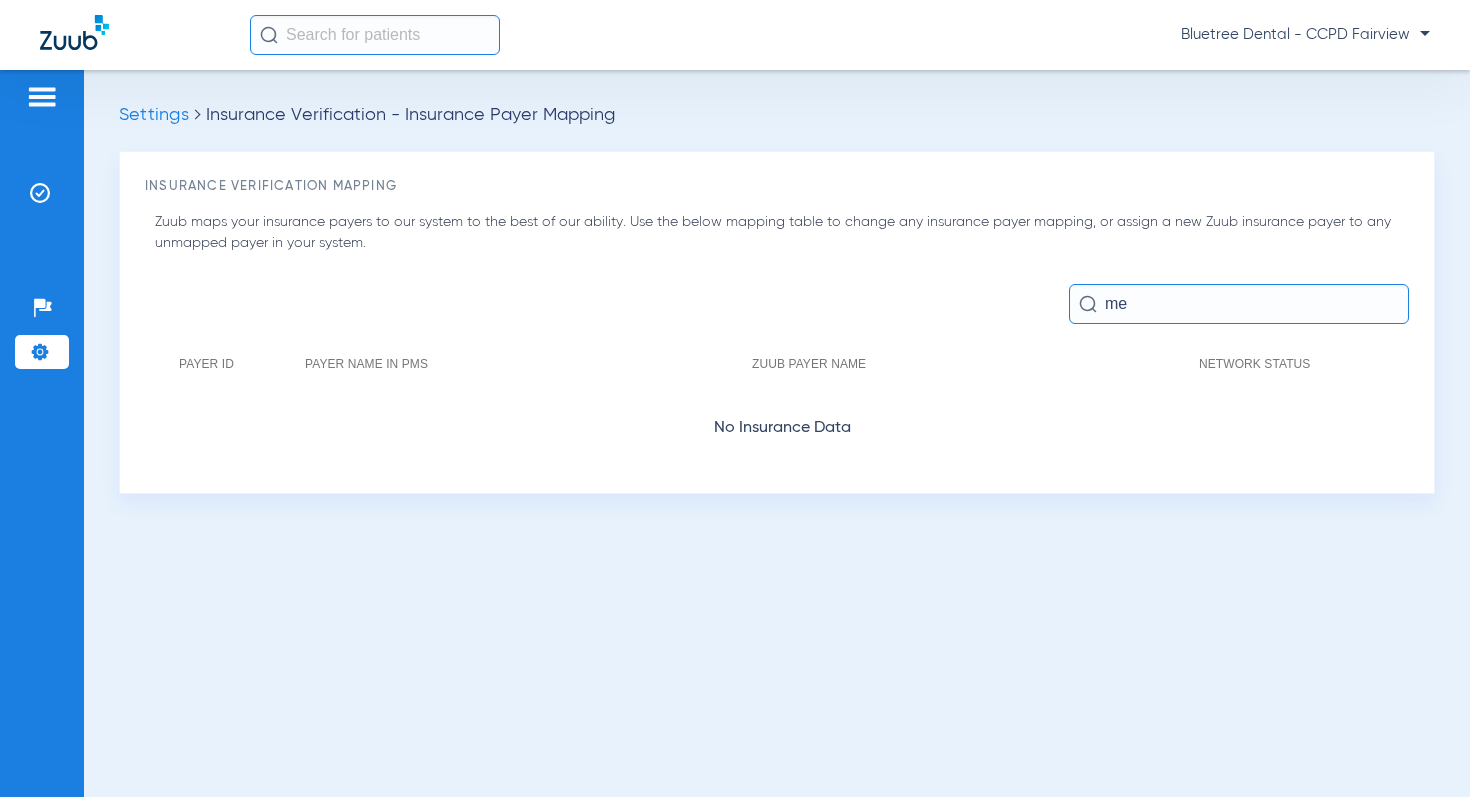 type on "m" 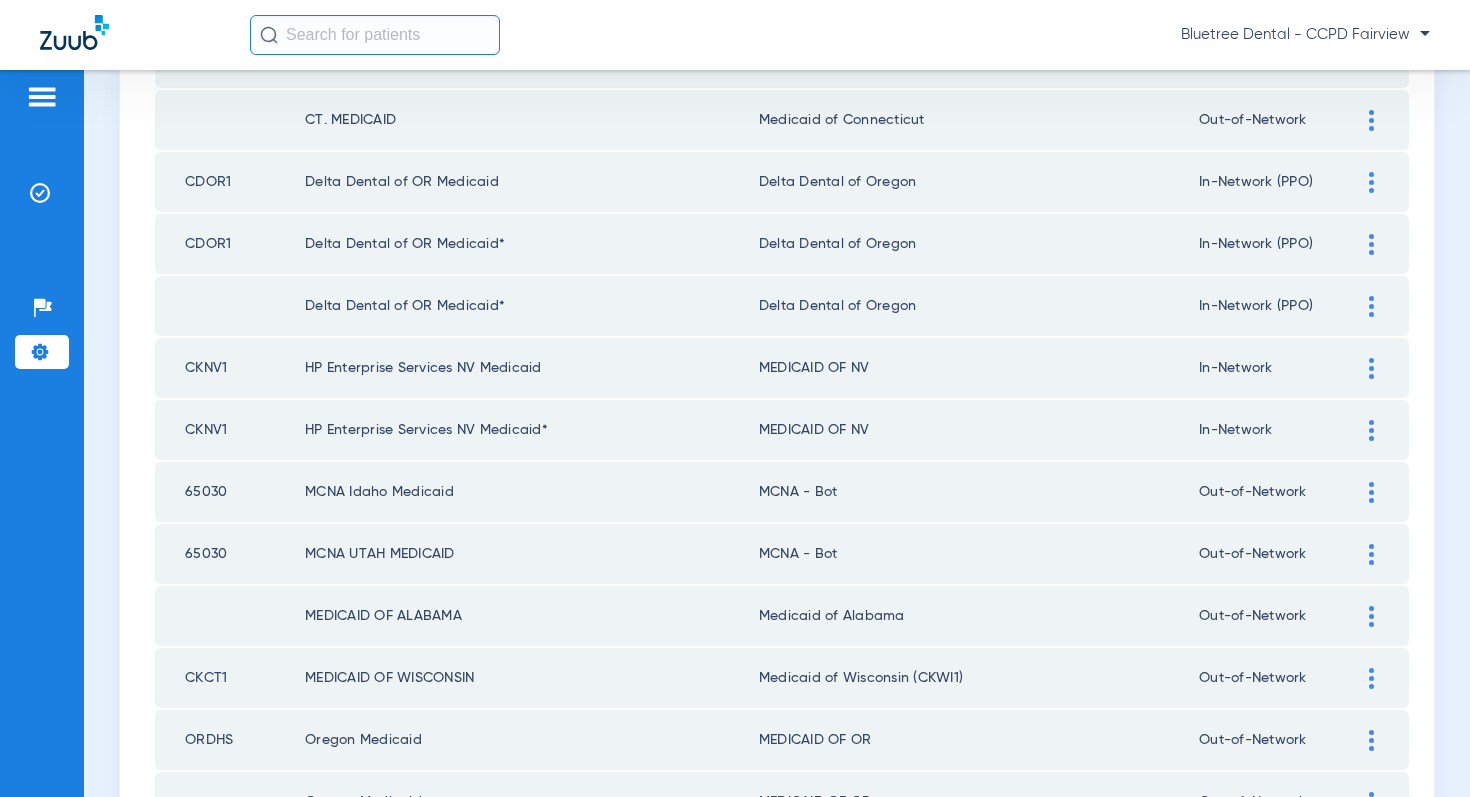 scroll, scrollTop: 445, scrollLeft: 0, axis: vertical 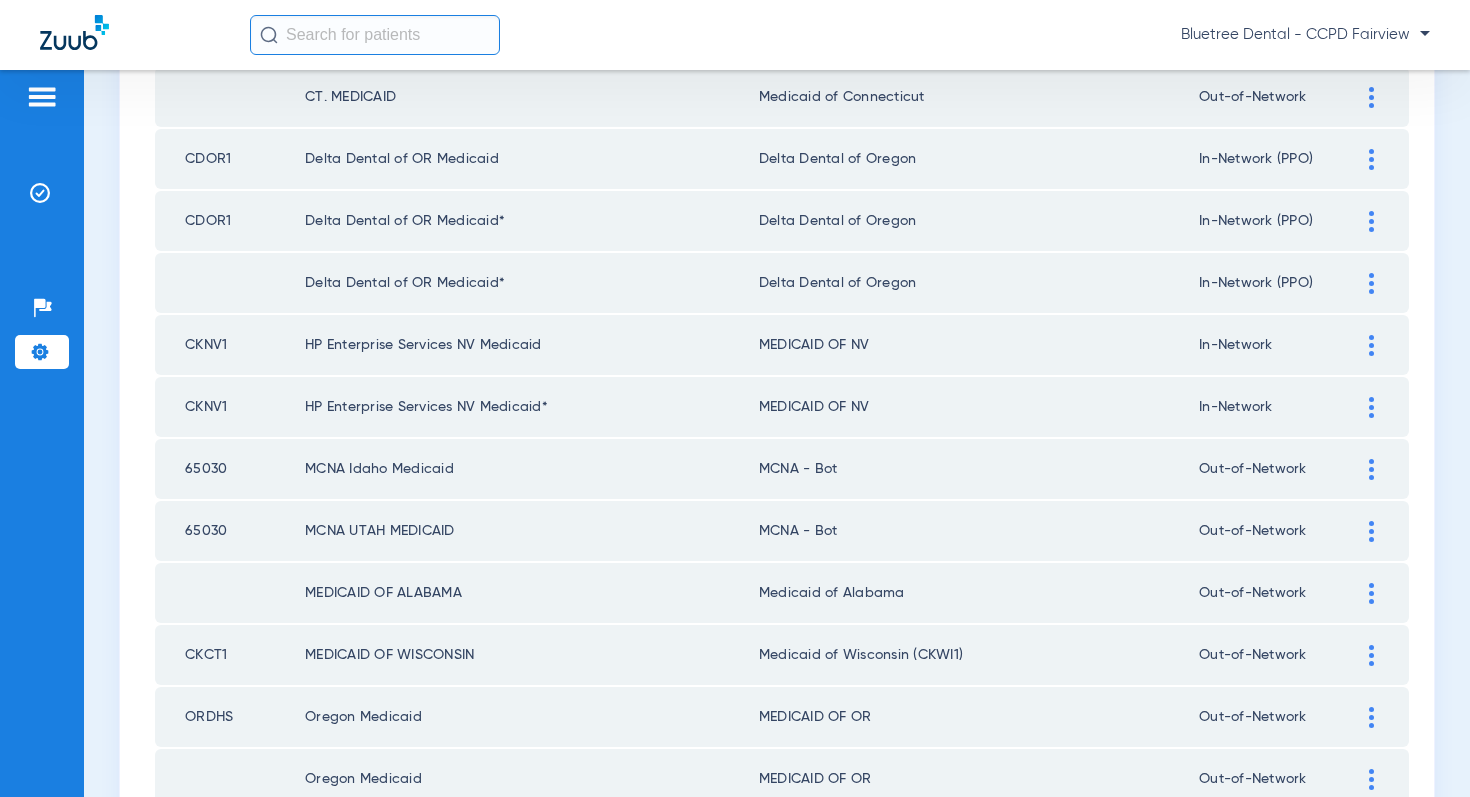 type on "medicaid" 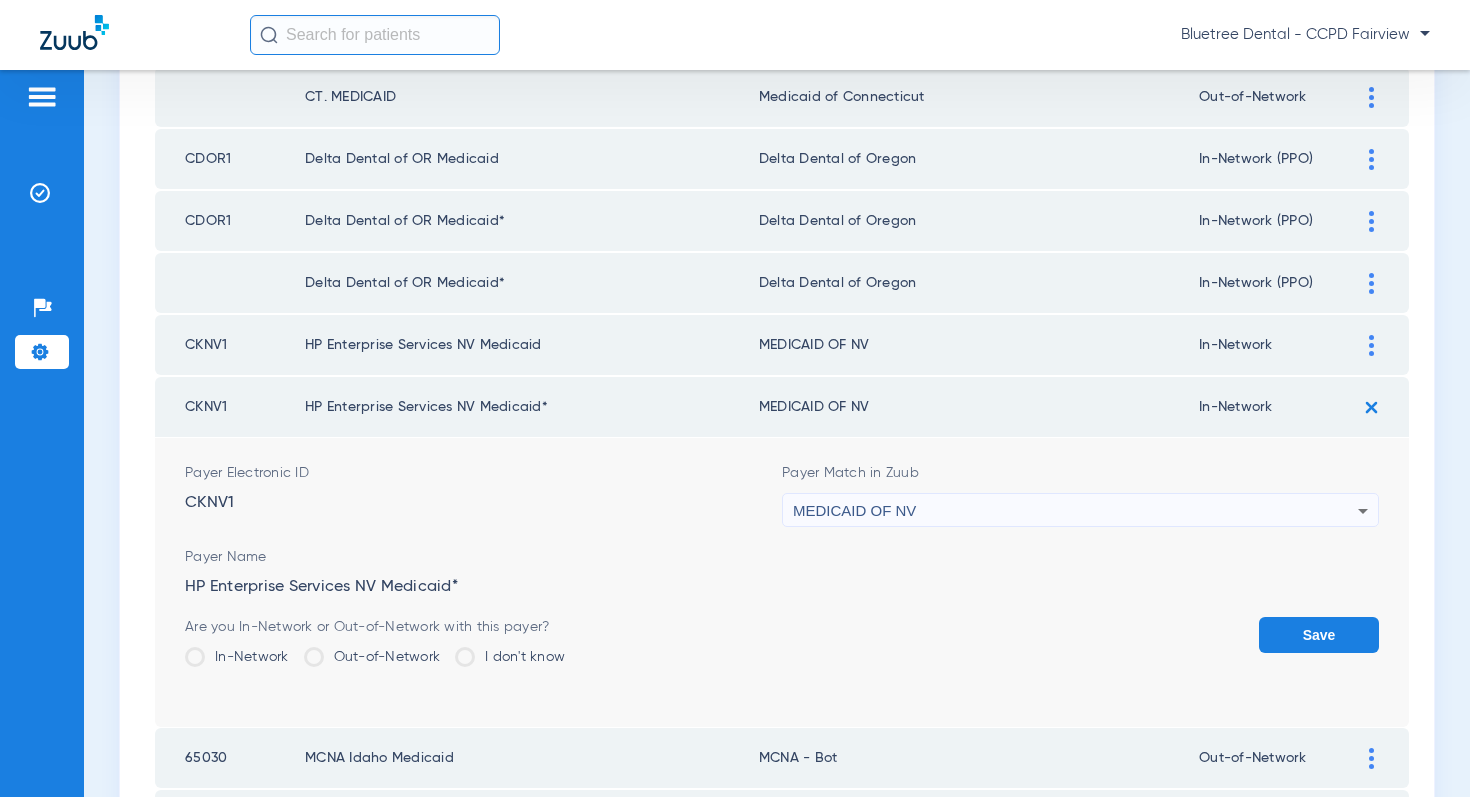 click on "MEDICAID OF NV" at bounding box center (1075, 511) 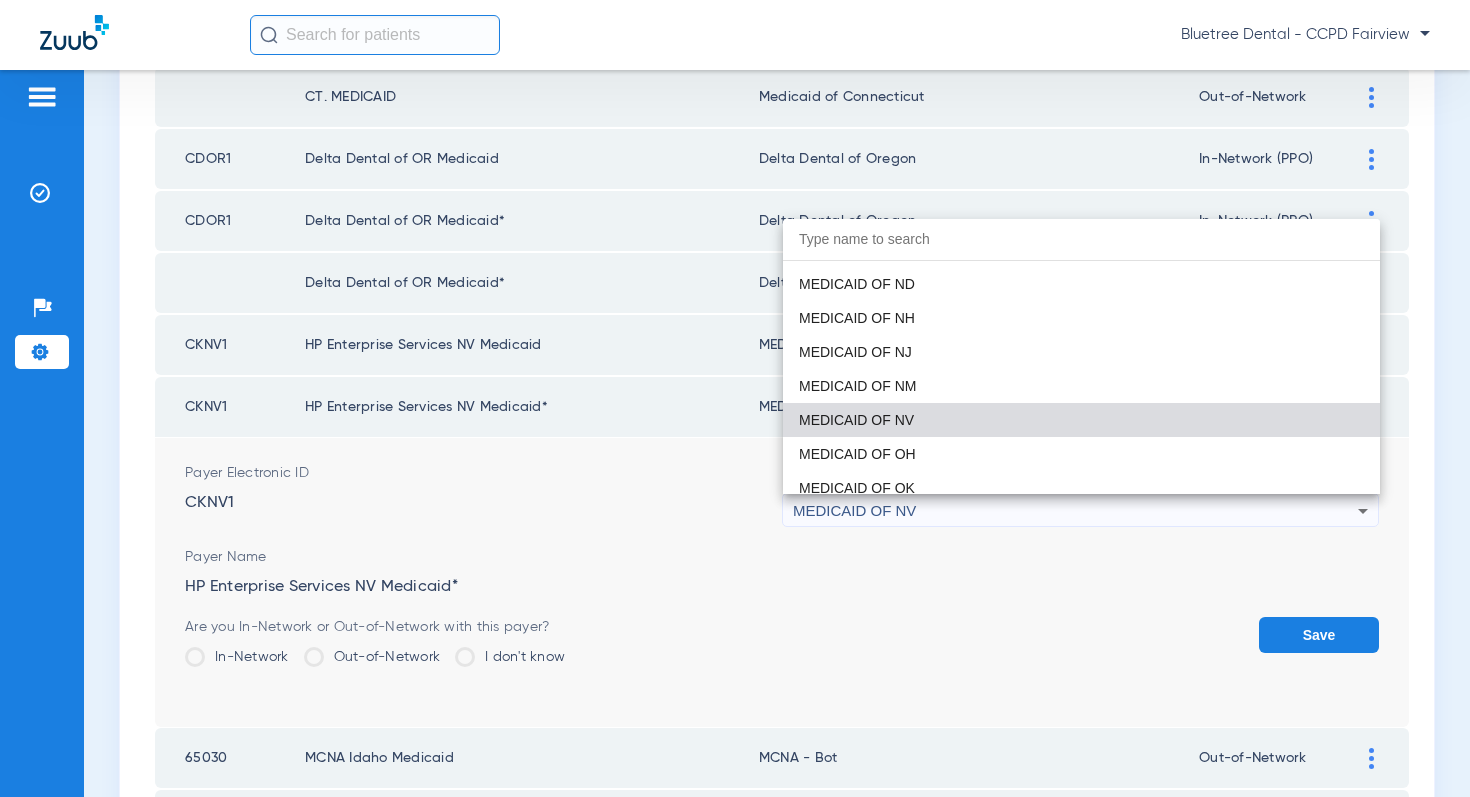 scroll, scrollTop: 9103, scrollLeft: 0, axis: vertical 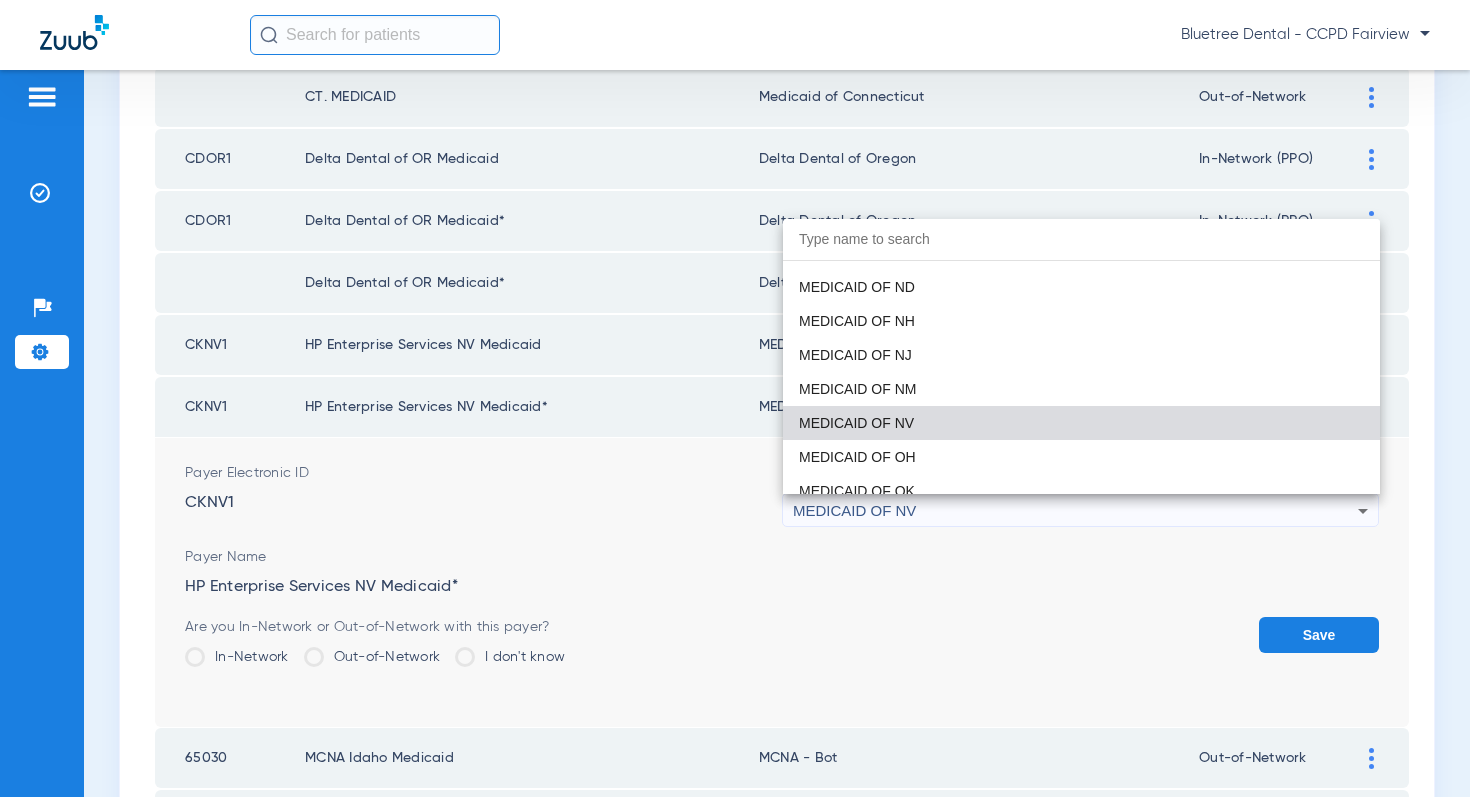 click at bounding box center (735, 398) 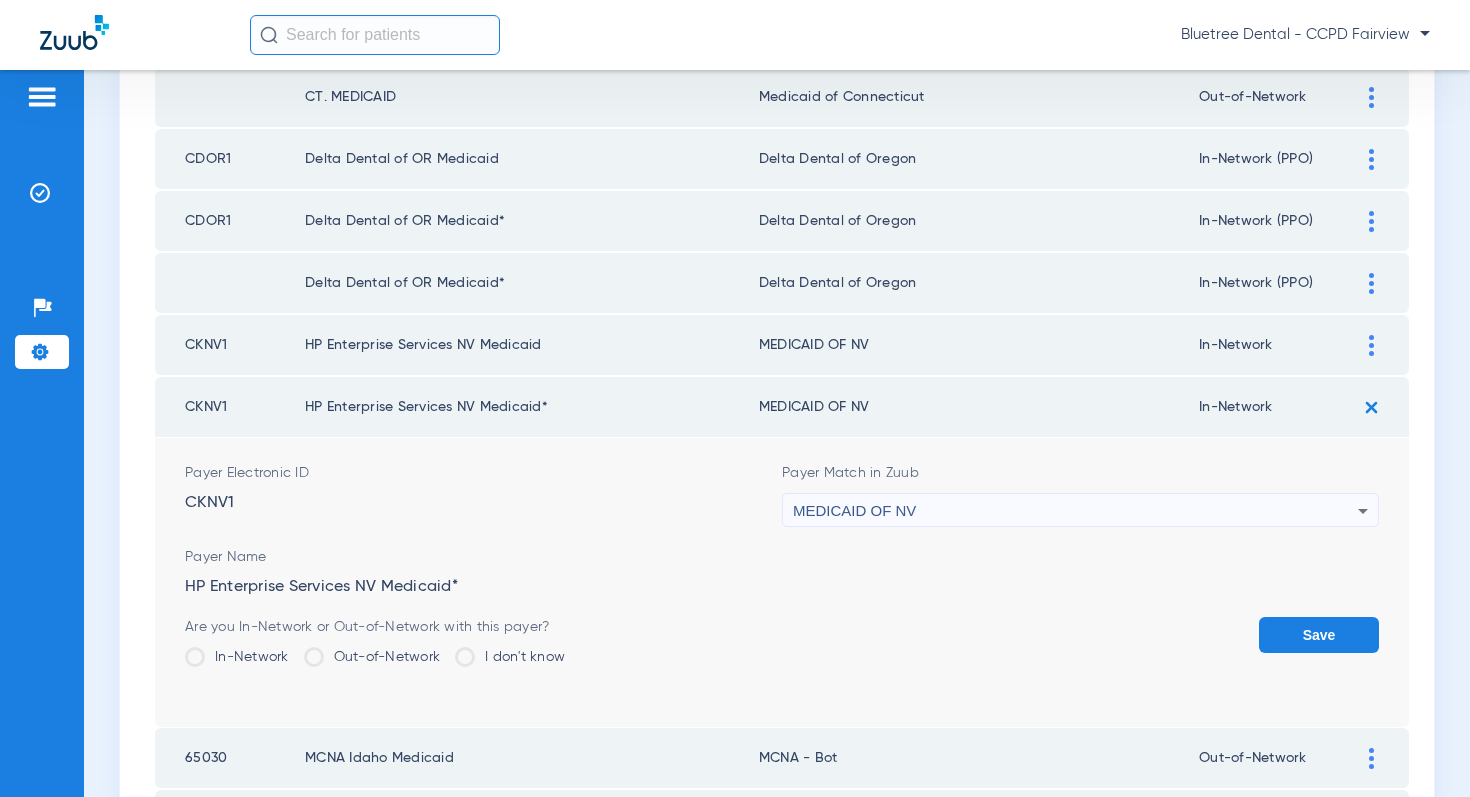 click 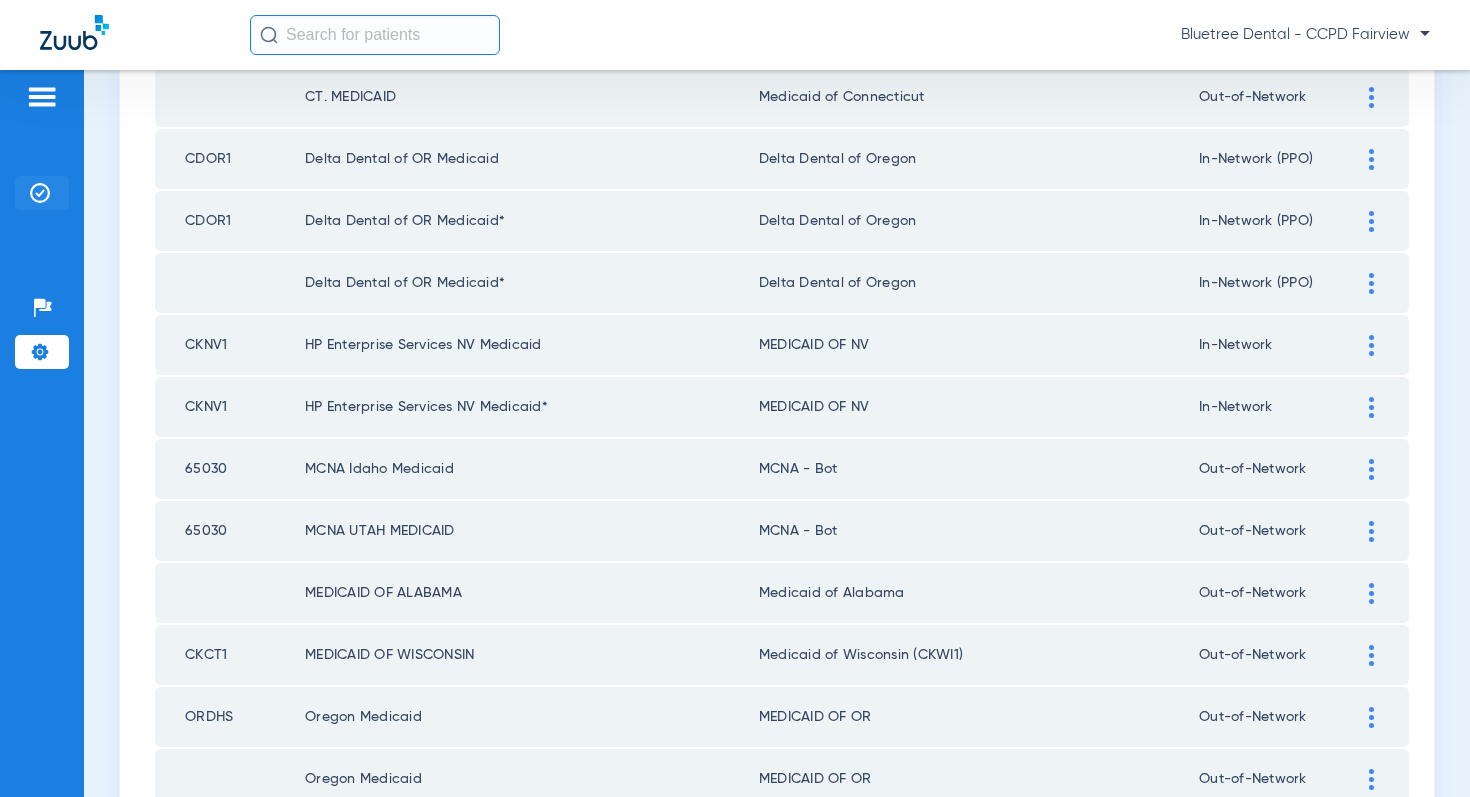 click 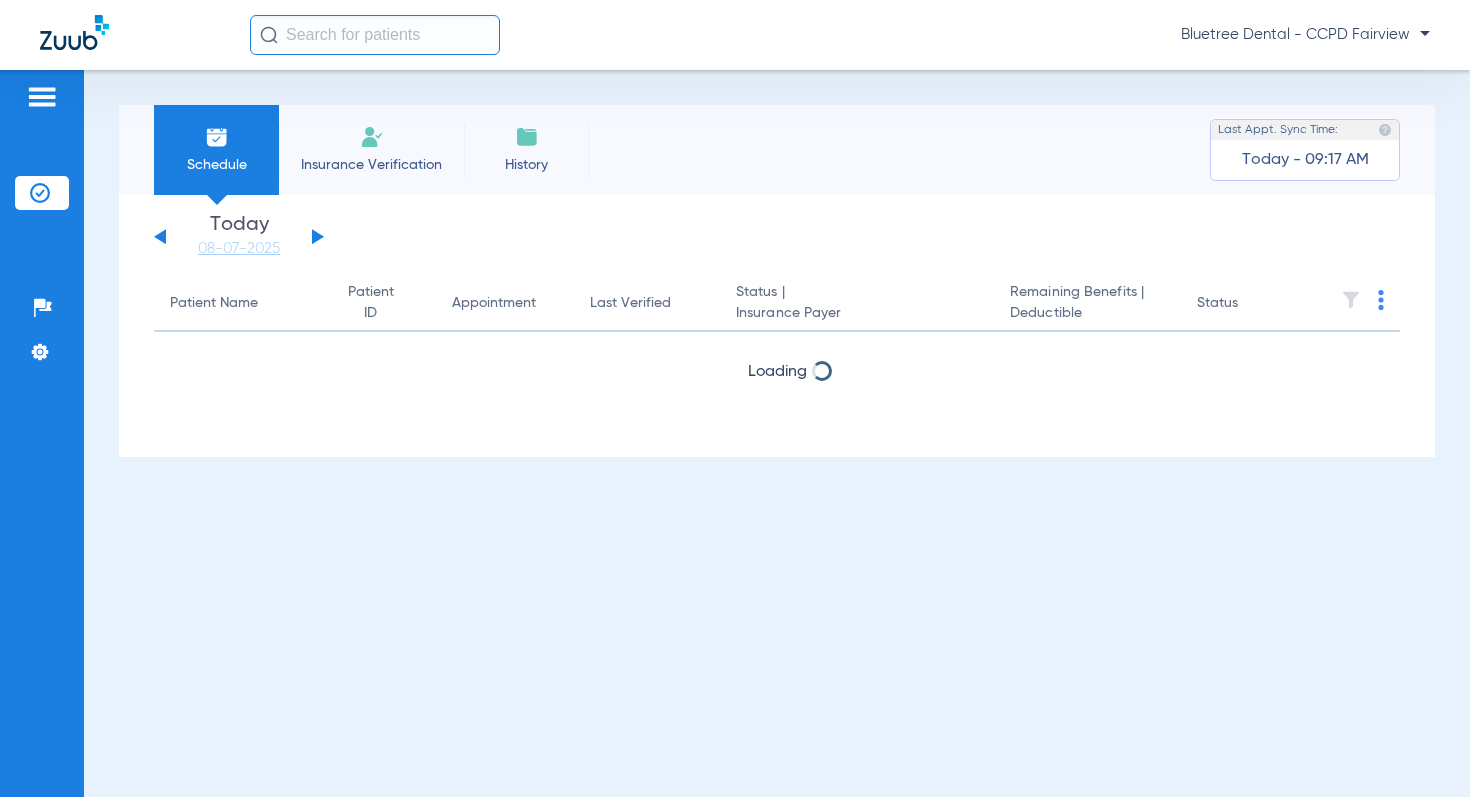 scroll, scrollTop: 0, scrollLeft: 0, axis: both 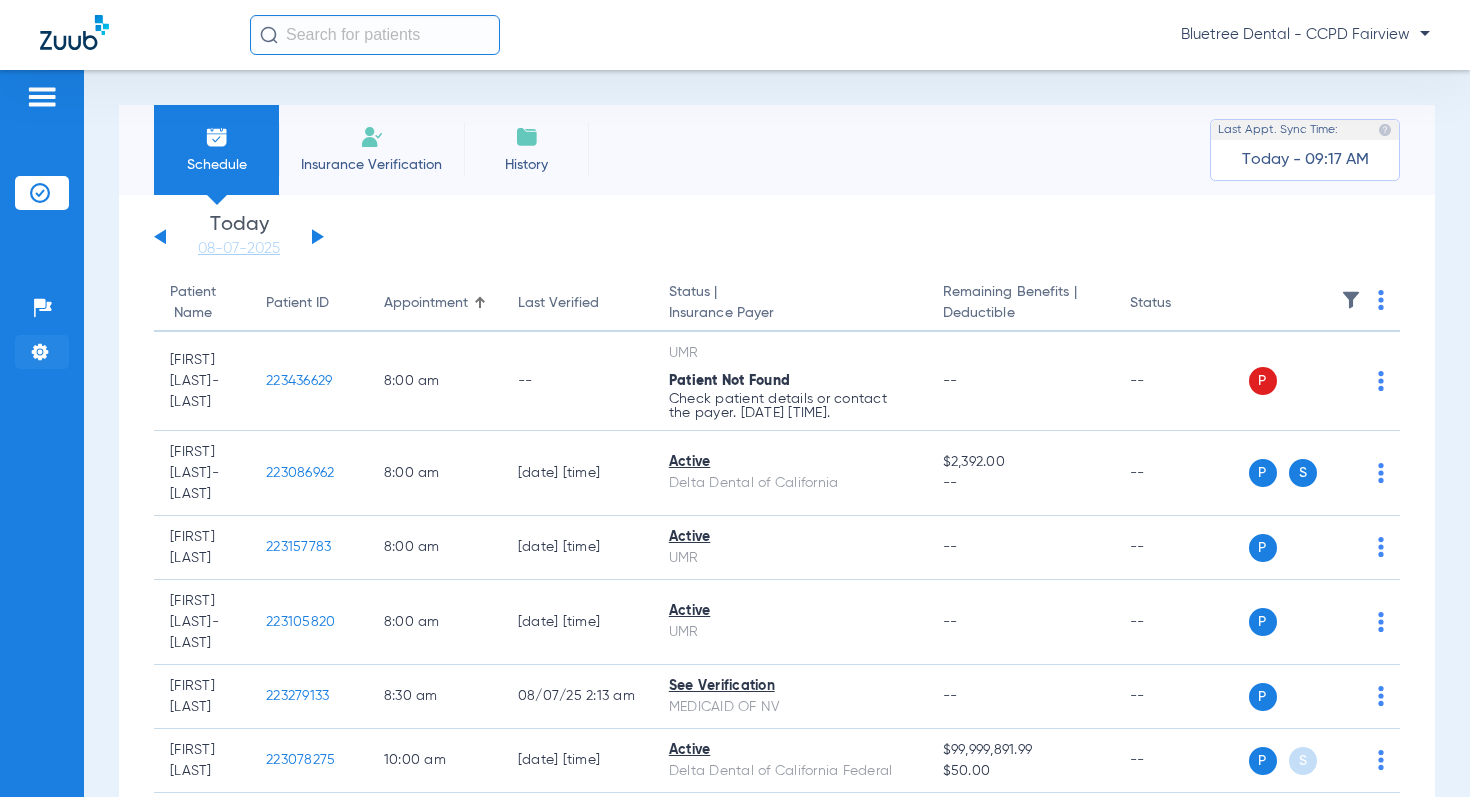 click on "Settings" 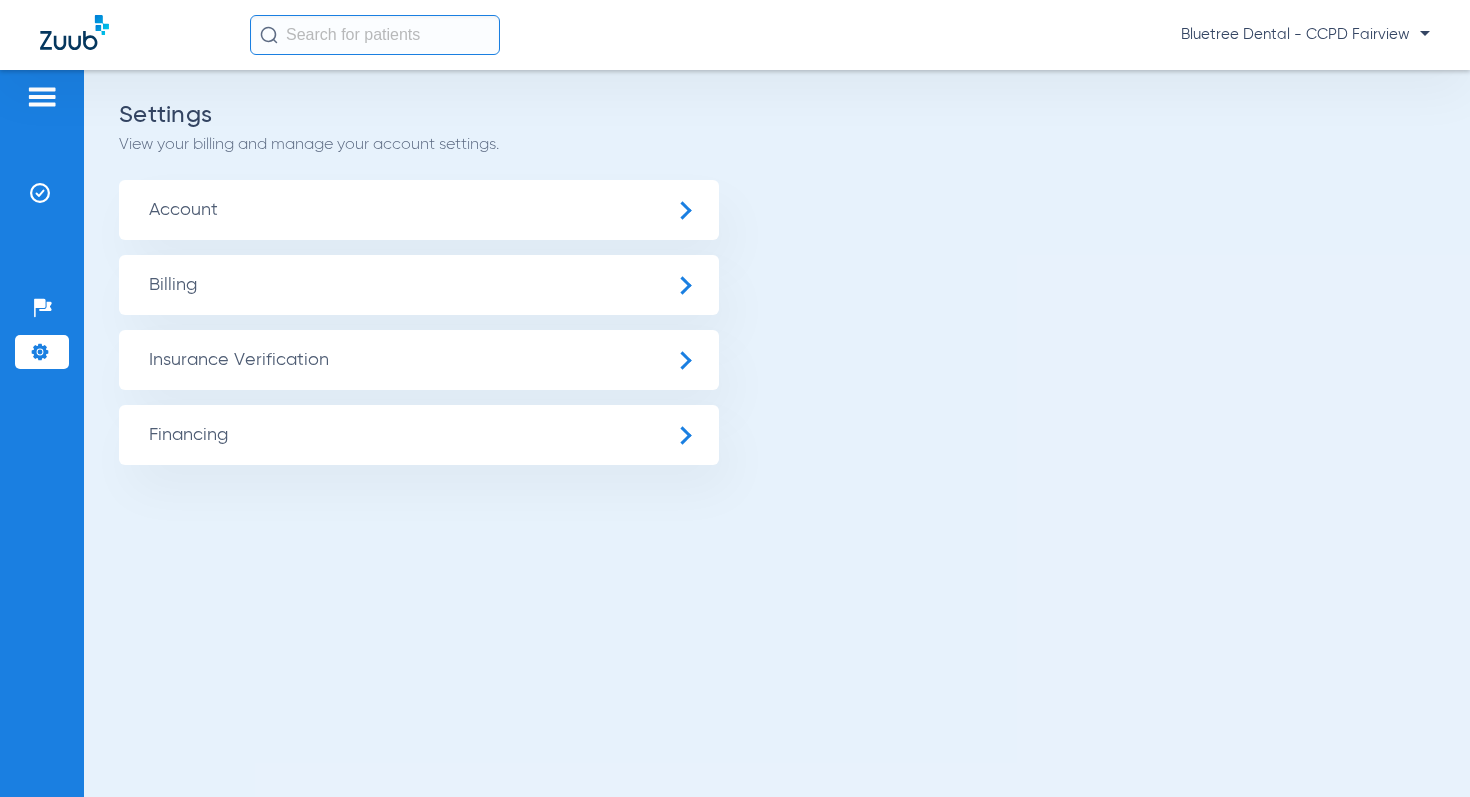 click on "Insurance Verification" 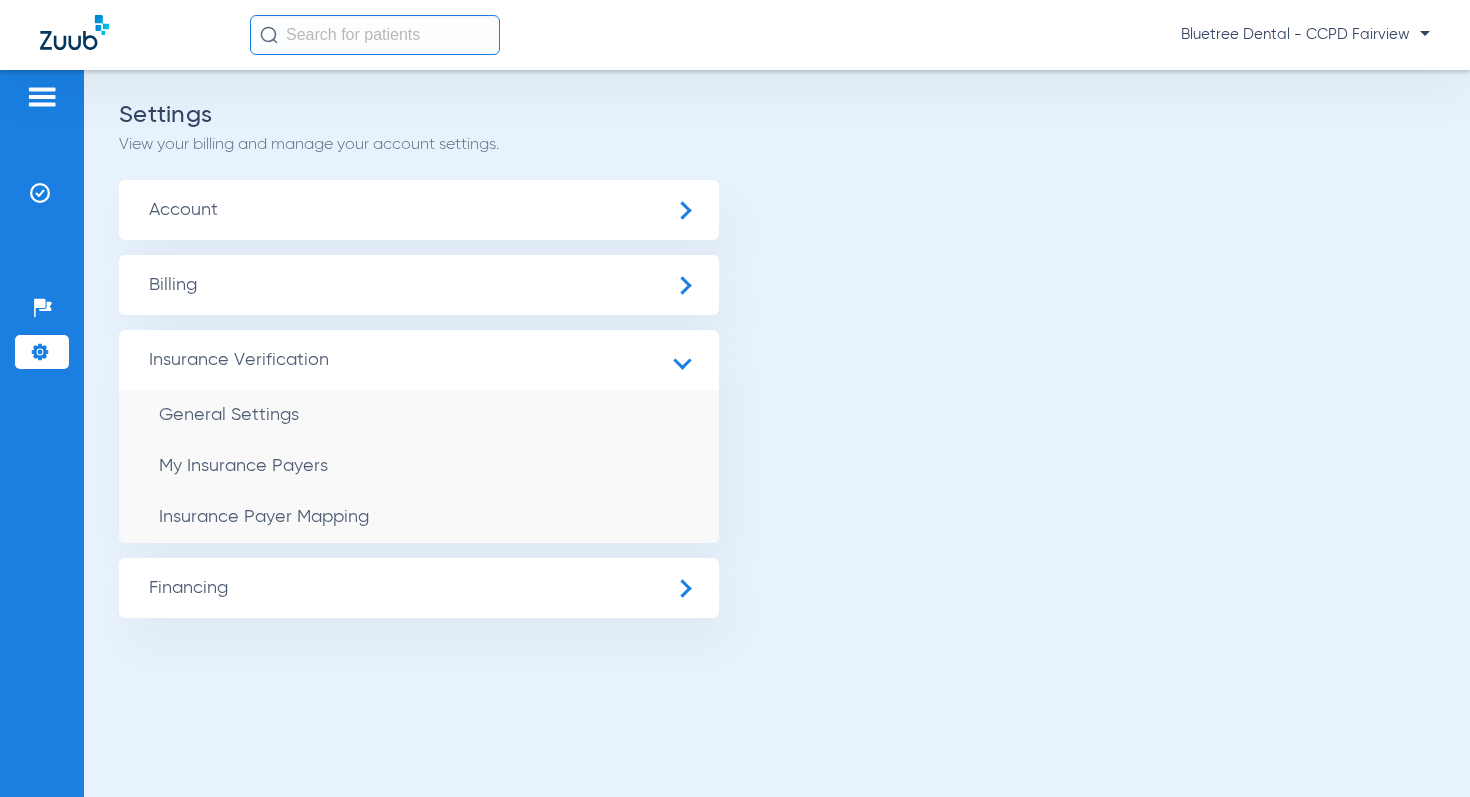 click on "Bluetree Dental - CCPD Fairview" 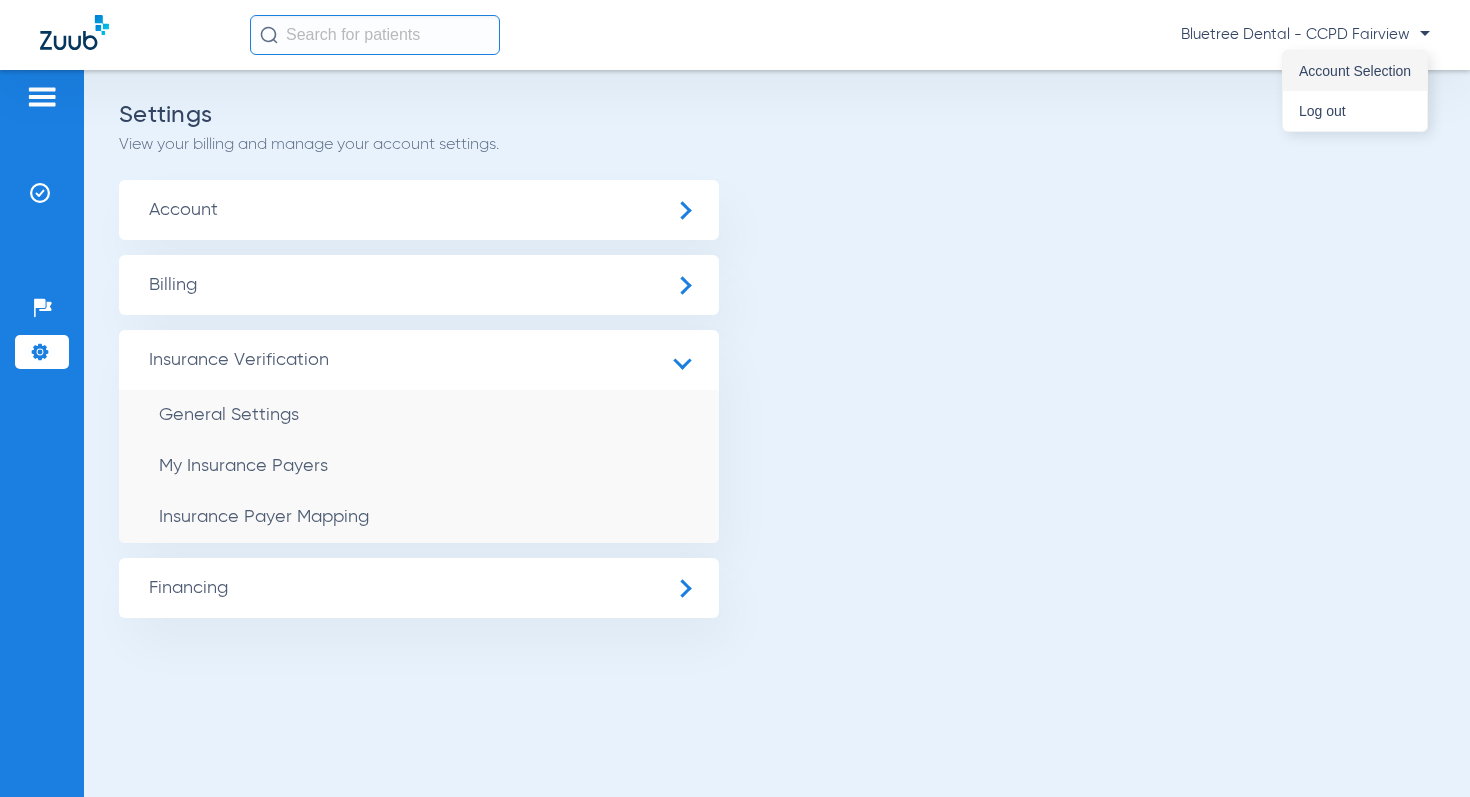 click on "Account Selection" at bounding box center [1355, 71] 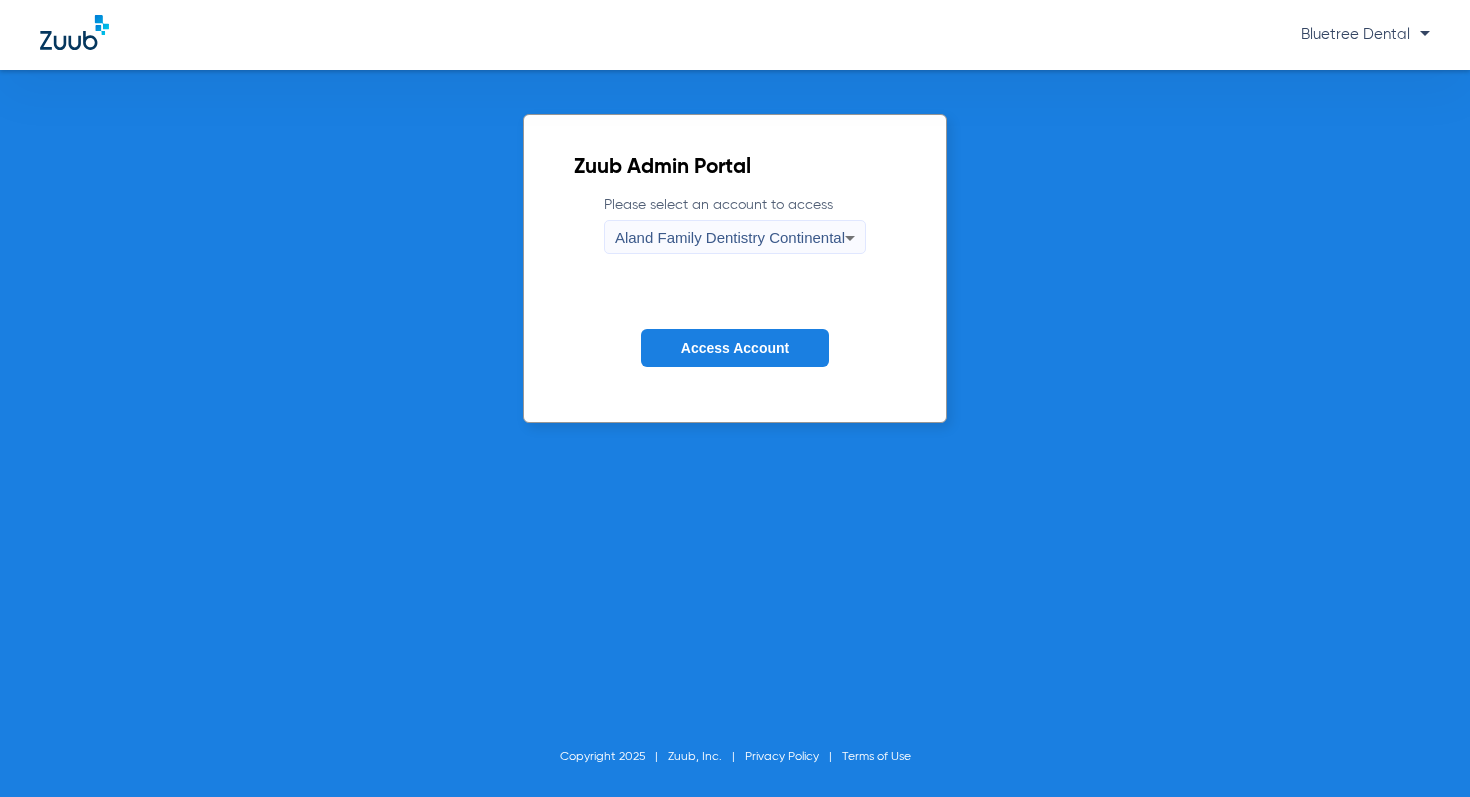 click on "Aland Family Dentistry Continental" at bounding box center (730, 237) 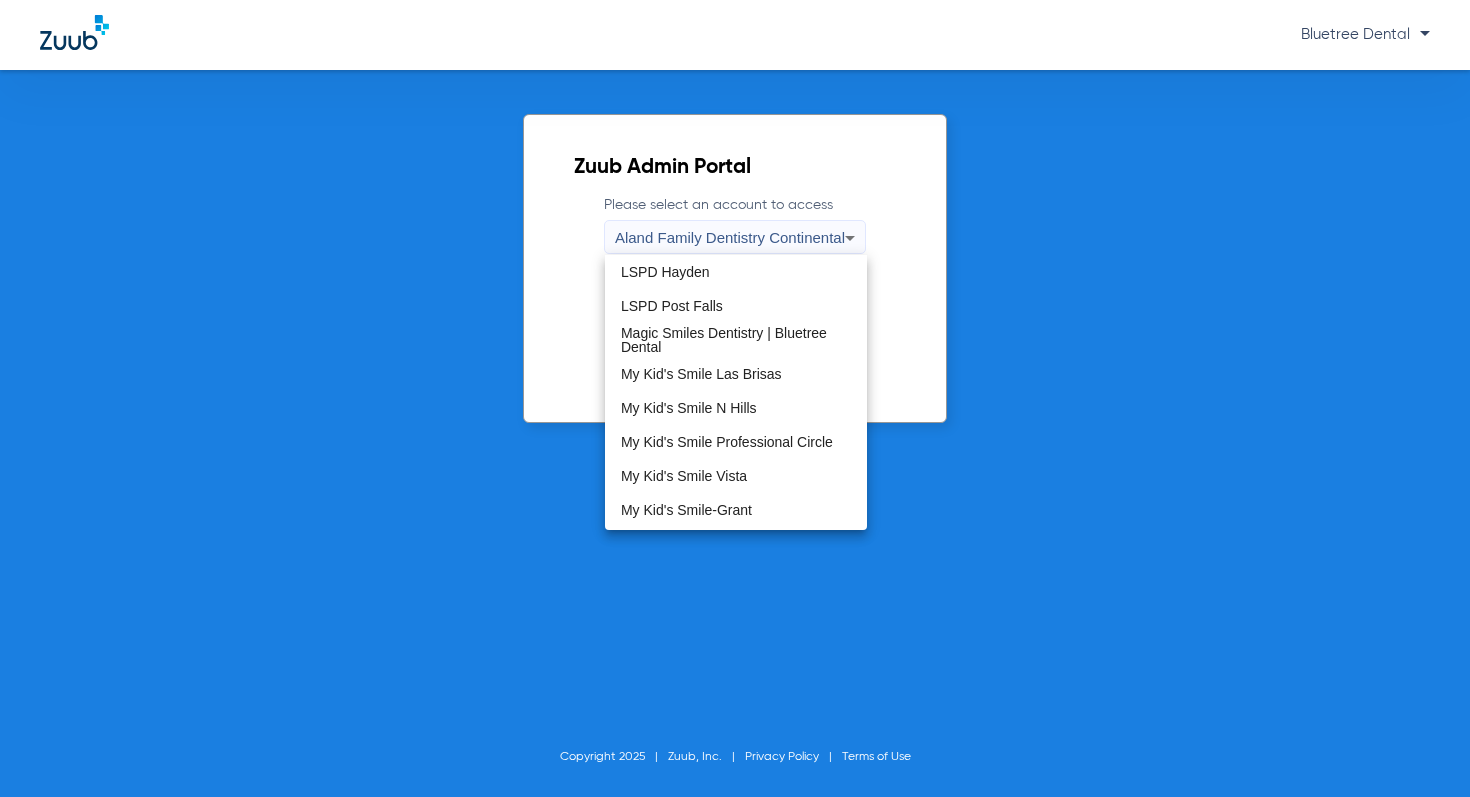 scroll, scrollTop: 451, scrollLeft: 0, axis: vertical 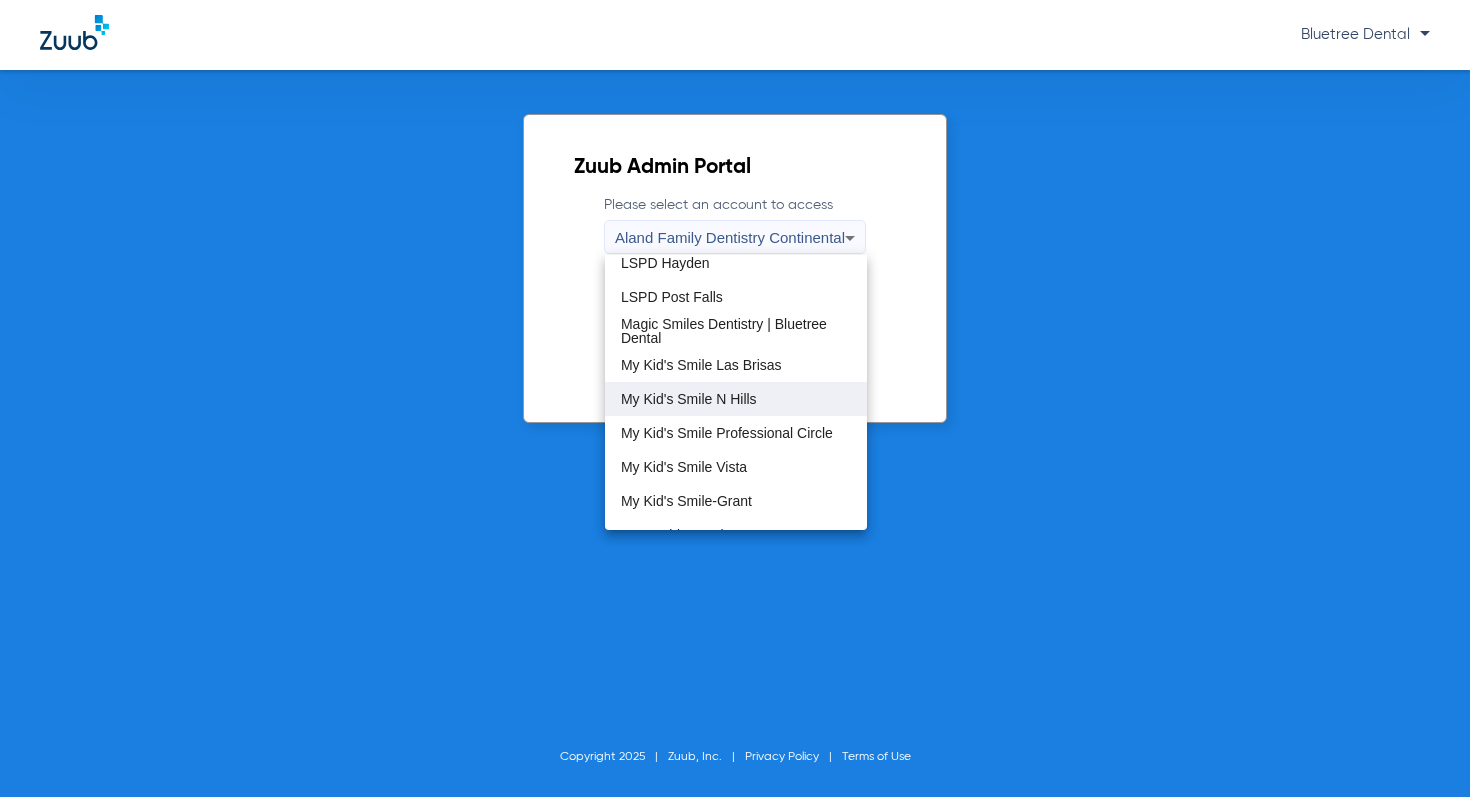 click on "My Kid's Smile N Hills" at bounding box center (689, 399) 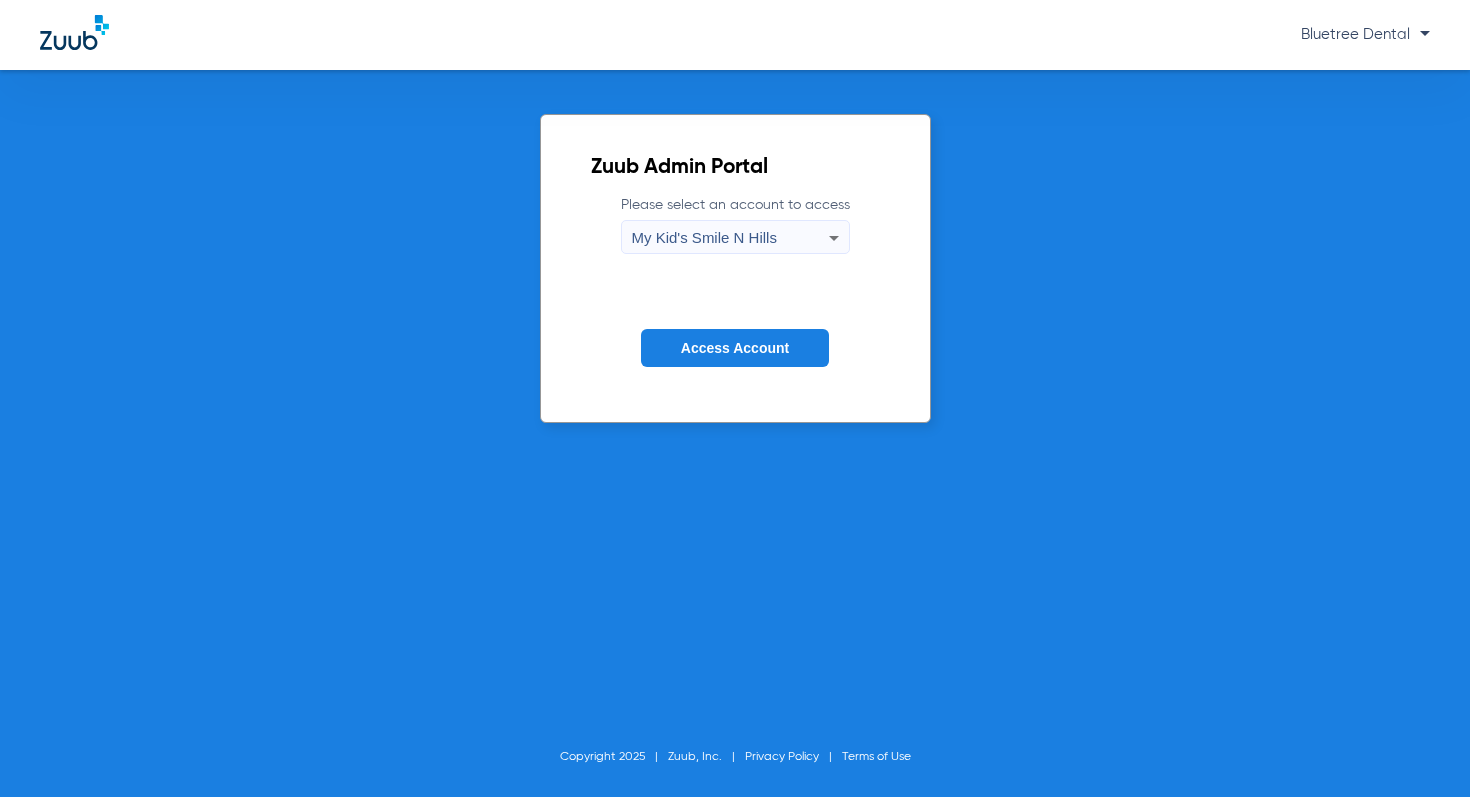 click on "Access Account" 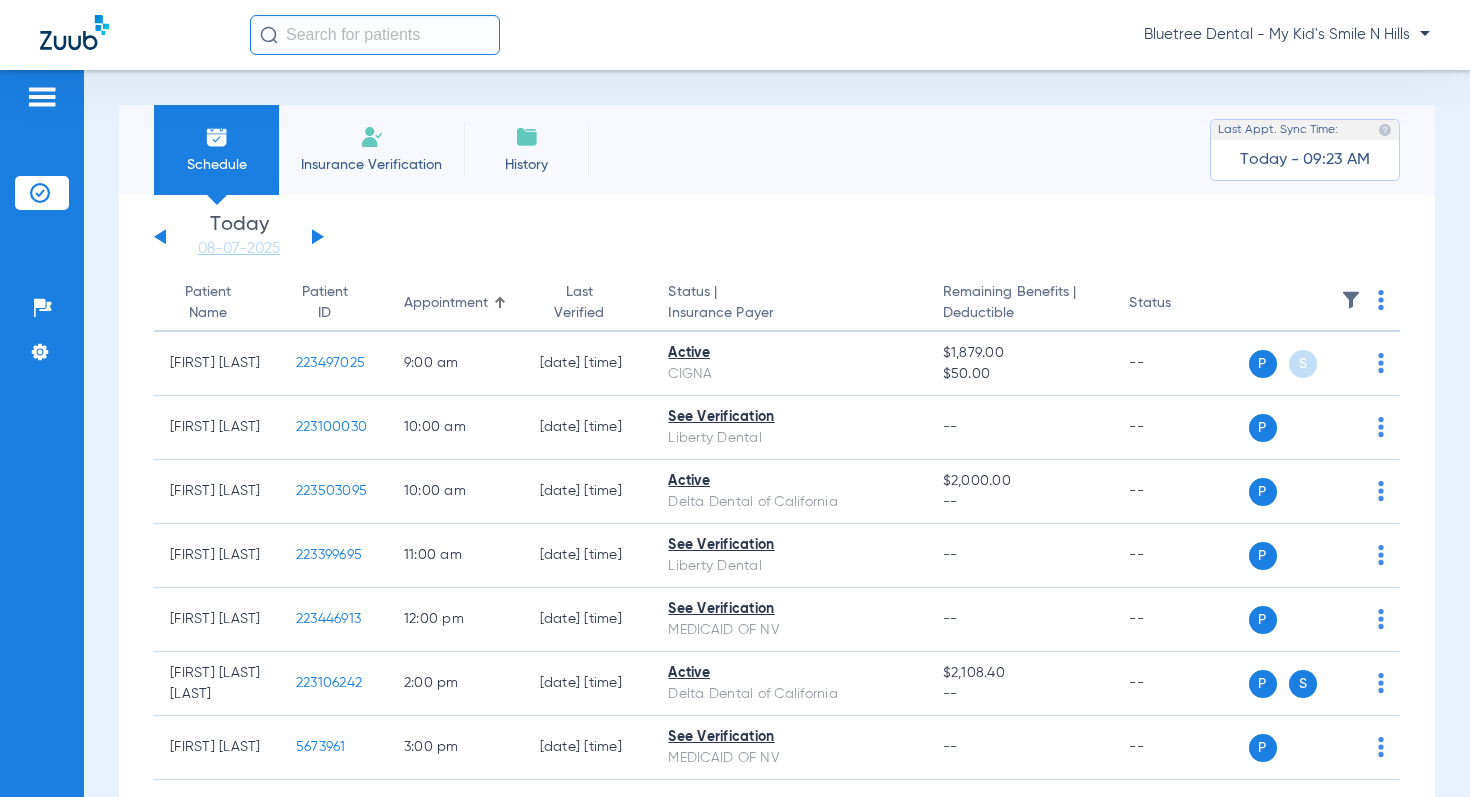 click 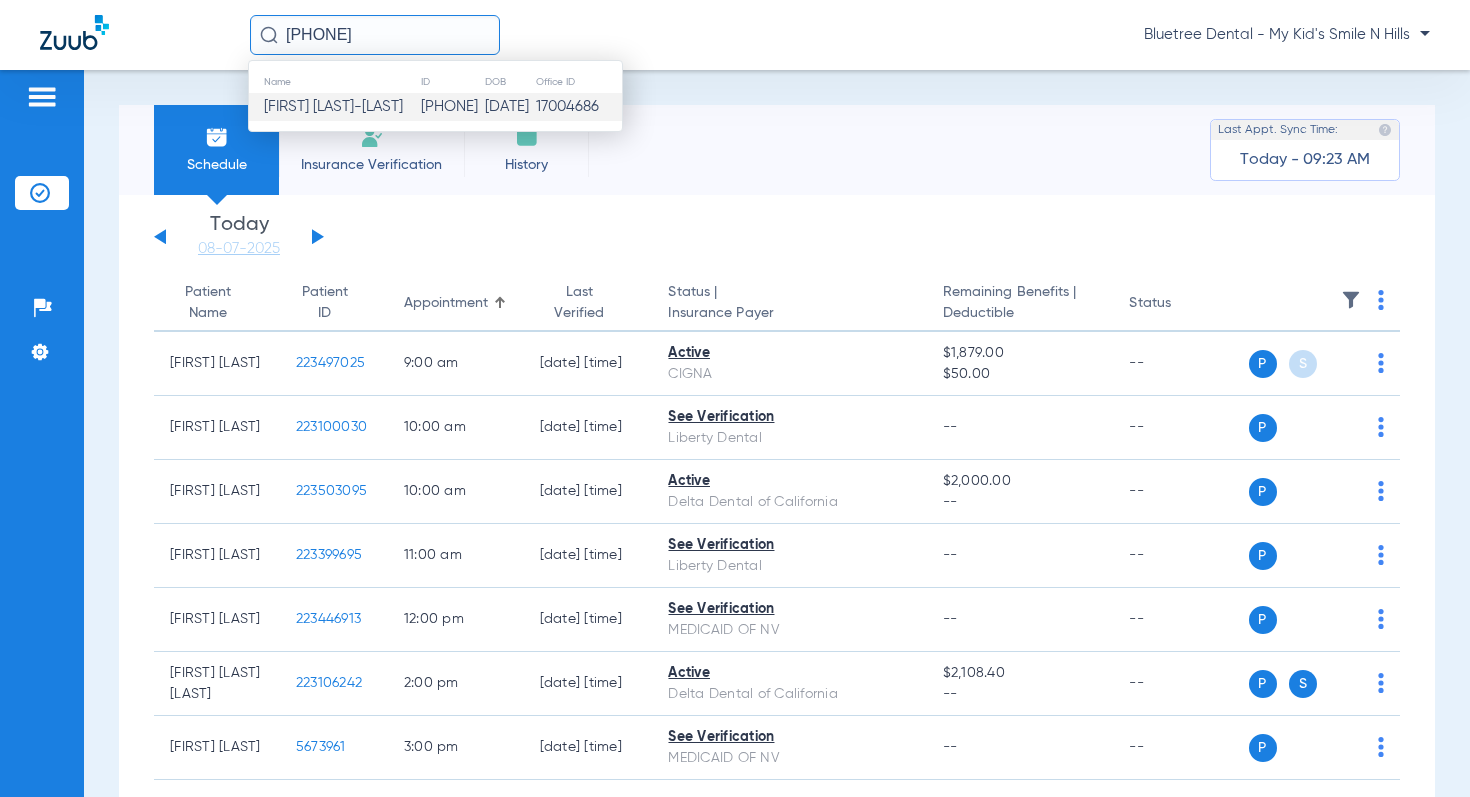 type on "5667070" 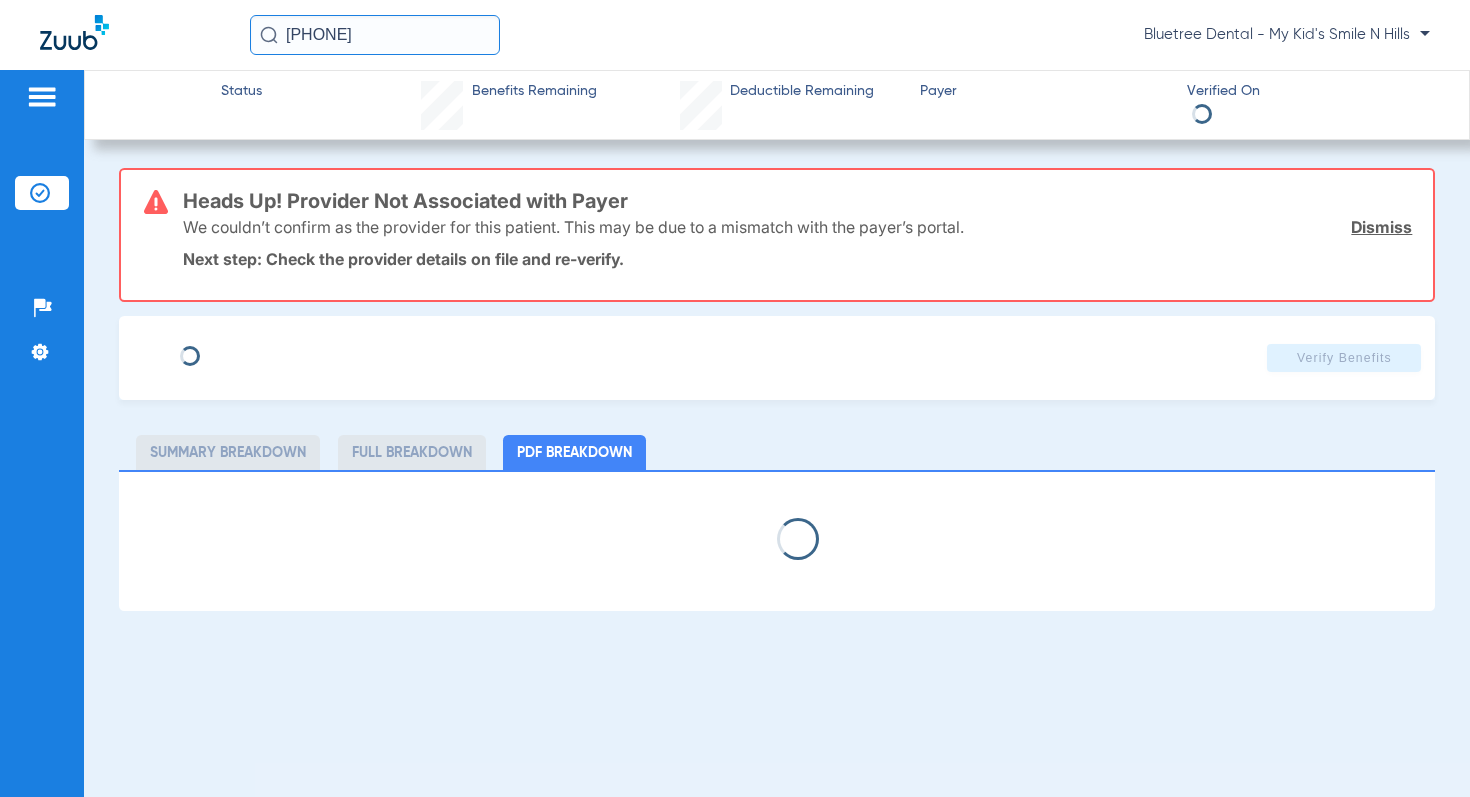 select on "page-width" 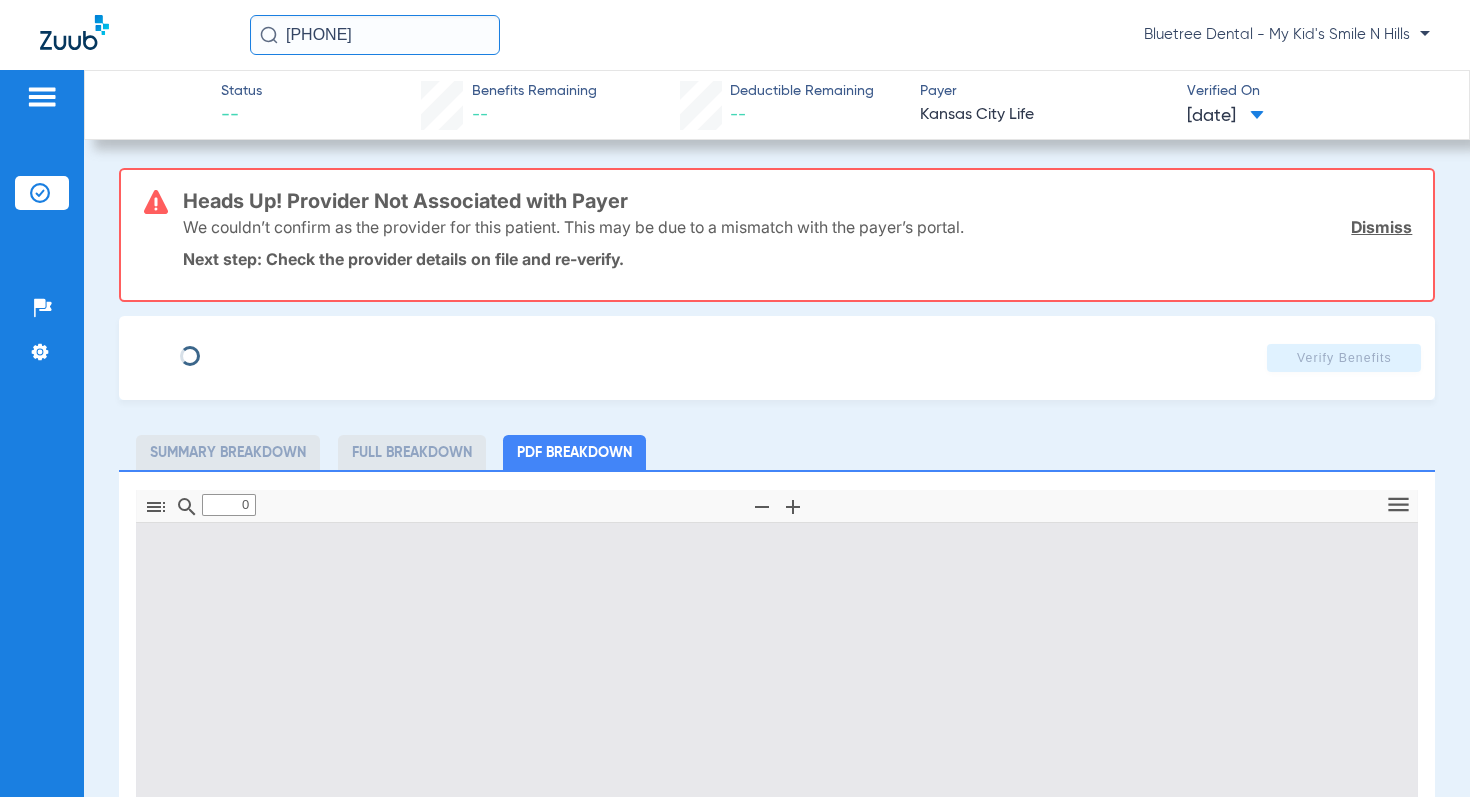 type on "Julio" 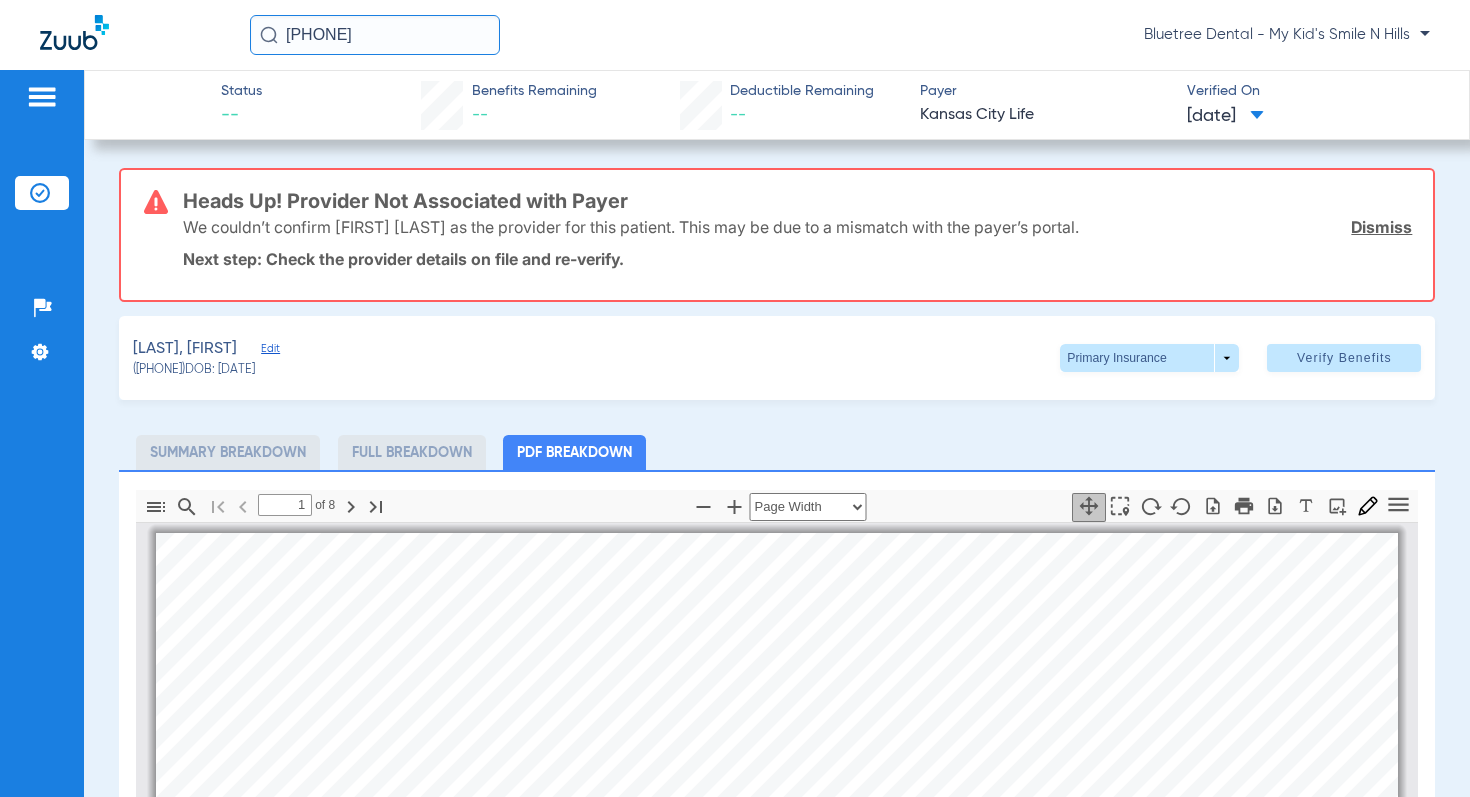 scroll, scrollTop: 10, scrollLeft: 0, axis: vertical 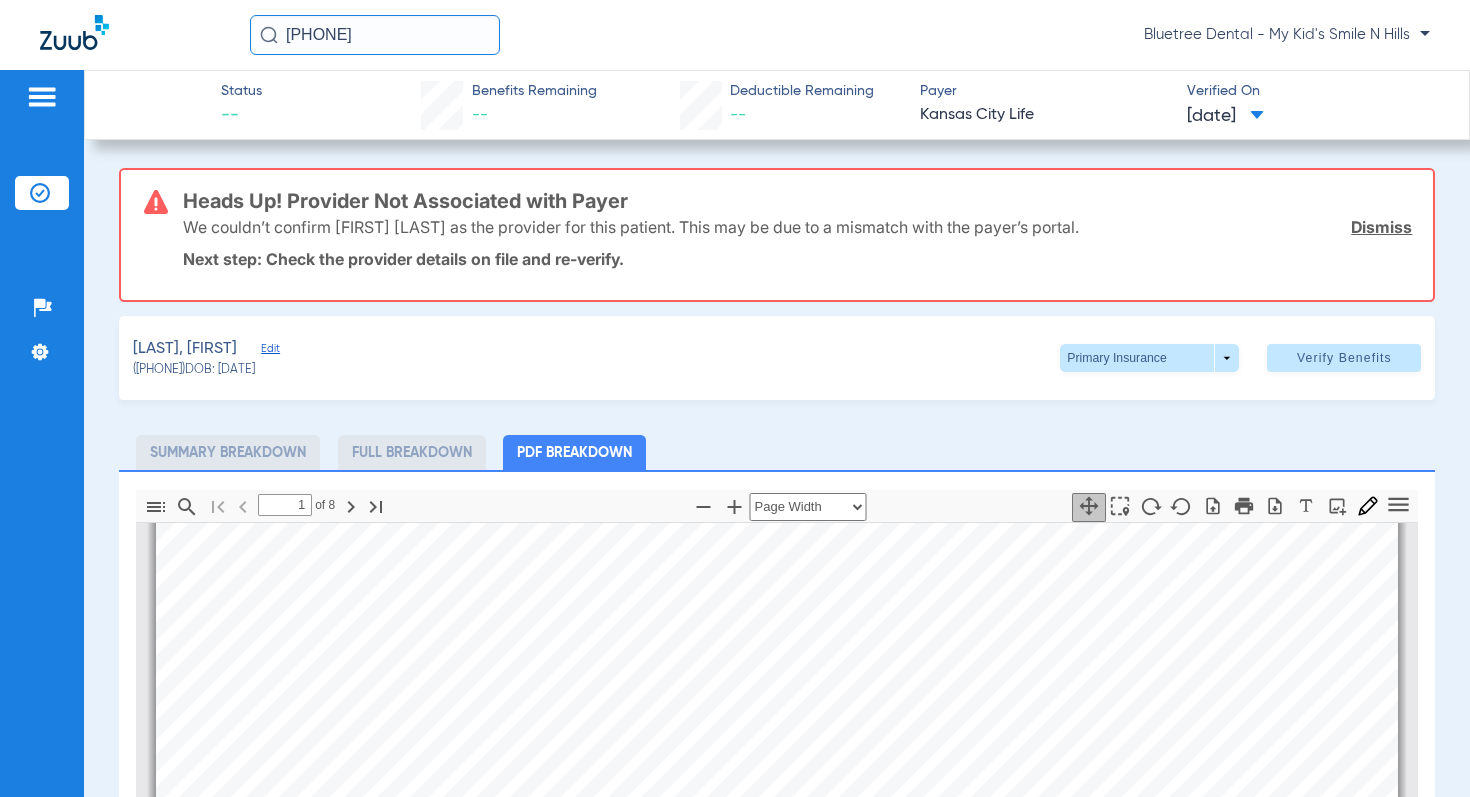 drag, startPoint x: 320, startPoint y: 344, endPoint x: 309, endPoint y: 346, distance: 11.18034 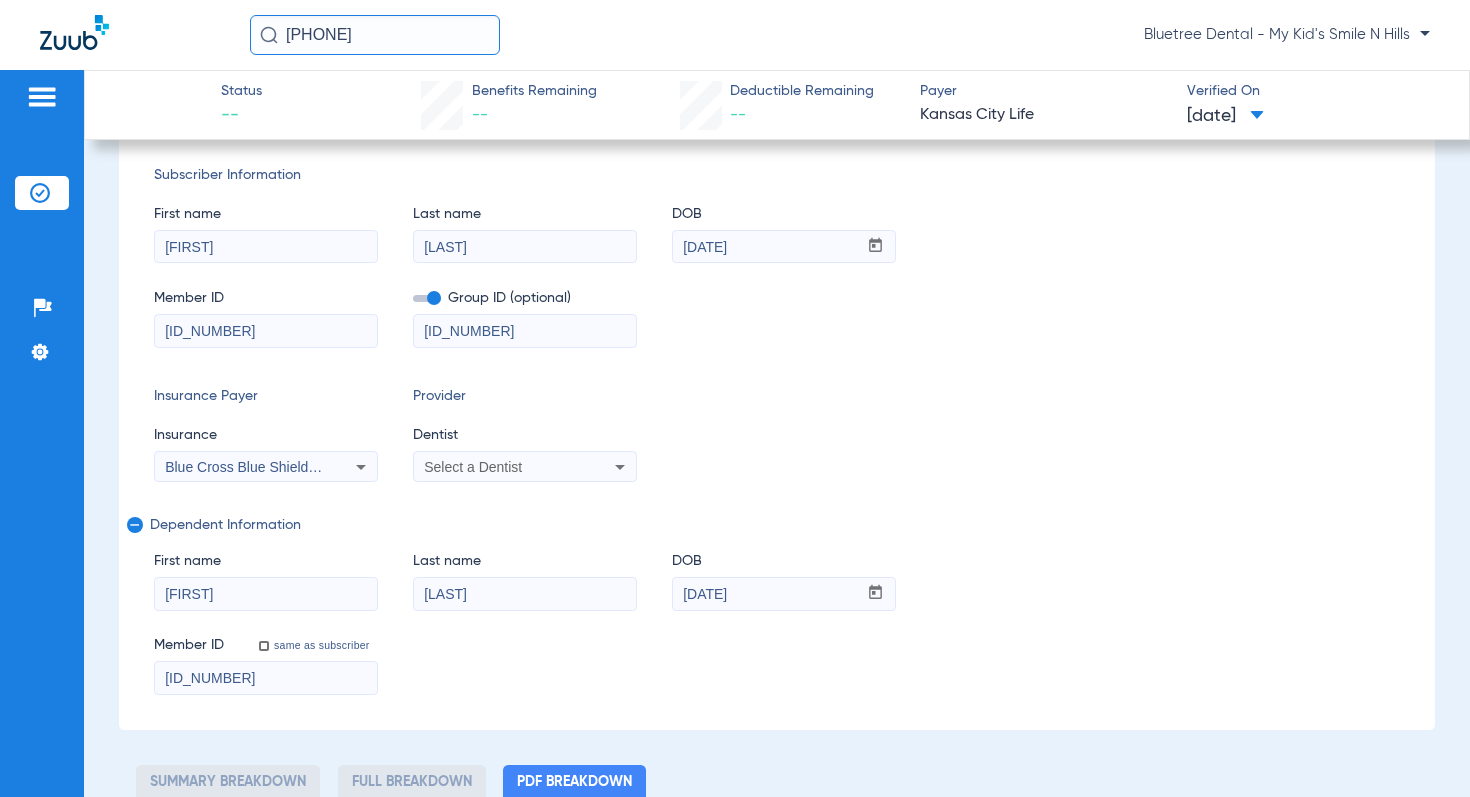 scroll, scrollTop: 275, scrollLeft: 0, axis: vertical 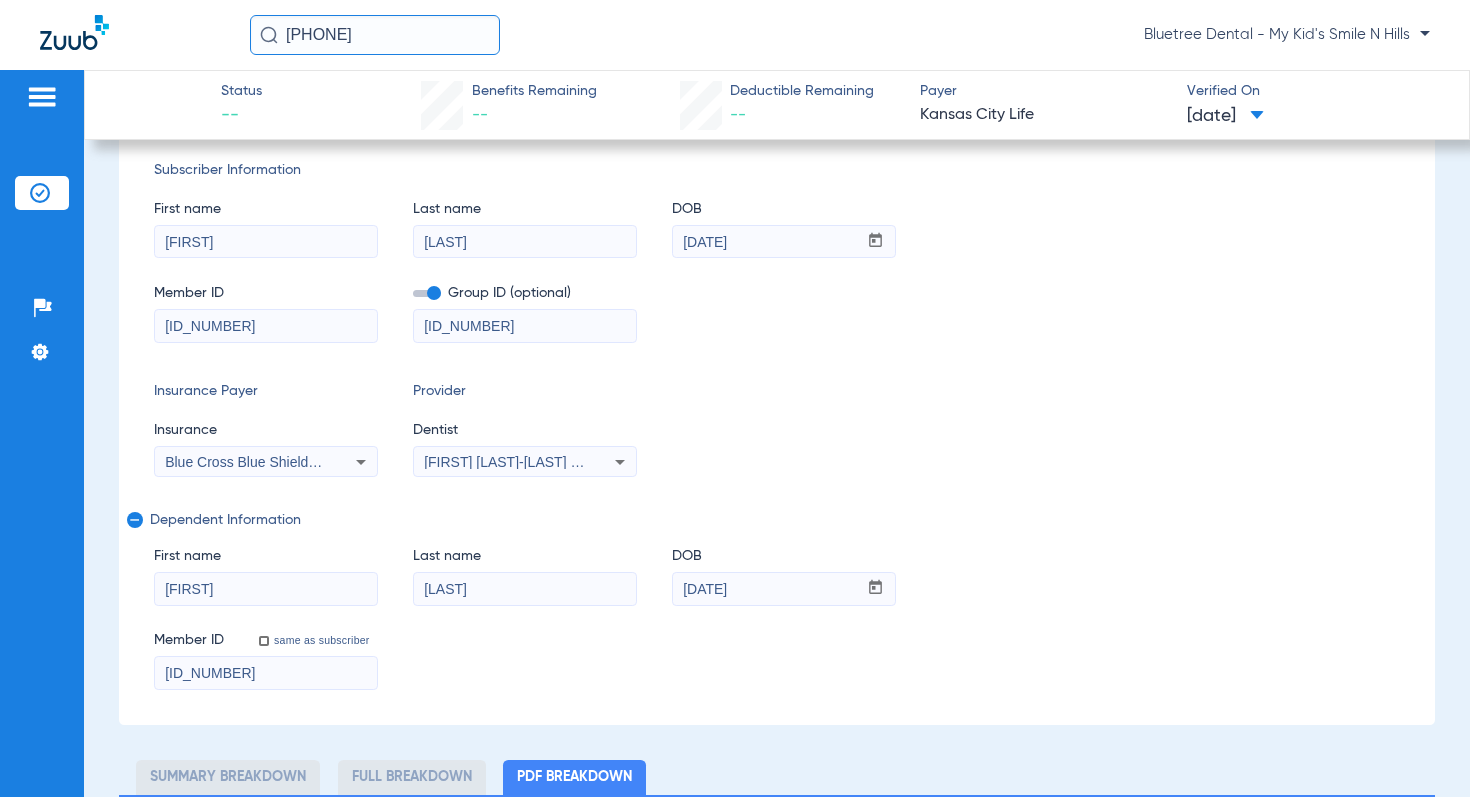 click on "Blue Cross Blue Shield Of Oregon/ Regence" at bounding box center (303, 462) 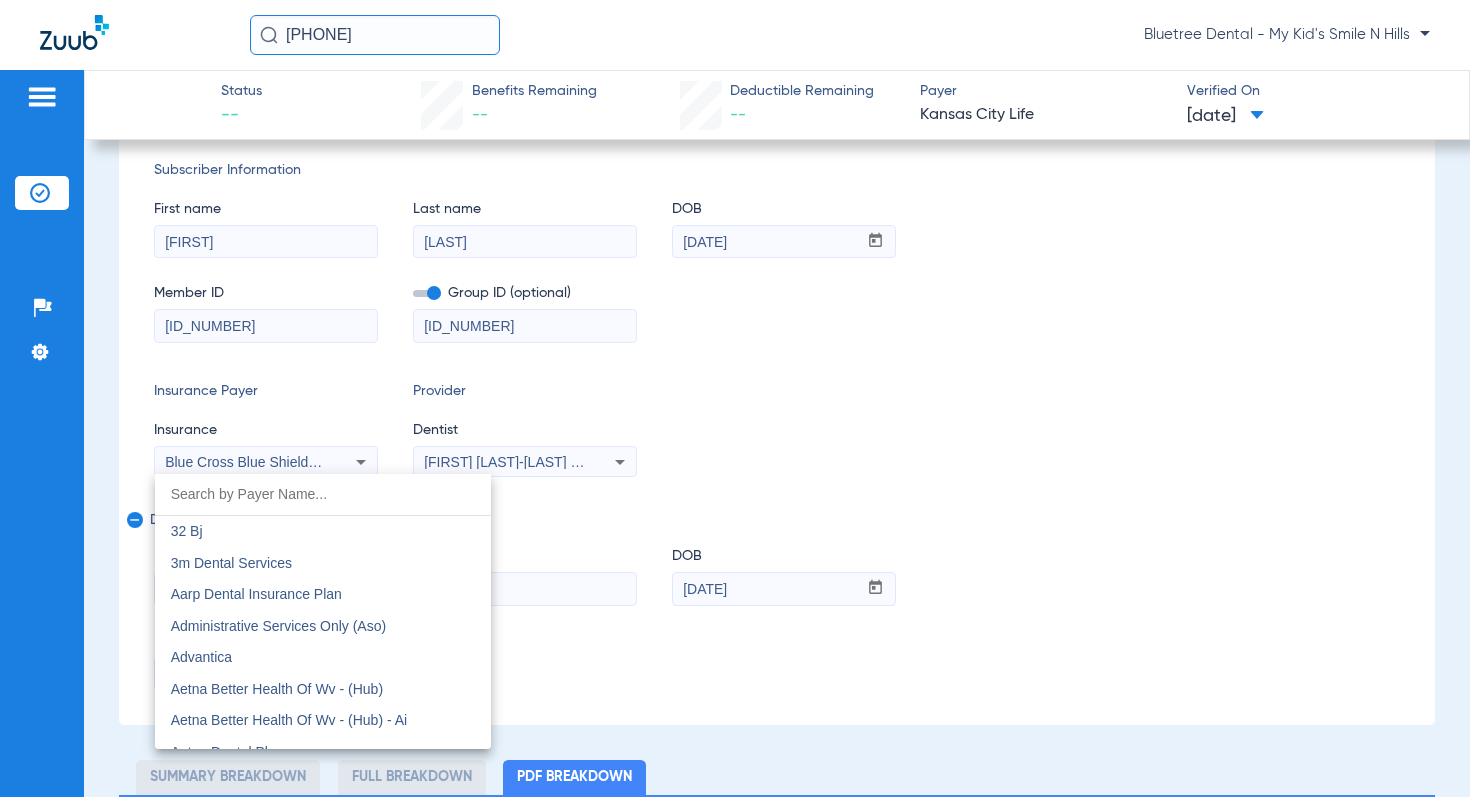 scroll, scrollTop: 2067, scrollLeft: 0, axis: vertical 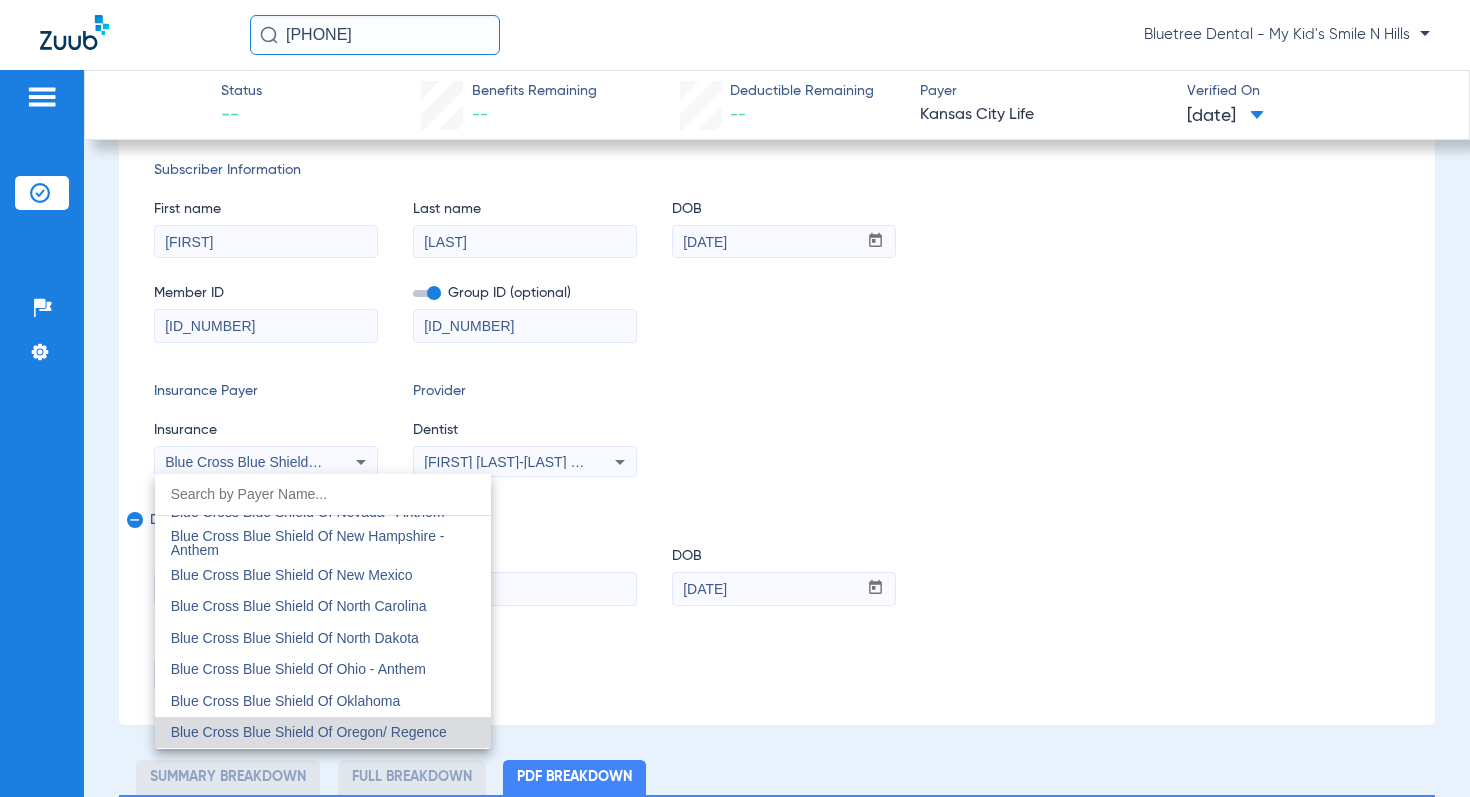click at bounding box center [735, 398] 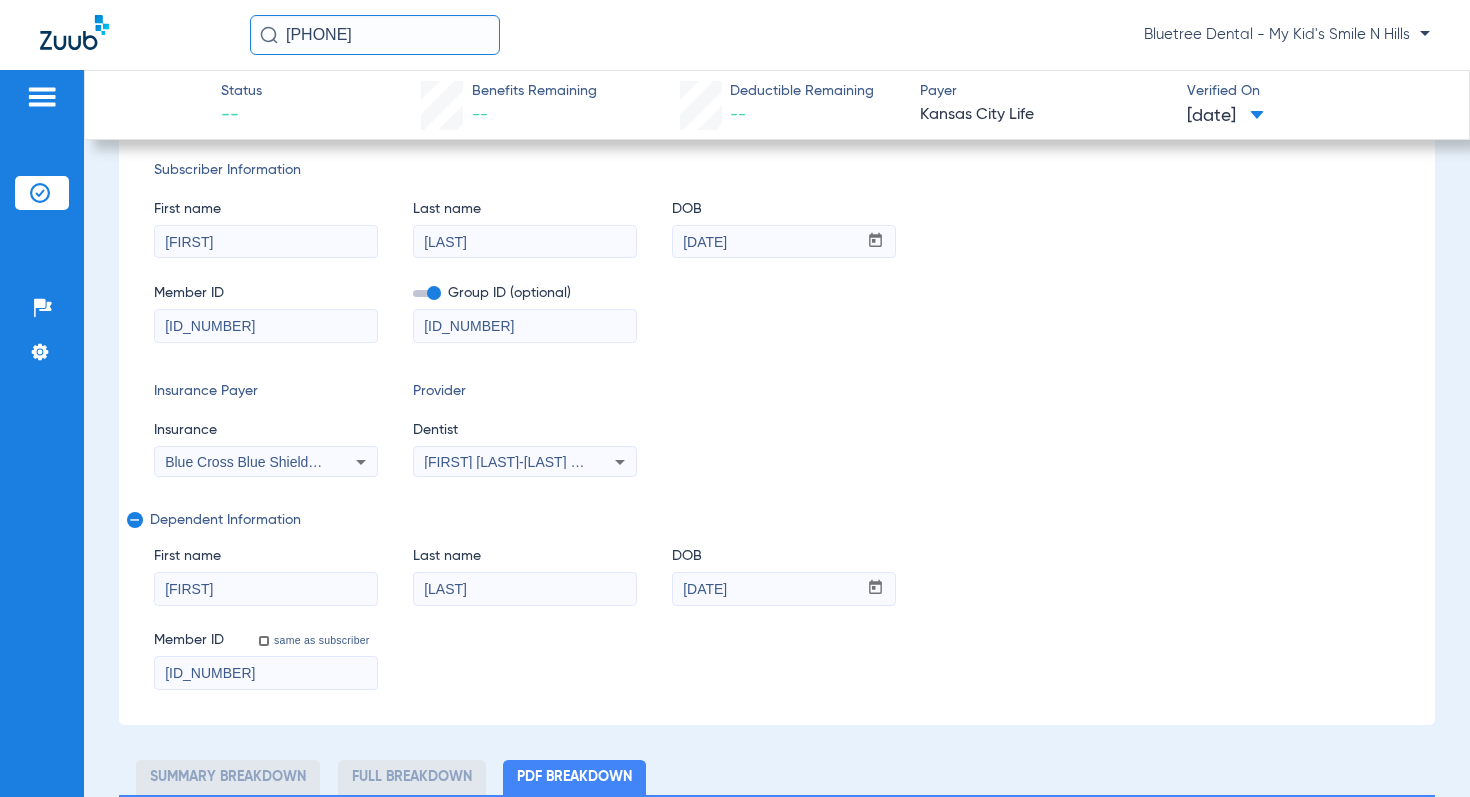 click on "Blue Cross Blue Shield Of Oregon/ Regence" at bounding box center [303, 462] 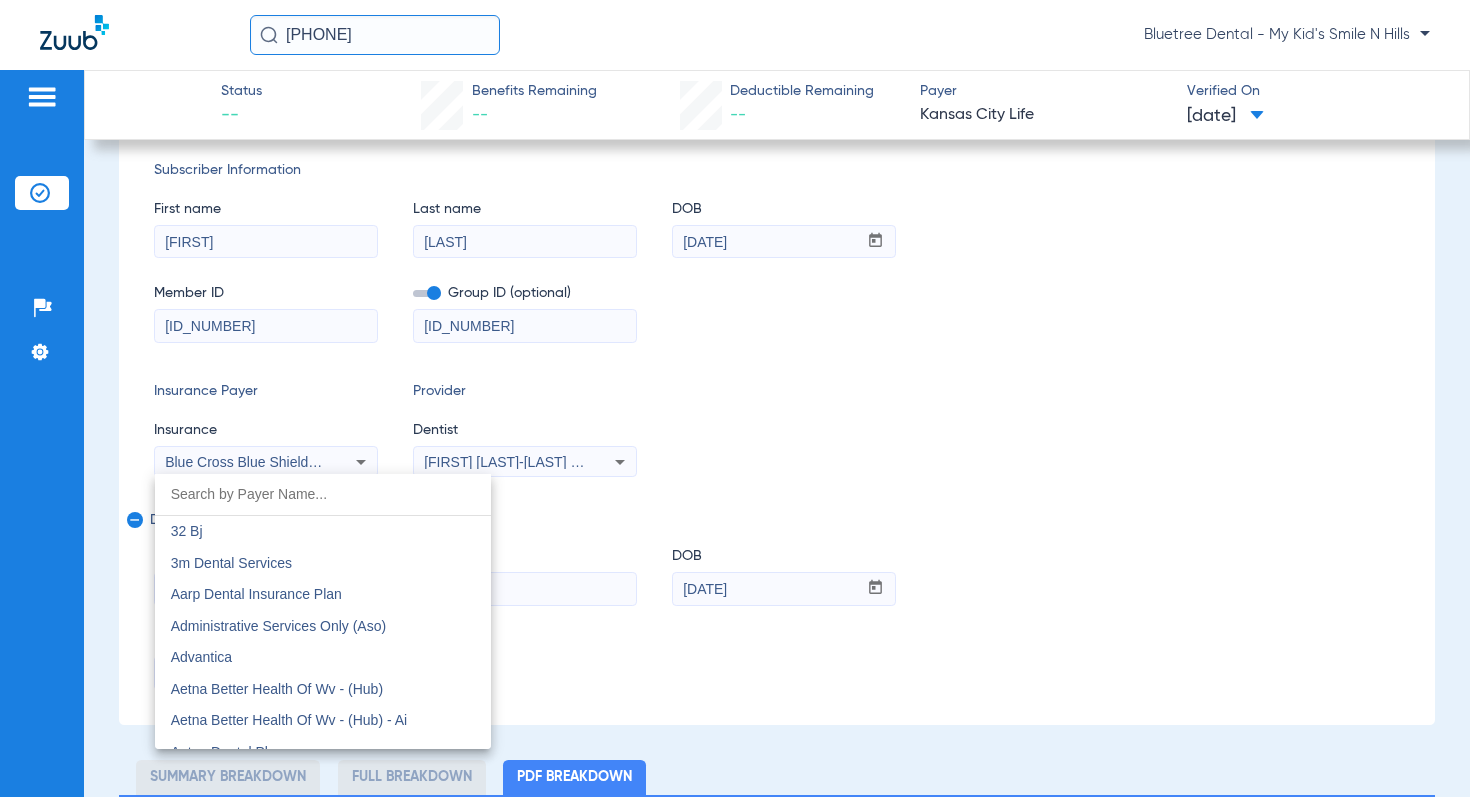 scroll, scrollTop: 2067, scrollLeft: 0, axis: vertical 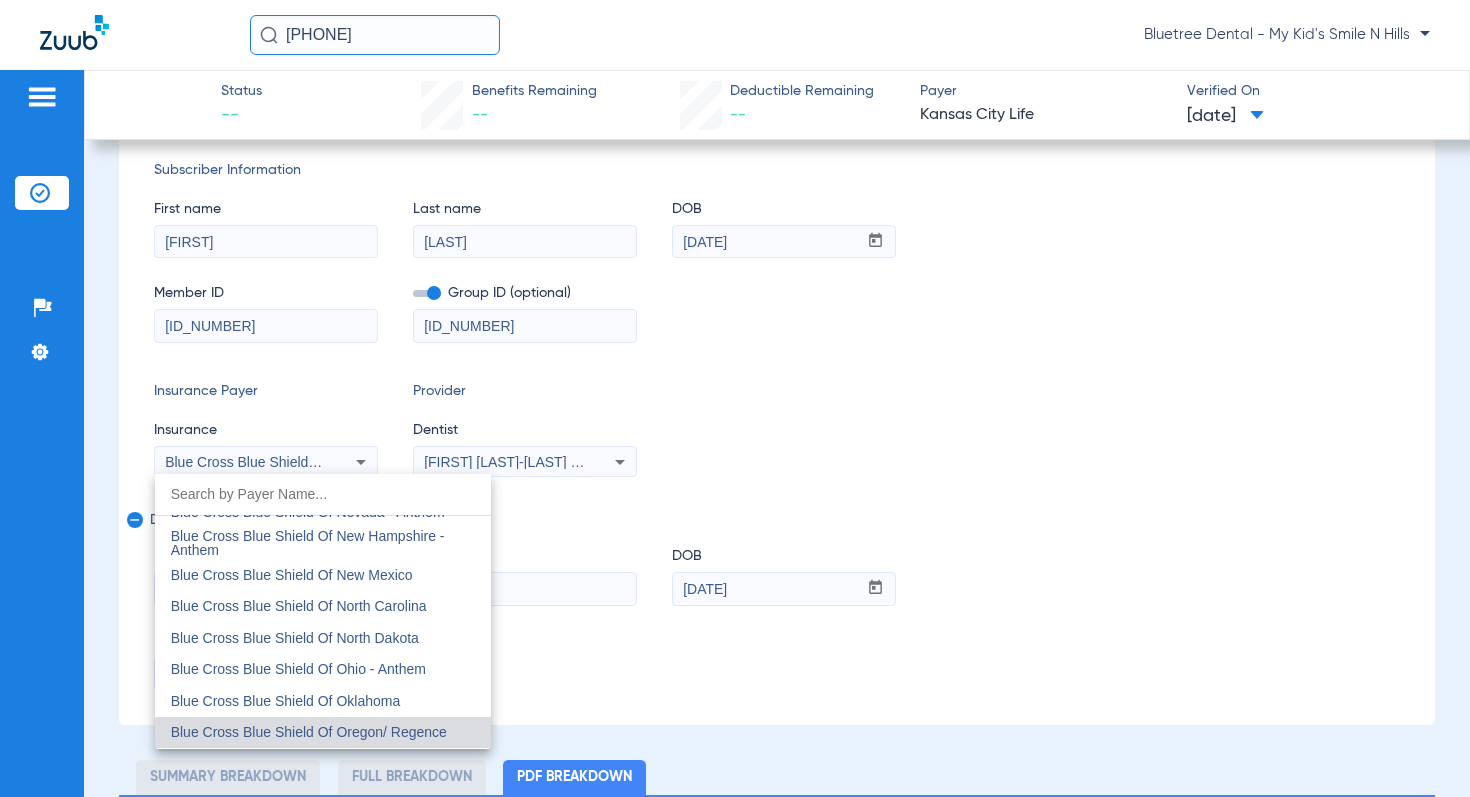 click at bounding box center (735, 398) 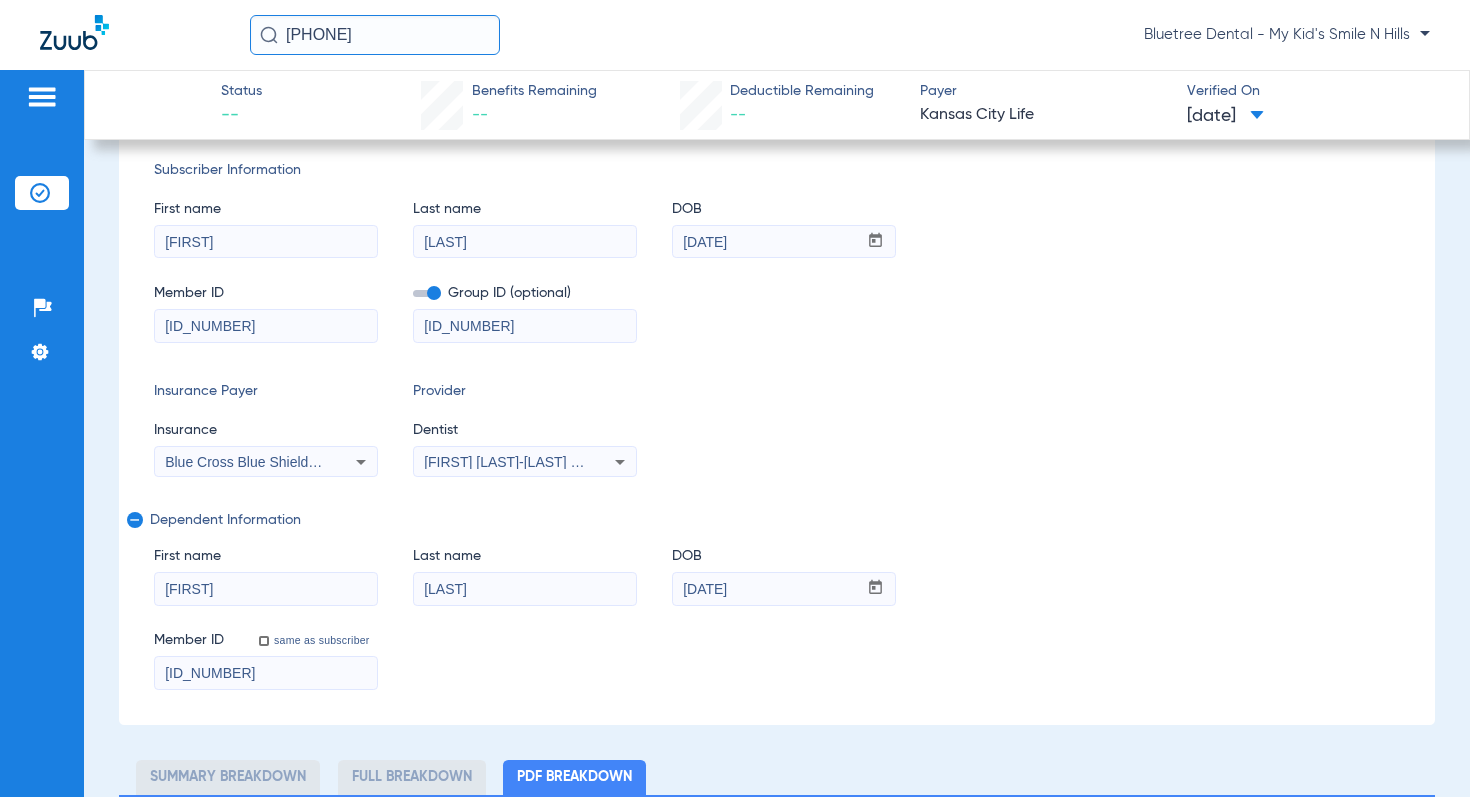 drag, startPoint x: 280, startPoint y: 324, endPoint x: 109, endPoint y: 313, distance: 171.35344 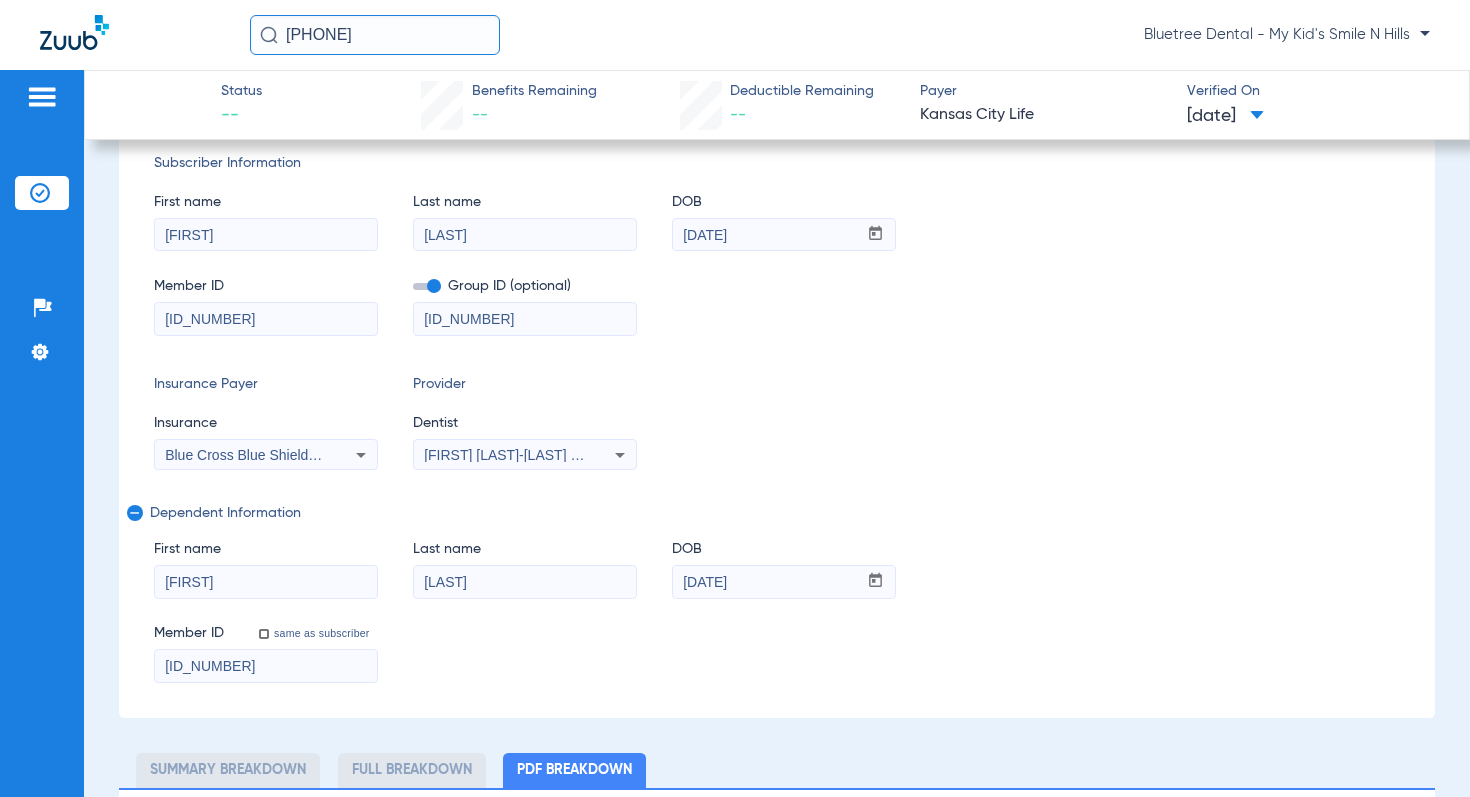 click on "HFL000583113" at bounding box center (266, 319) 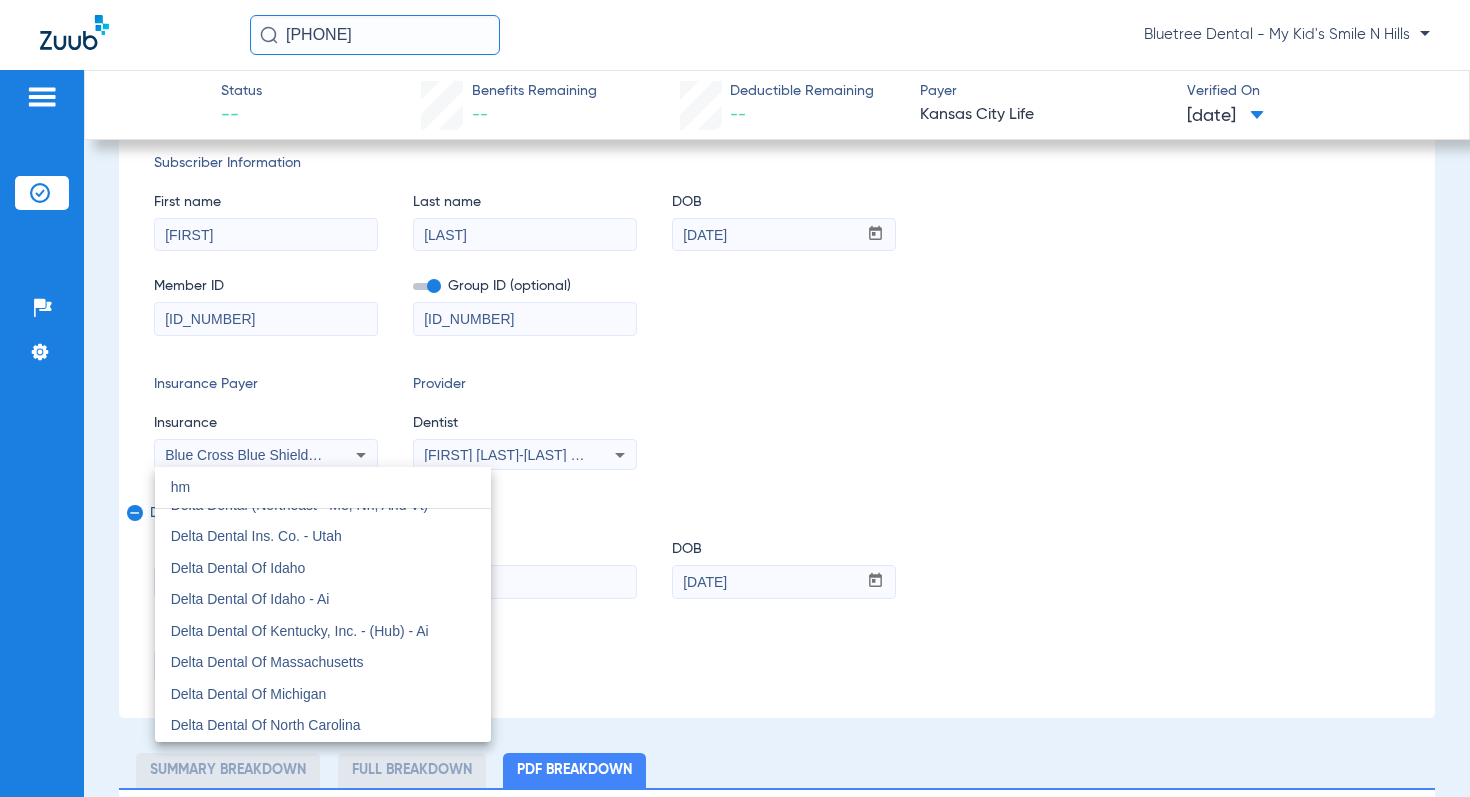 scroll, scrollTop: 0, scrollLeft: 0, axis: both 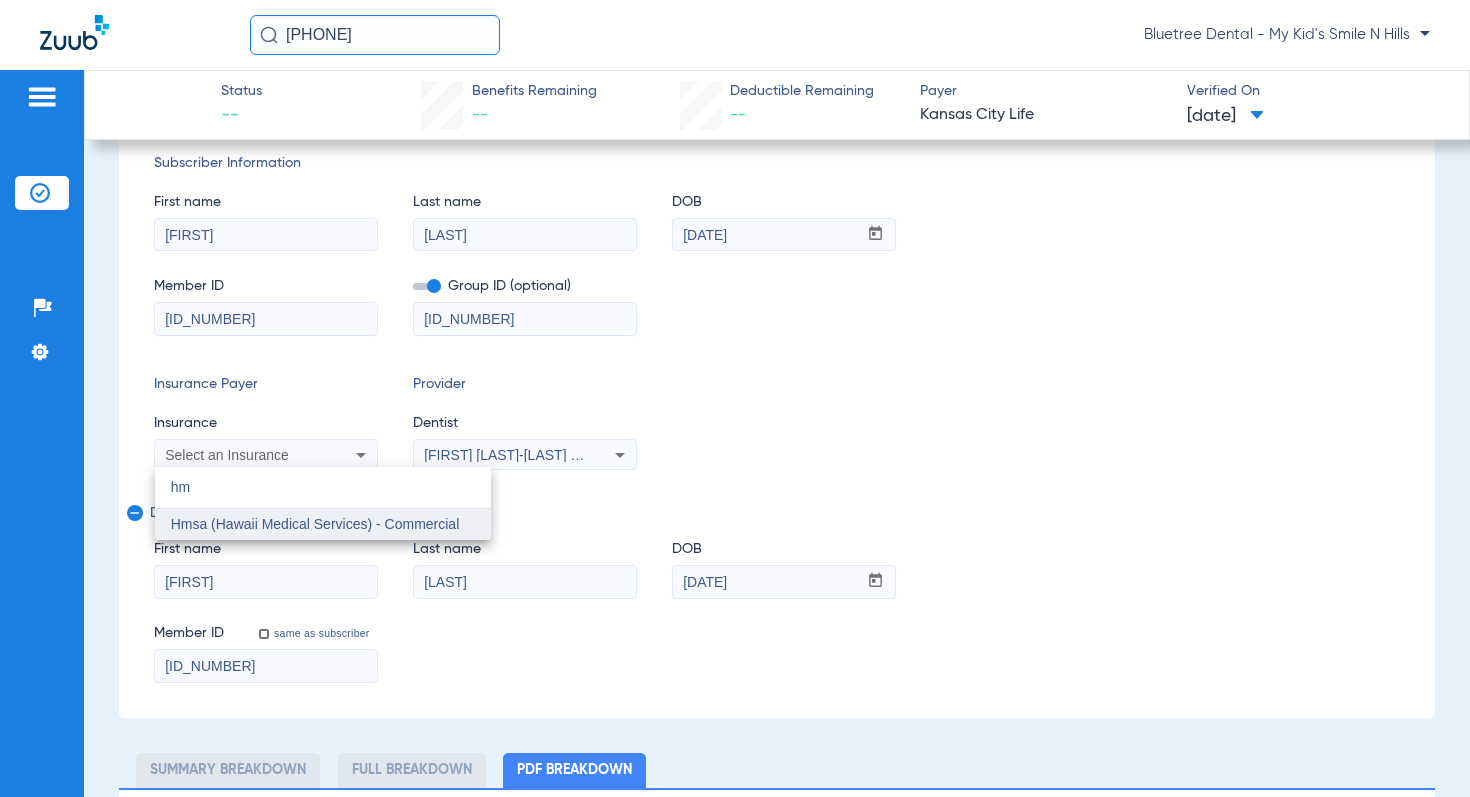 type on "hm" 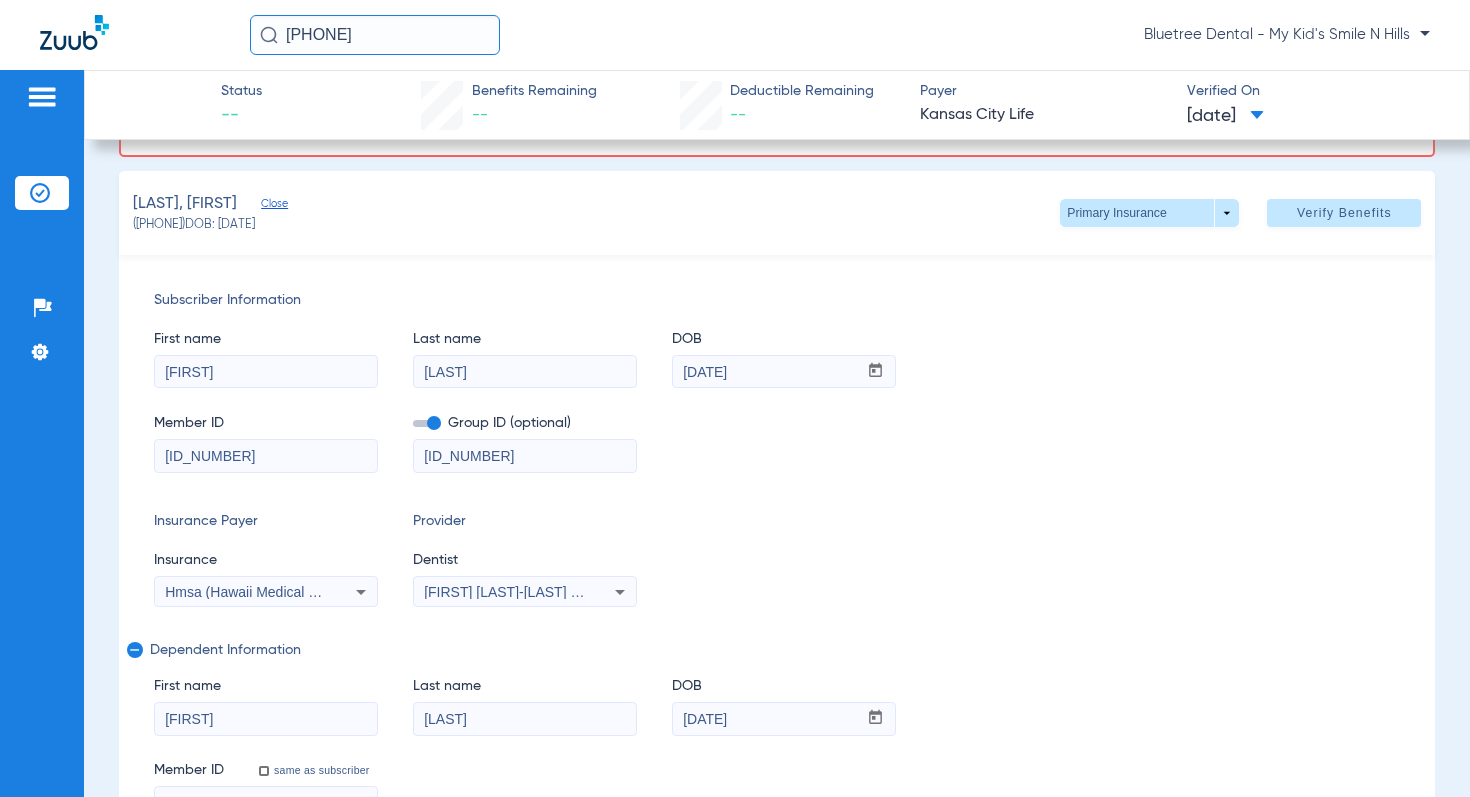 scroll, scrollTop: 143, scrollLeft: 0, axis: vertical 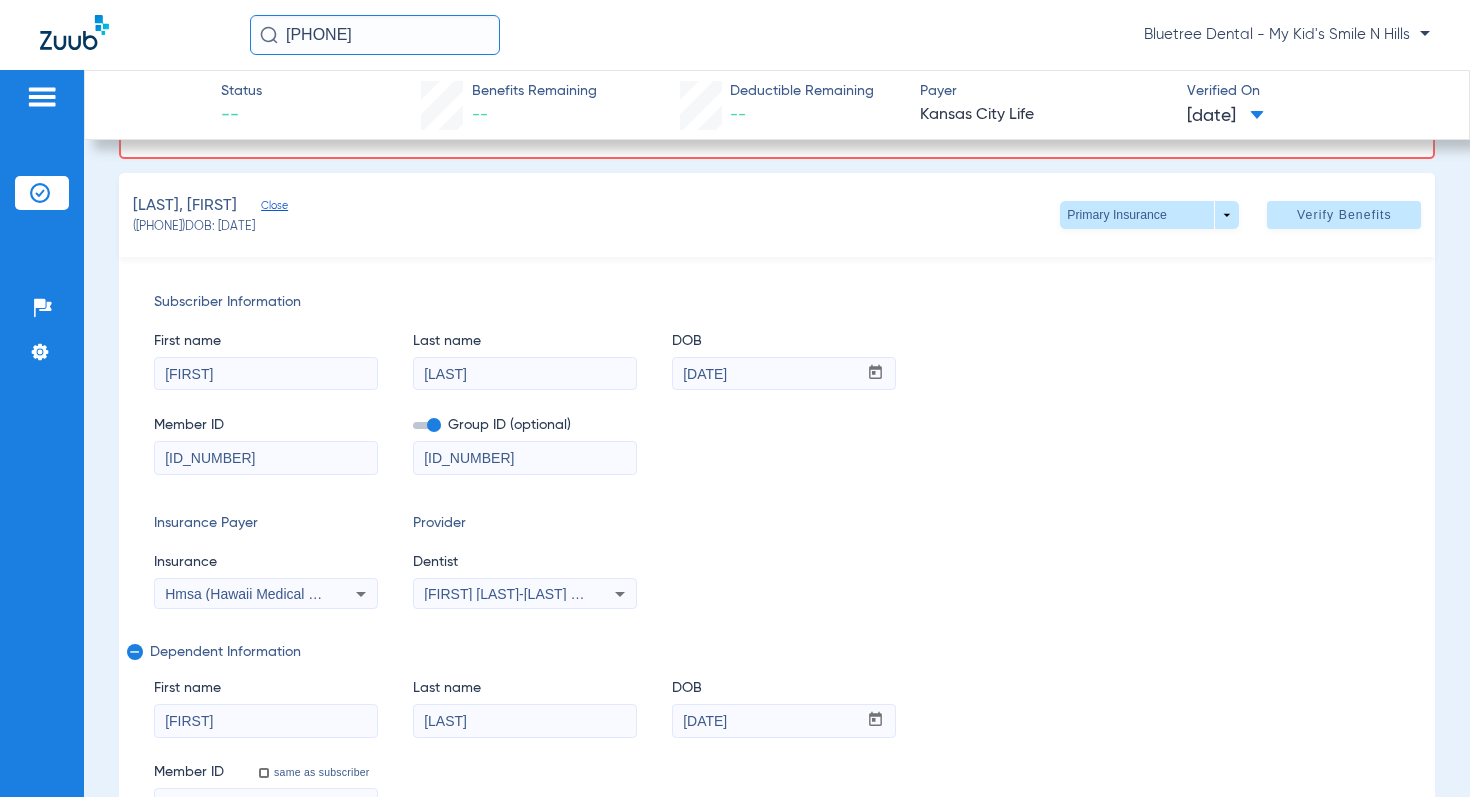 click on "(5667070)   DOB: 08/18/2018" 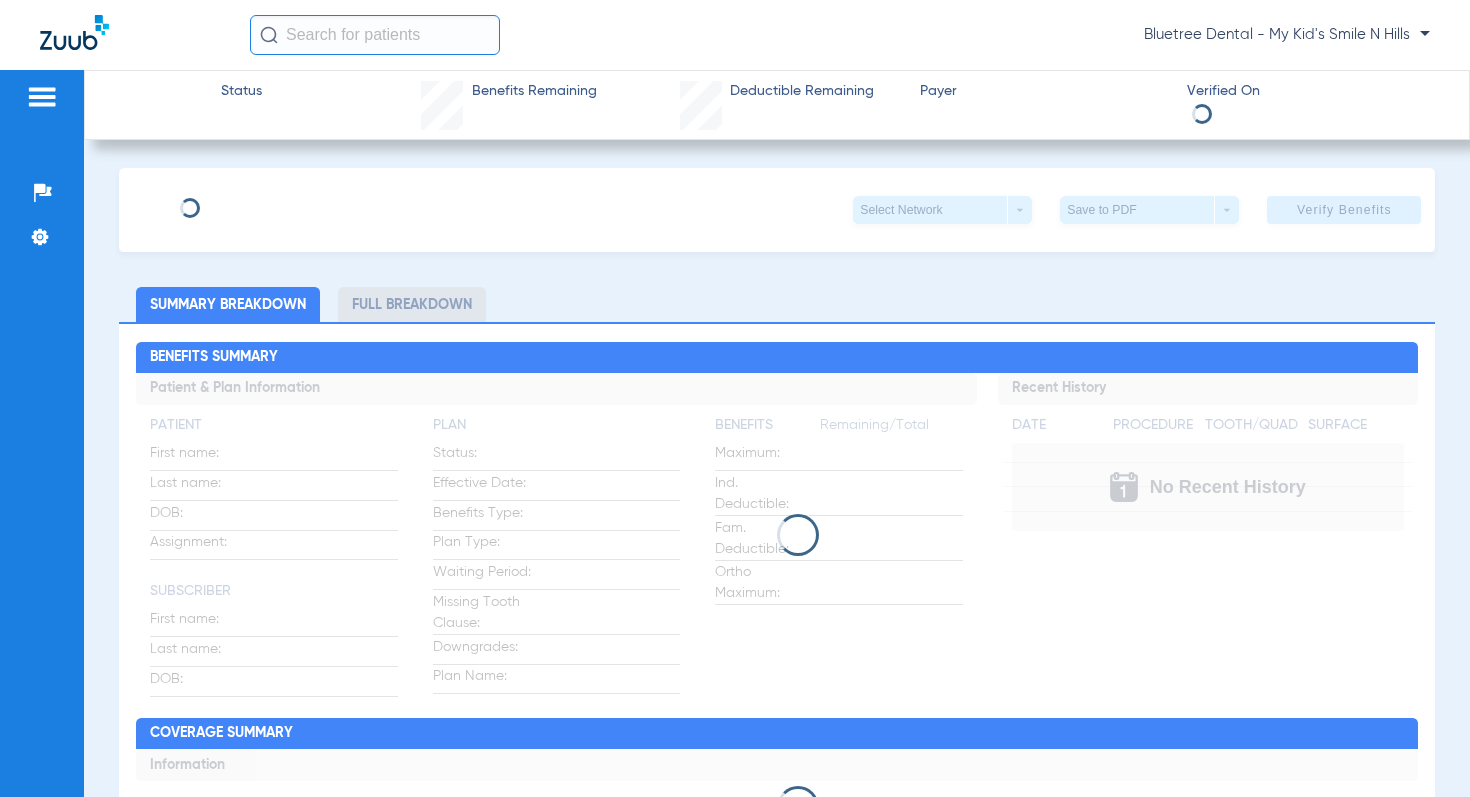 scroll, scrollTop: 0, scrollLeft: 0, axis: both 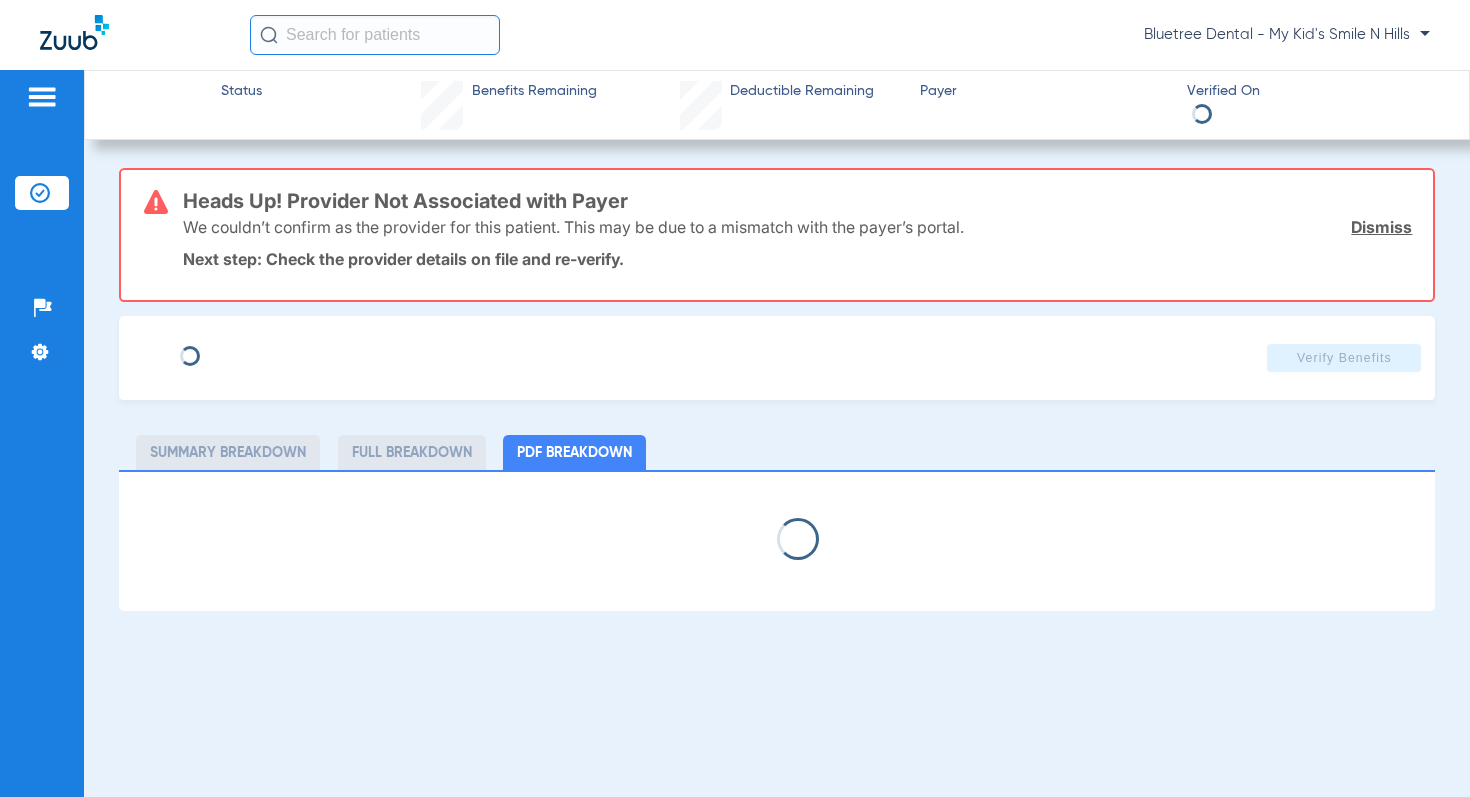 select on "page-width" 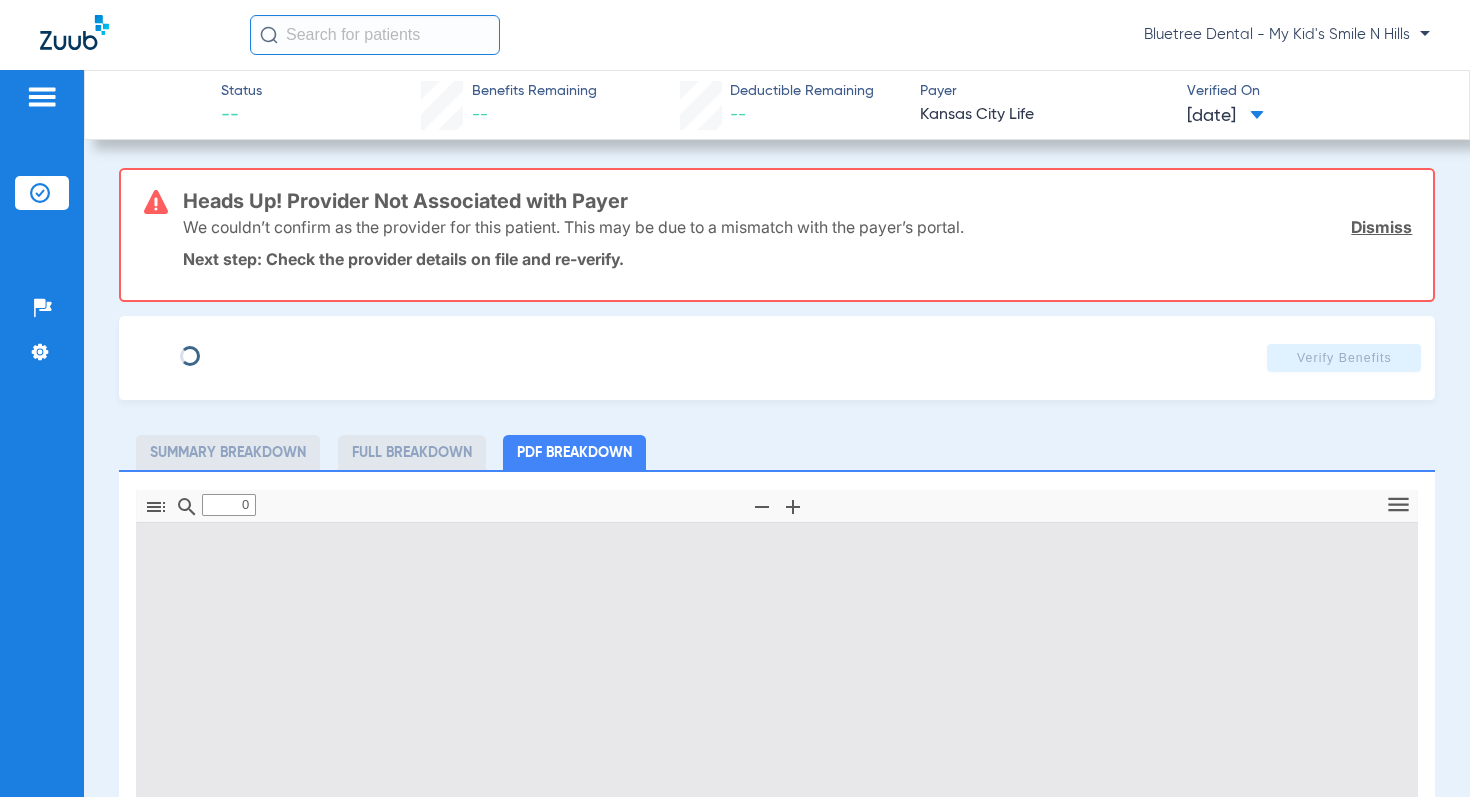 type on "1" 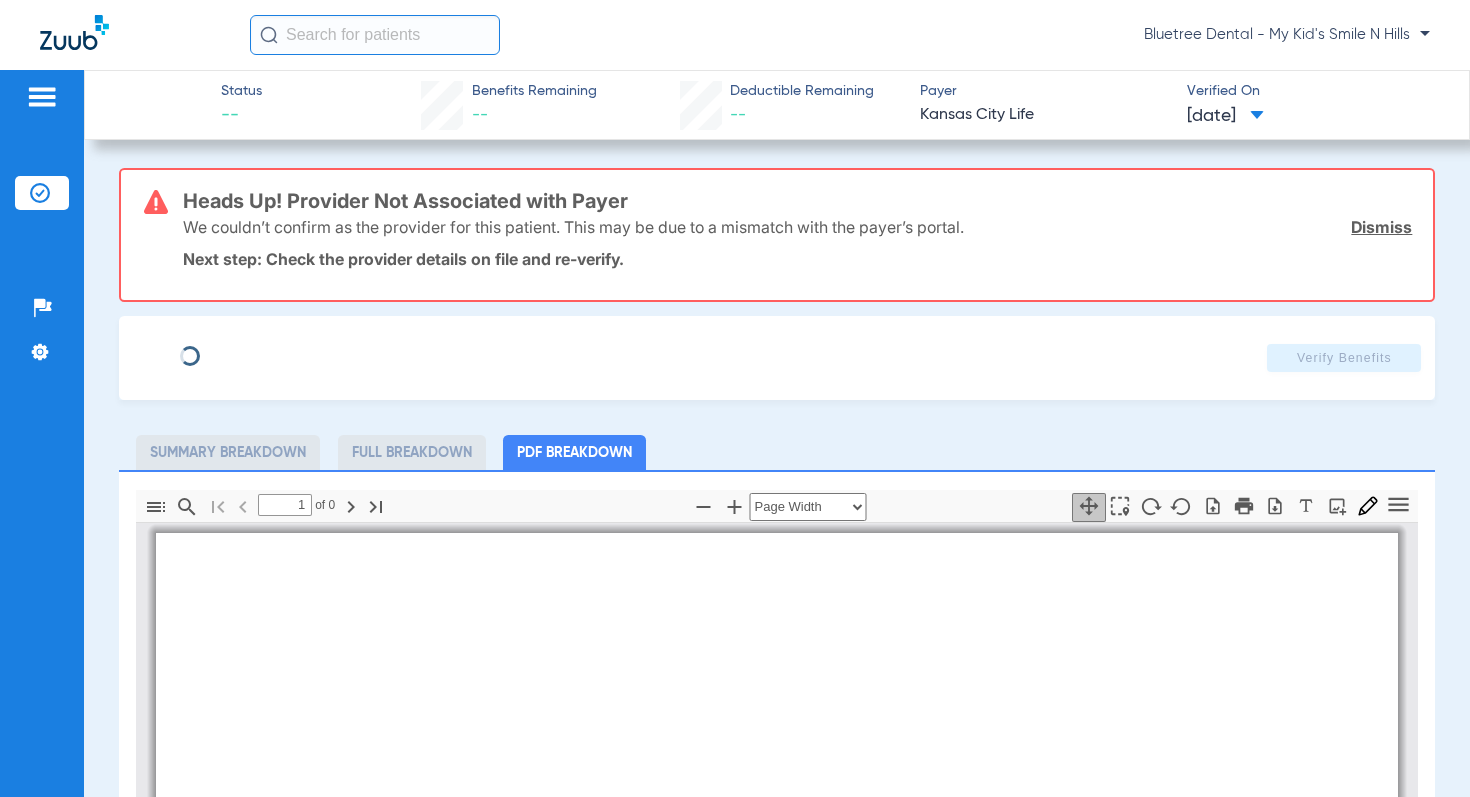 scroll, scrollTop: 10, scrollLeft: 0, axis: vertical 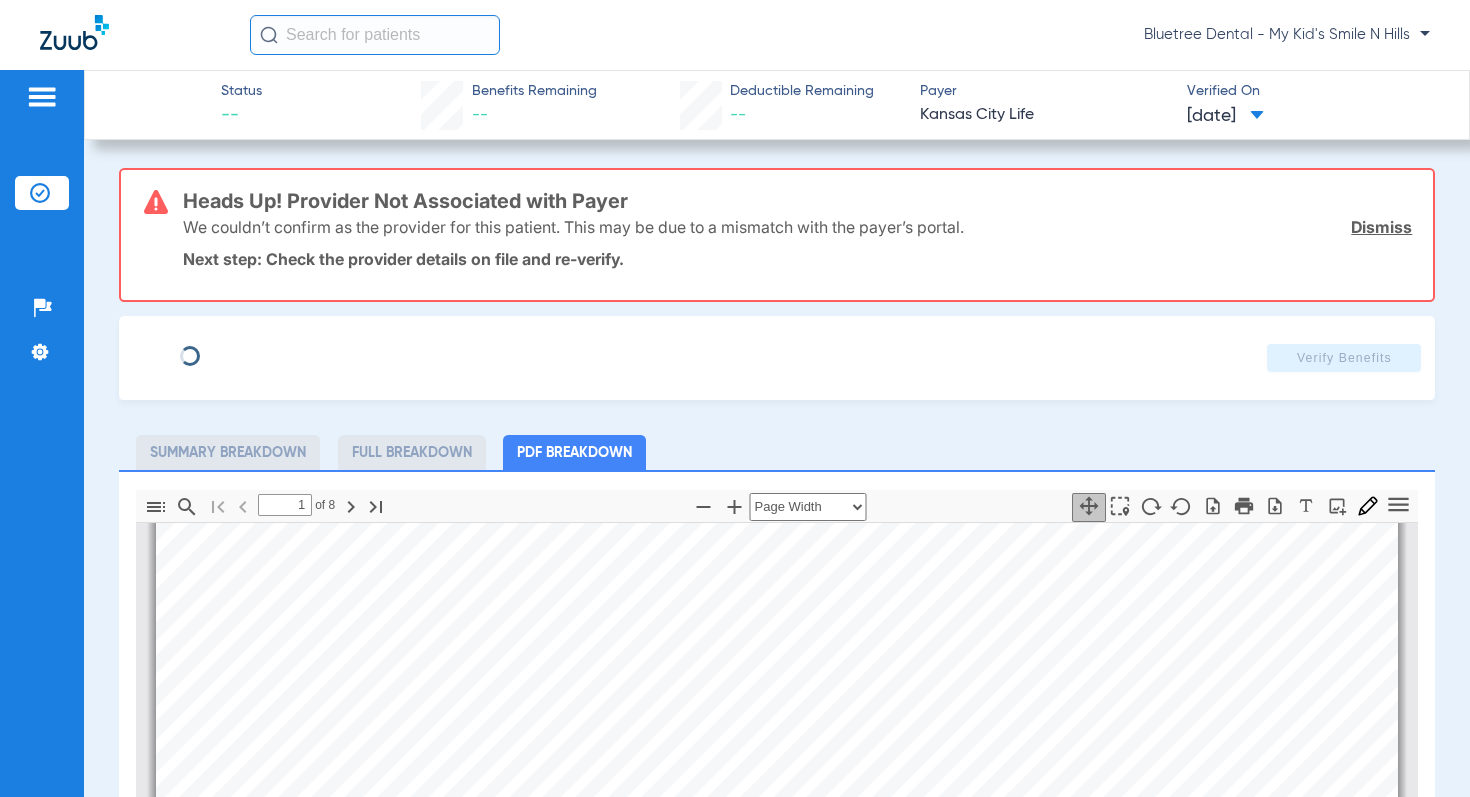 type on "[FIRST]" 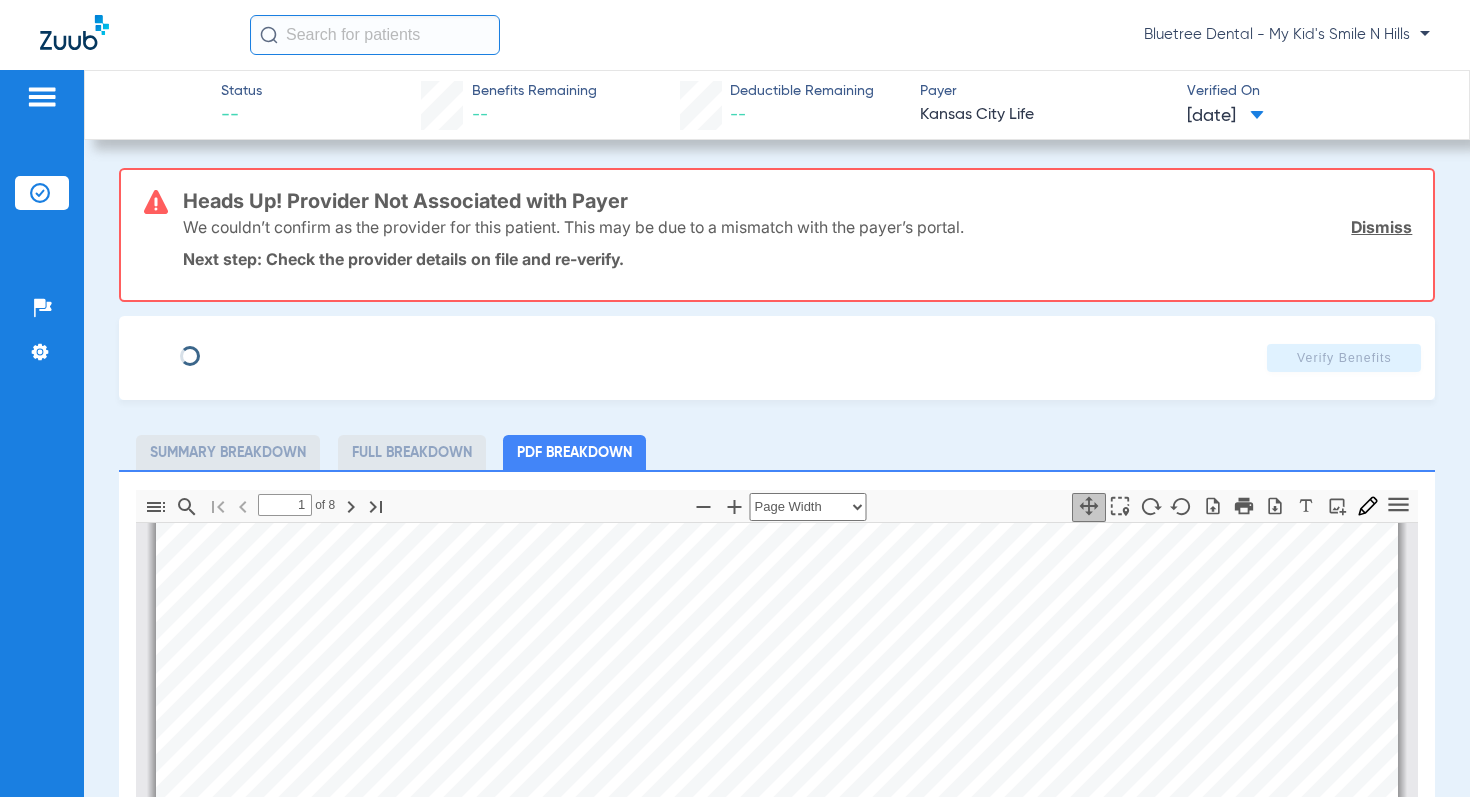 type on "[LAST] [LAST]" 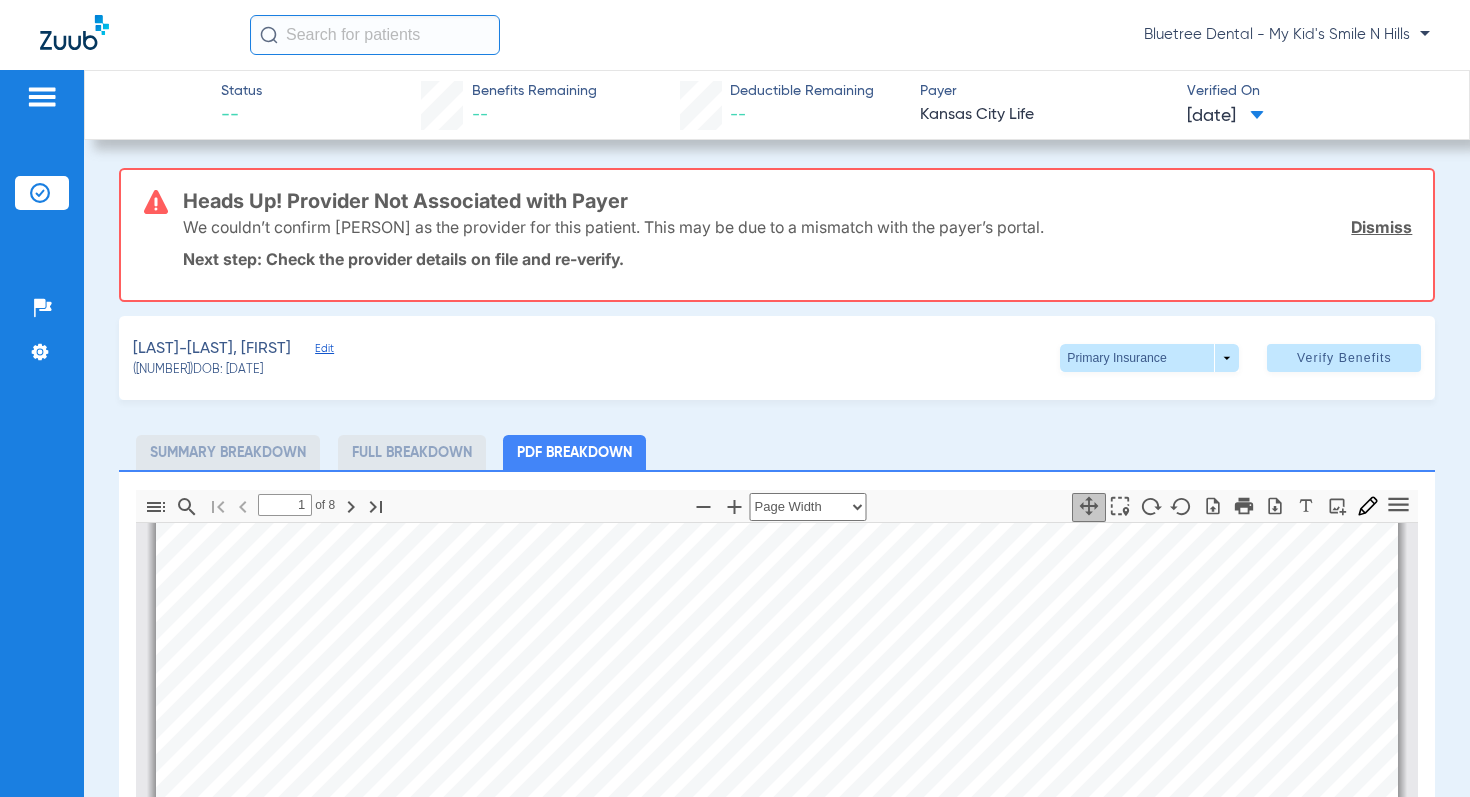 click on "Edit" 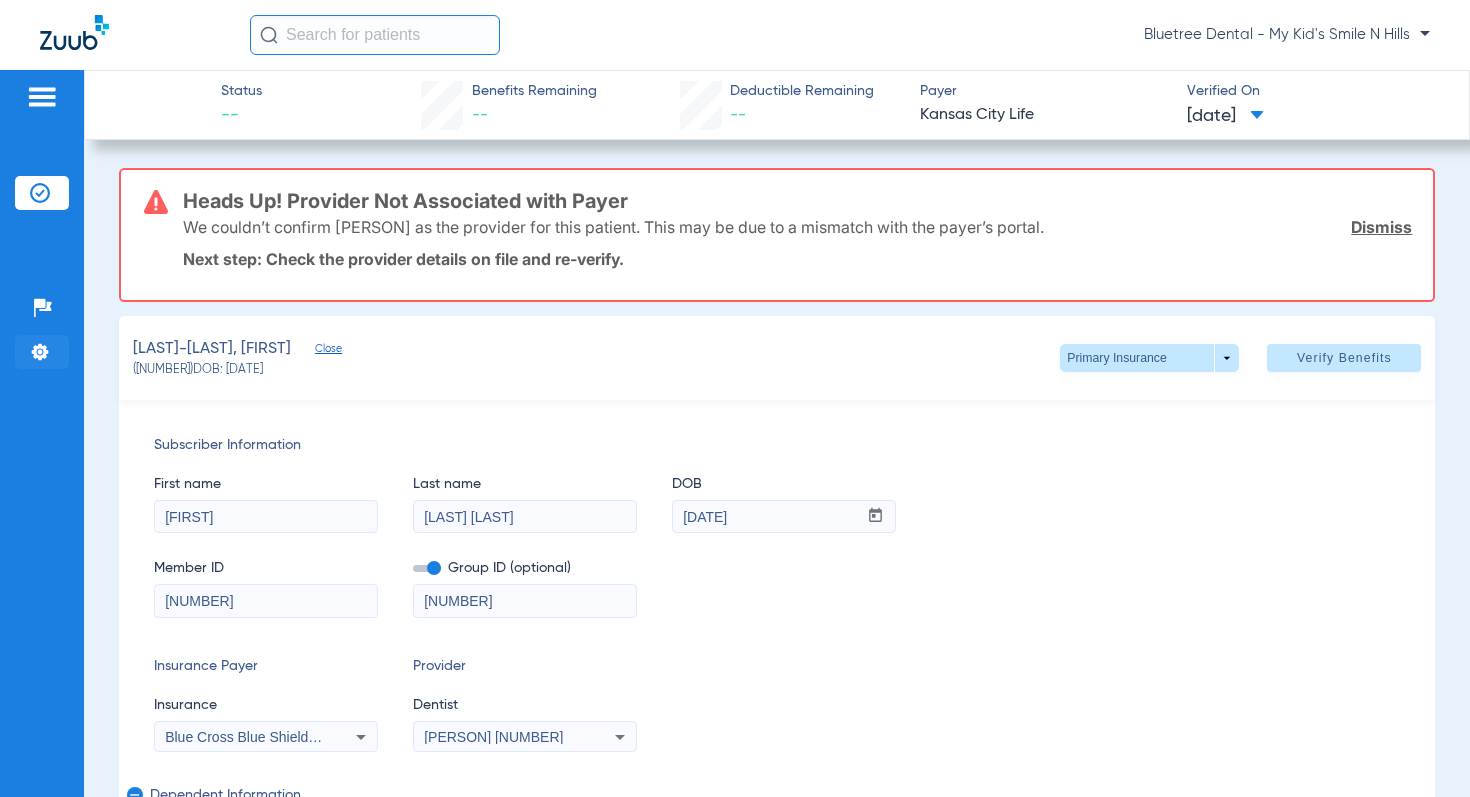 click 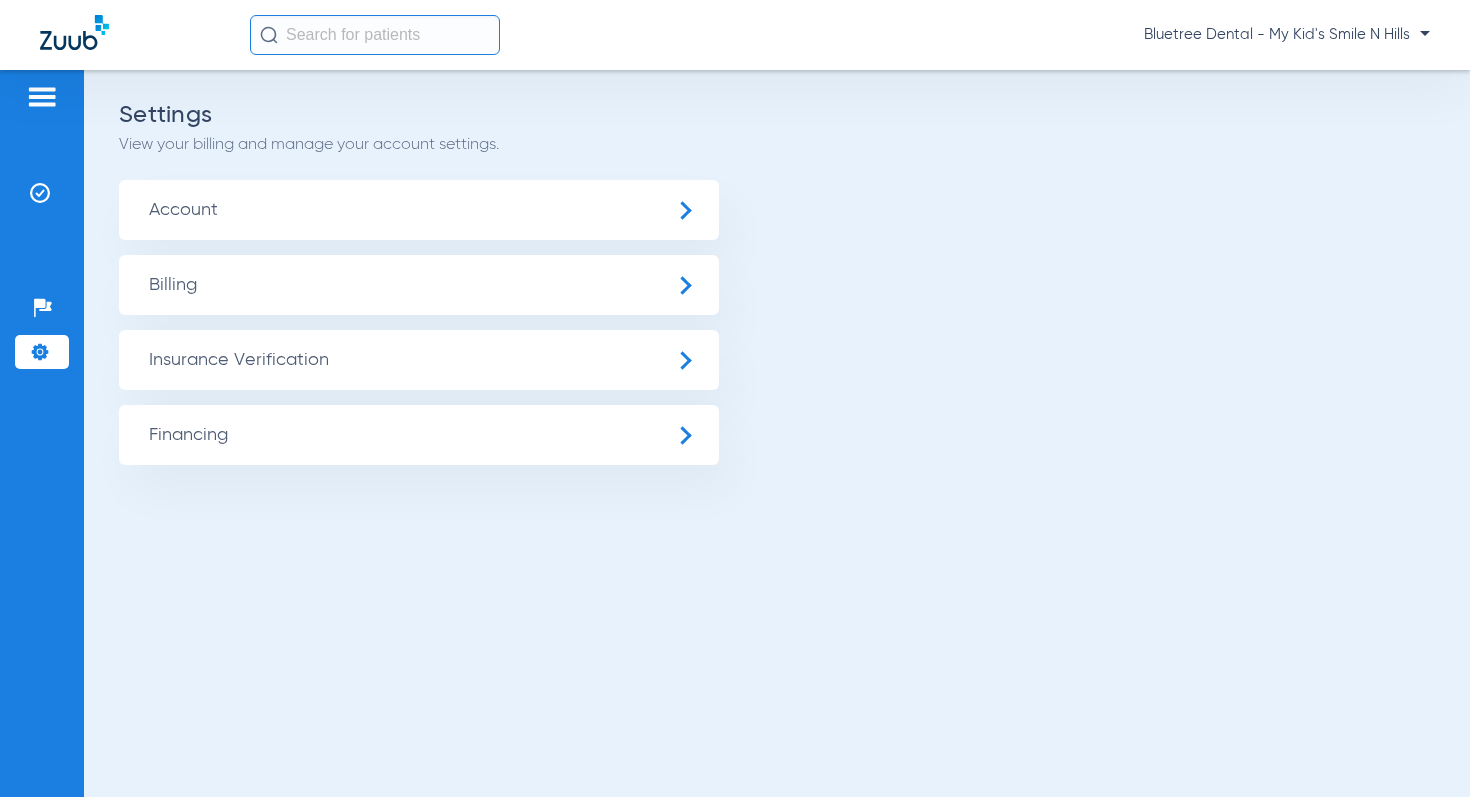 click on "Insurance Verification" 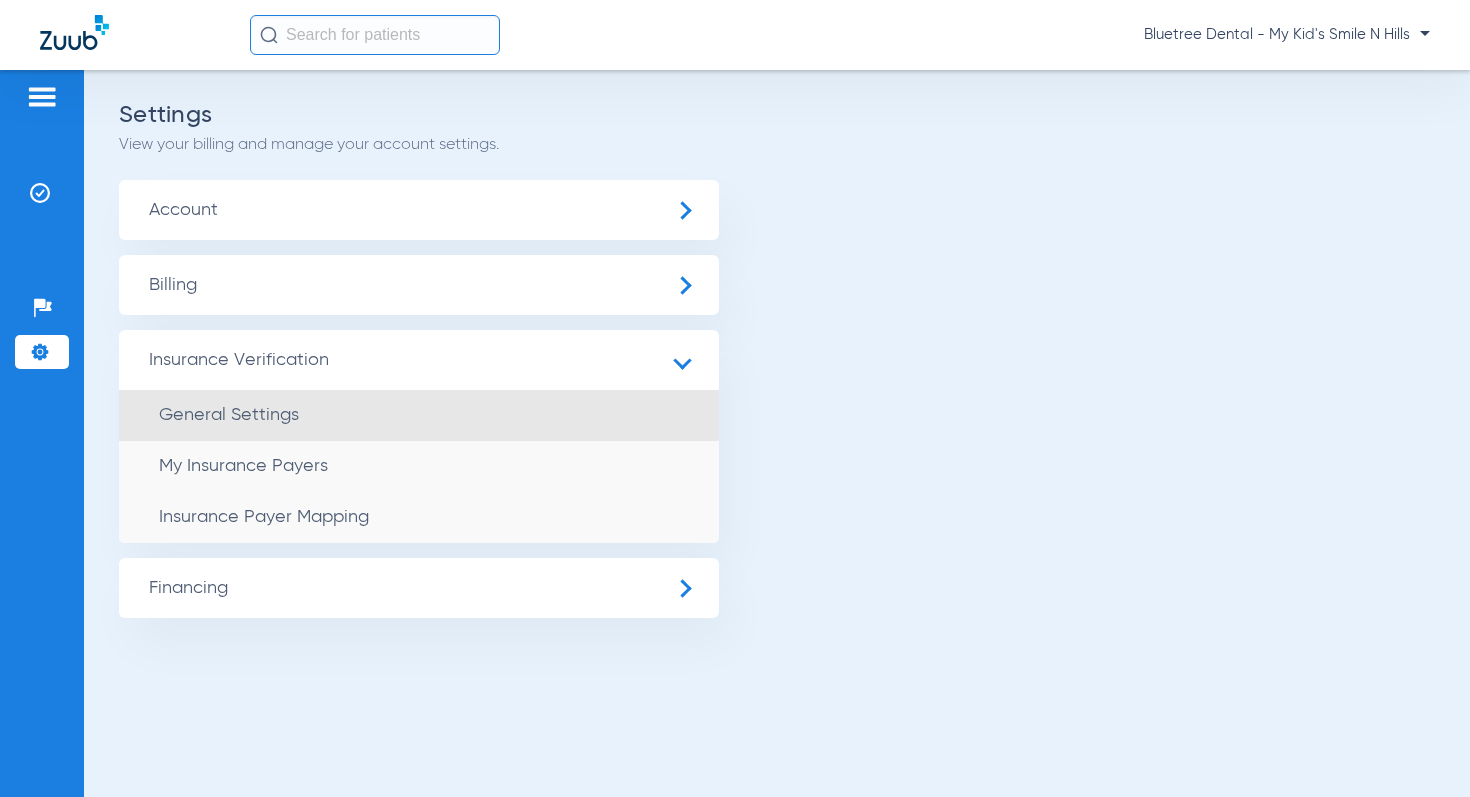 click on "General Settings" 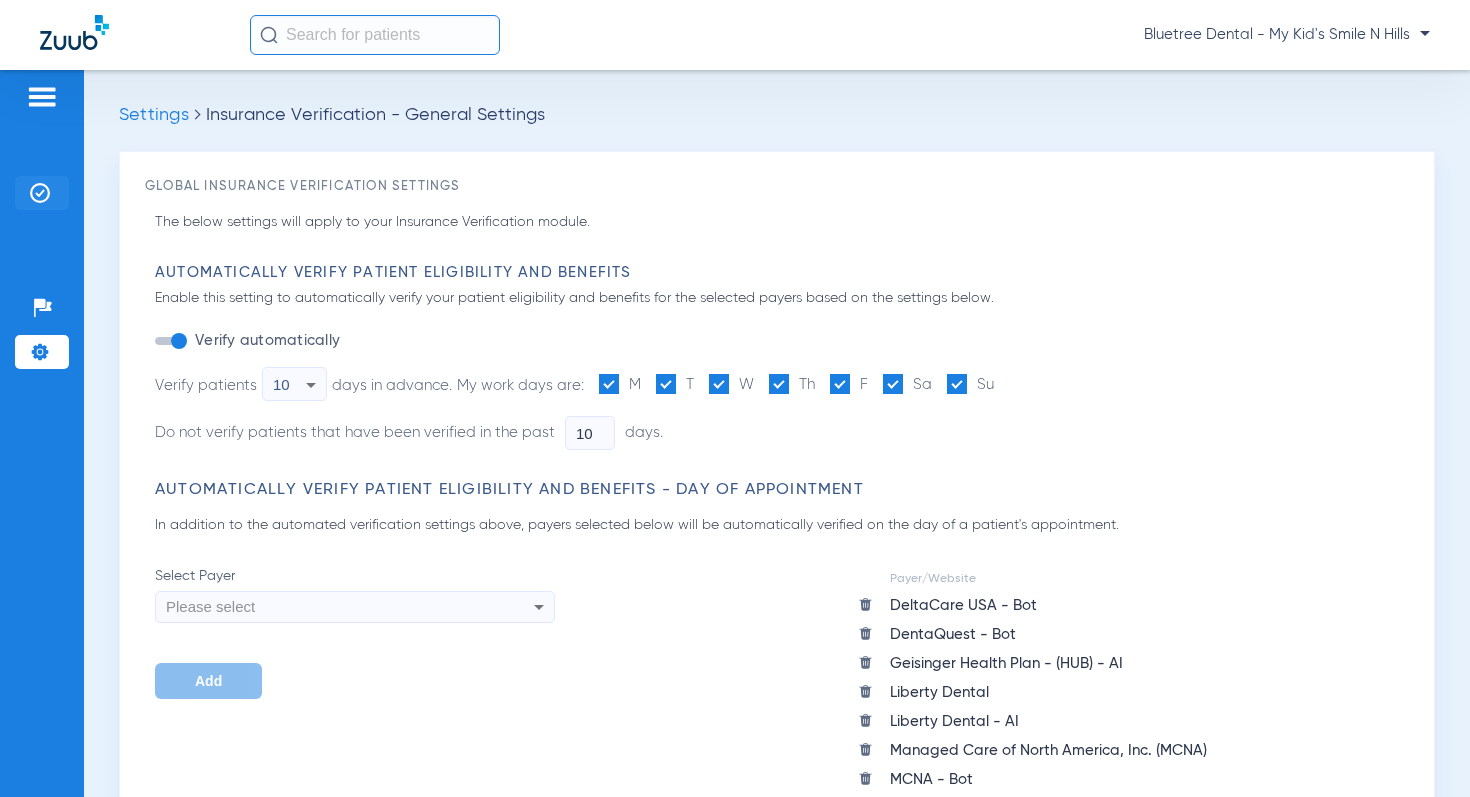 click on "Insurance Verification" 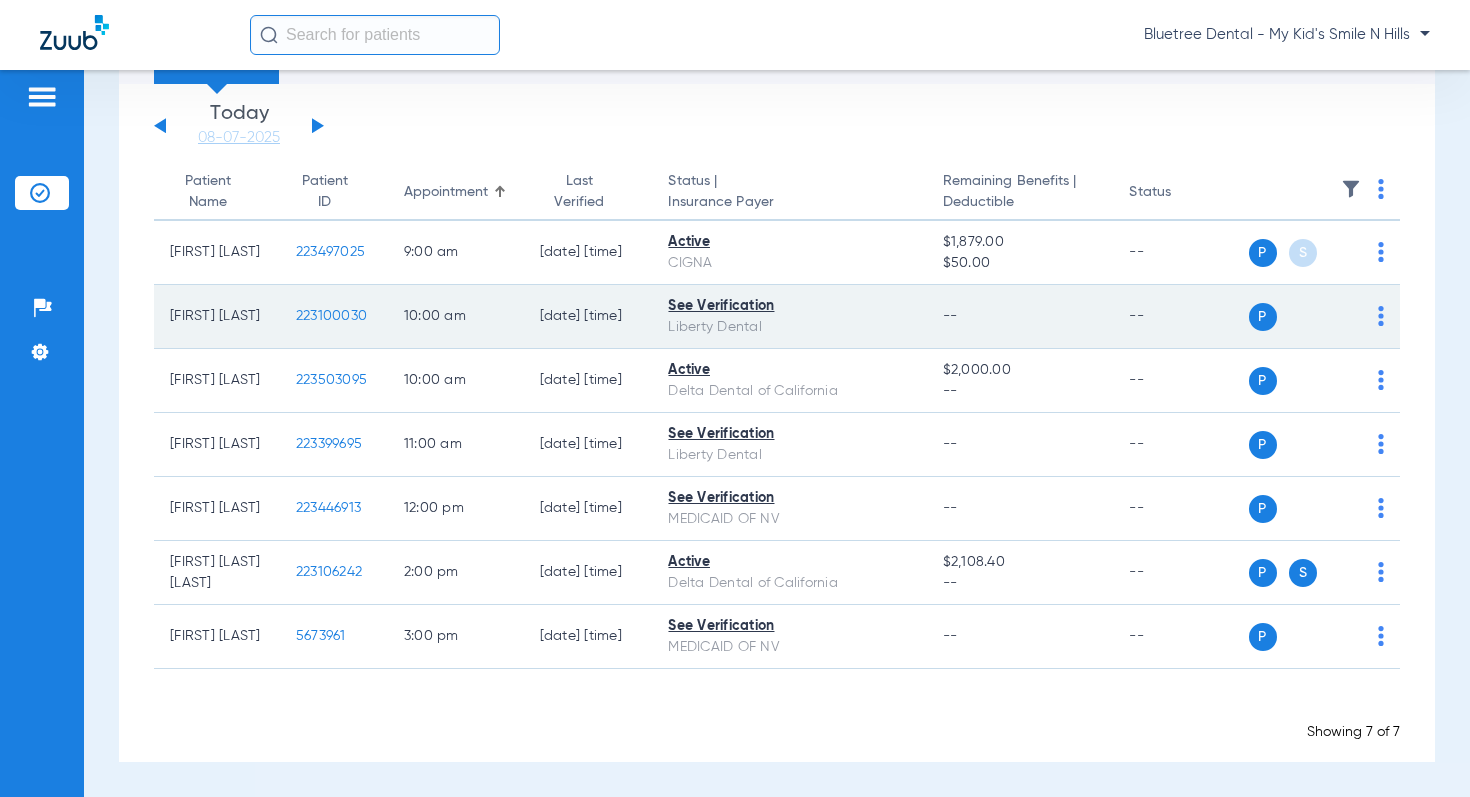 scroll, scrollTop: 131, scrollLeft: 0, axis: vertical 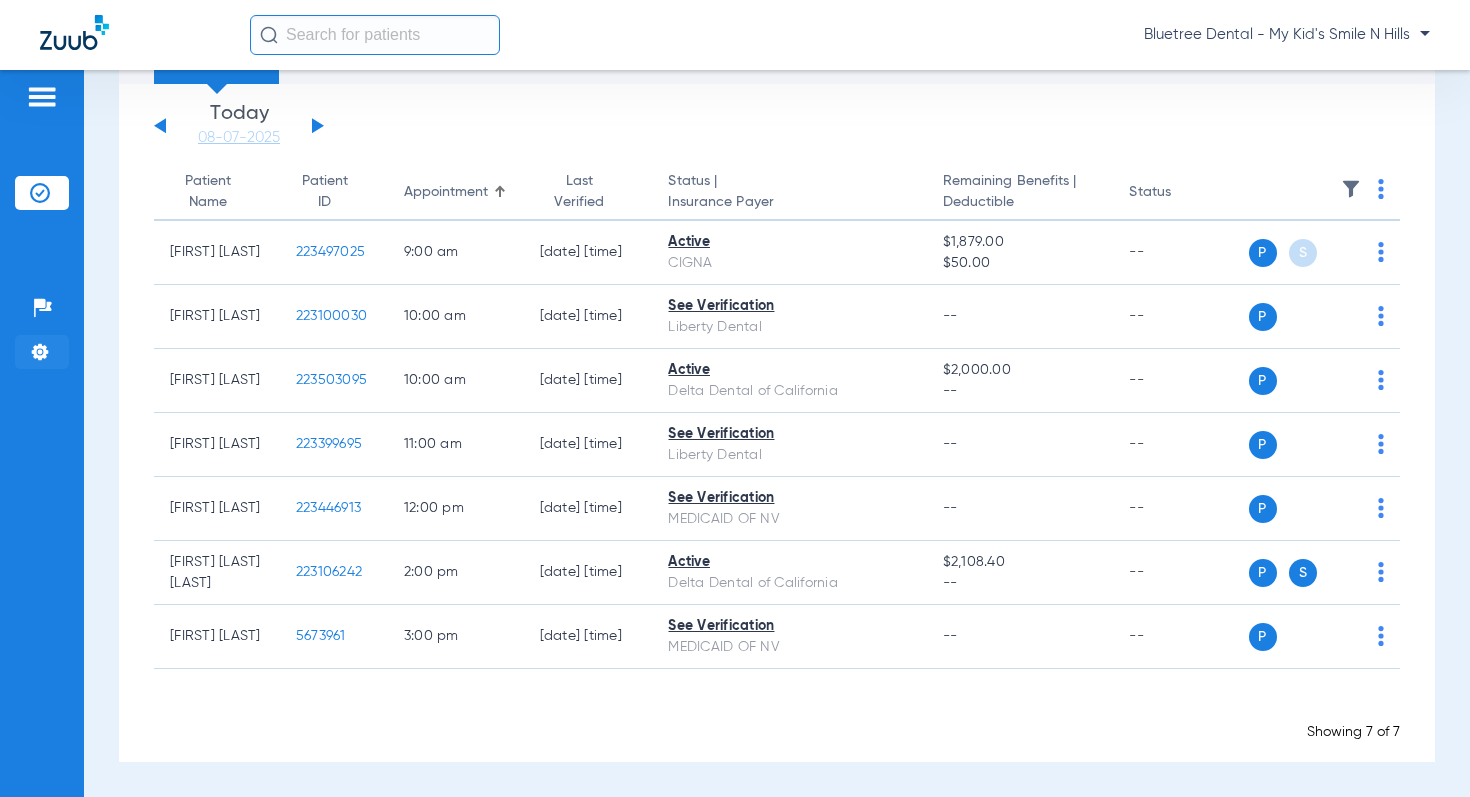 click 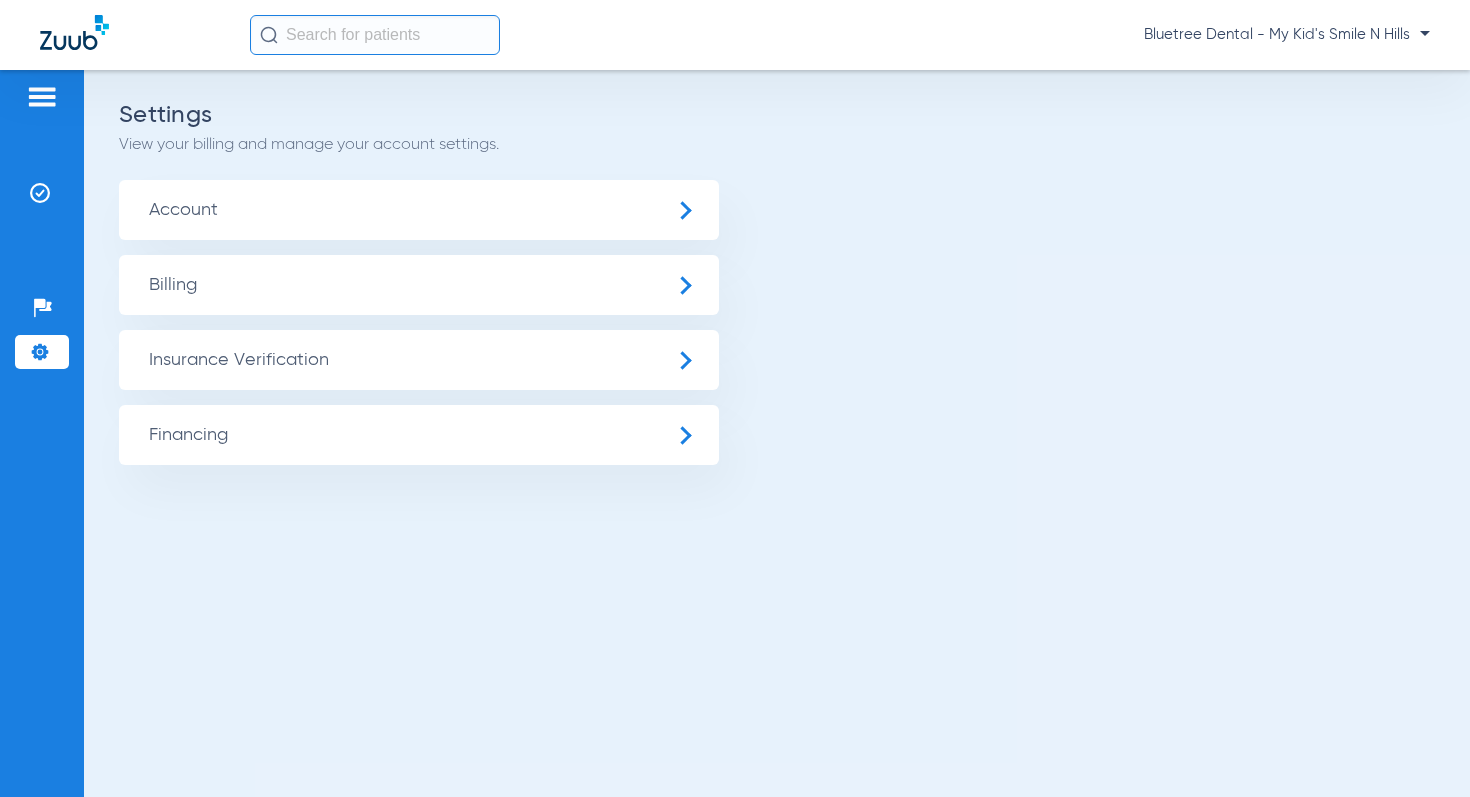 scroll, scrollTop: 0, scrollLeft: 0, axis: both 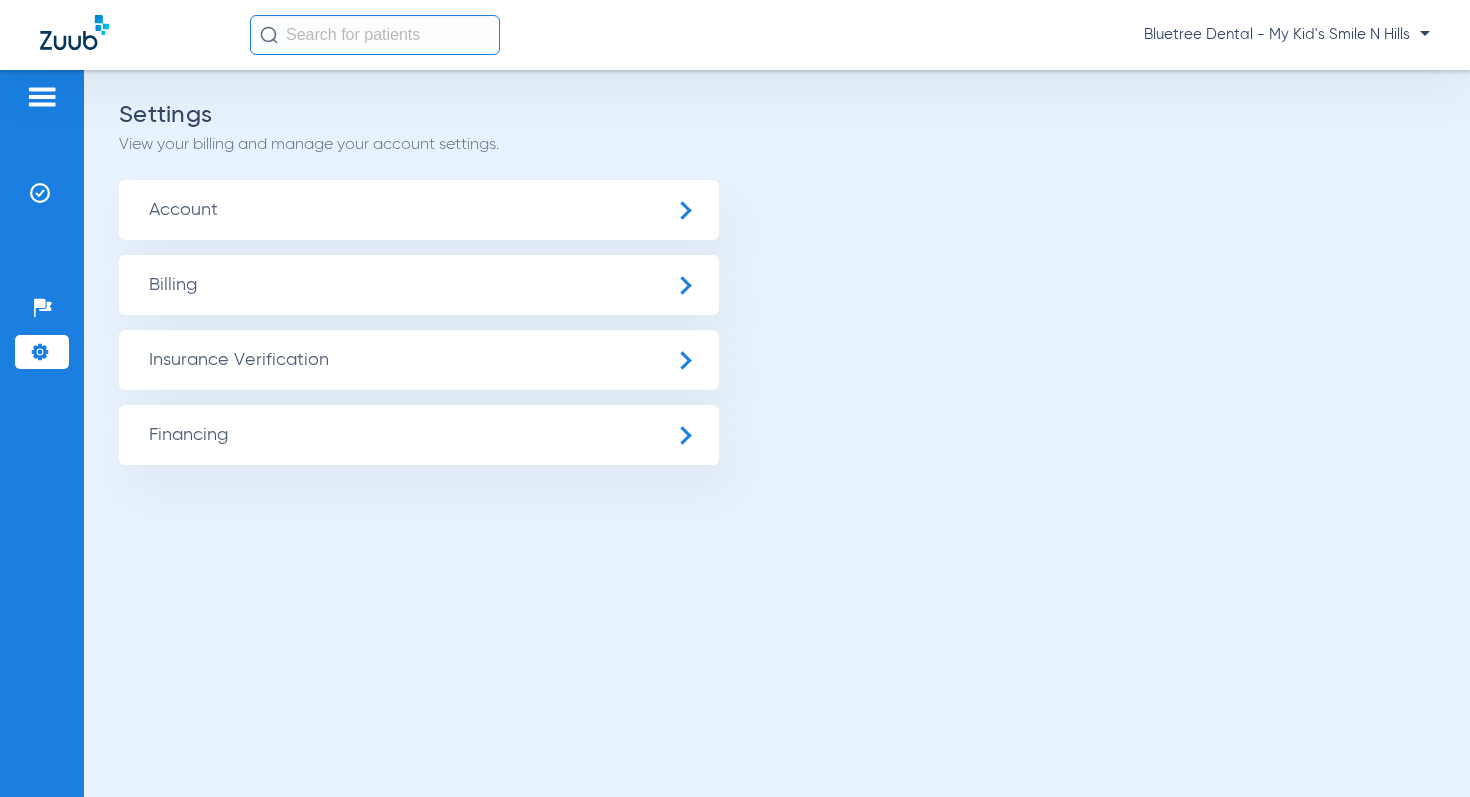 click on "Insurance Verification" 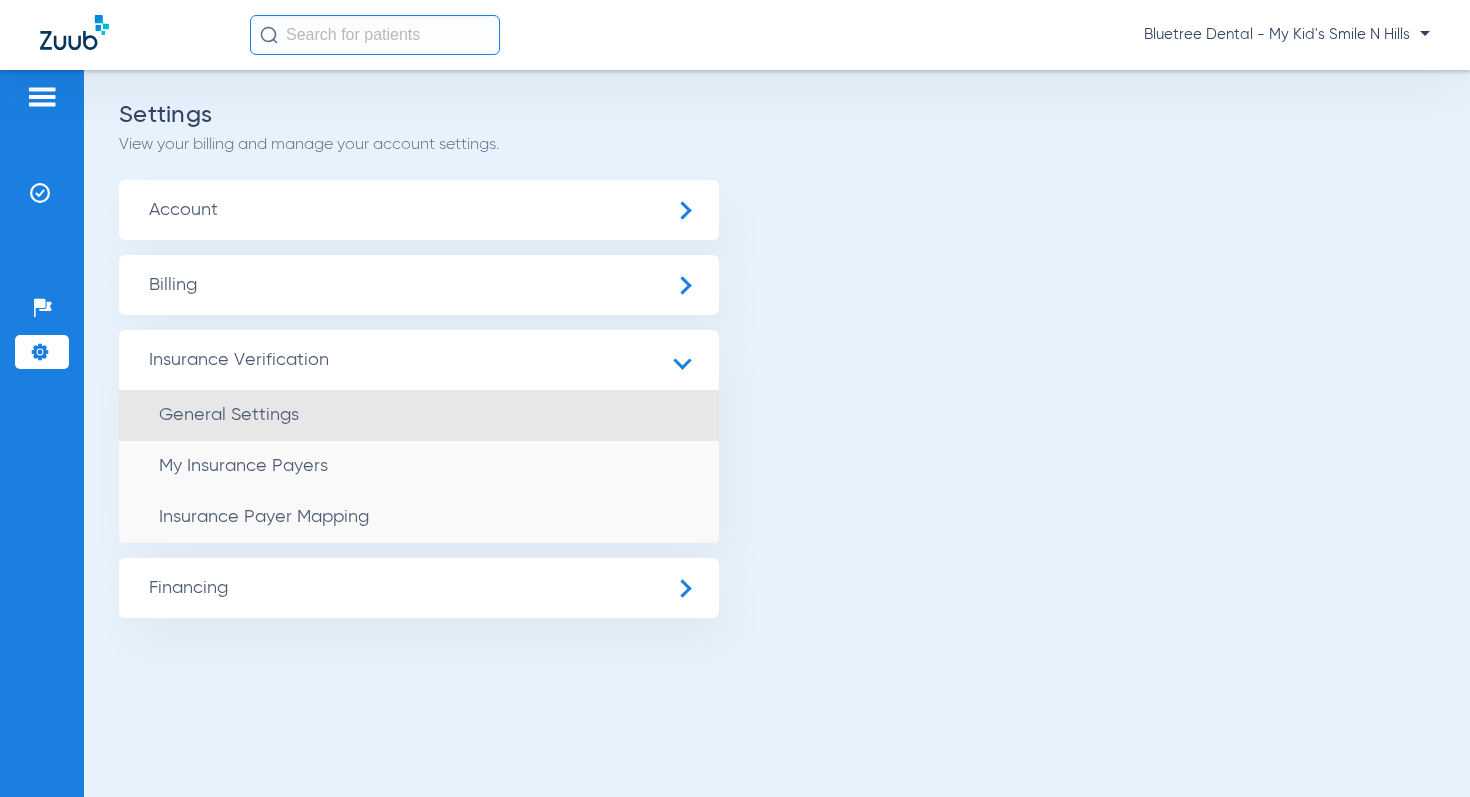 click on "General Settings" 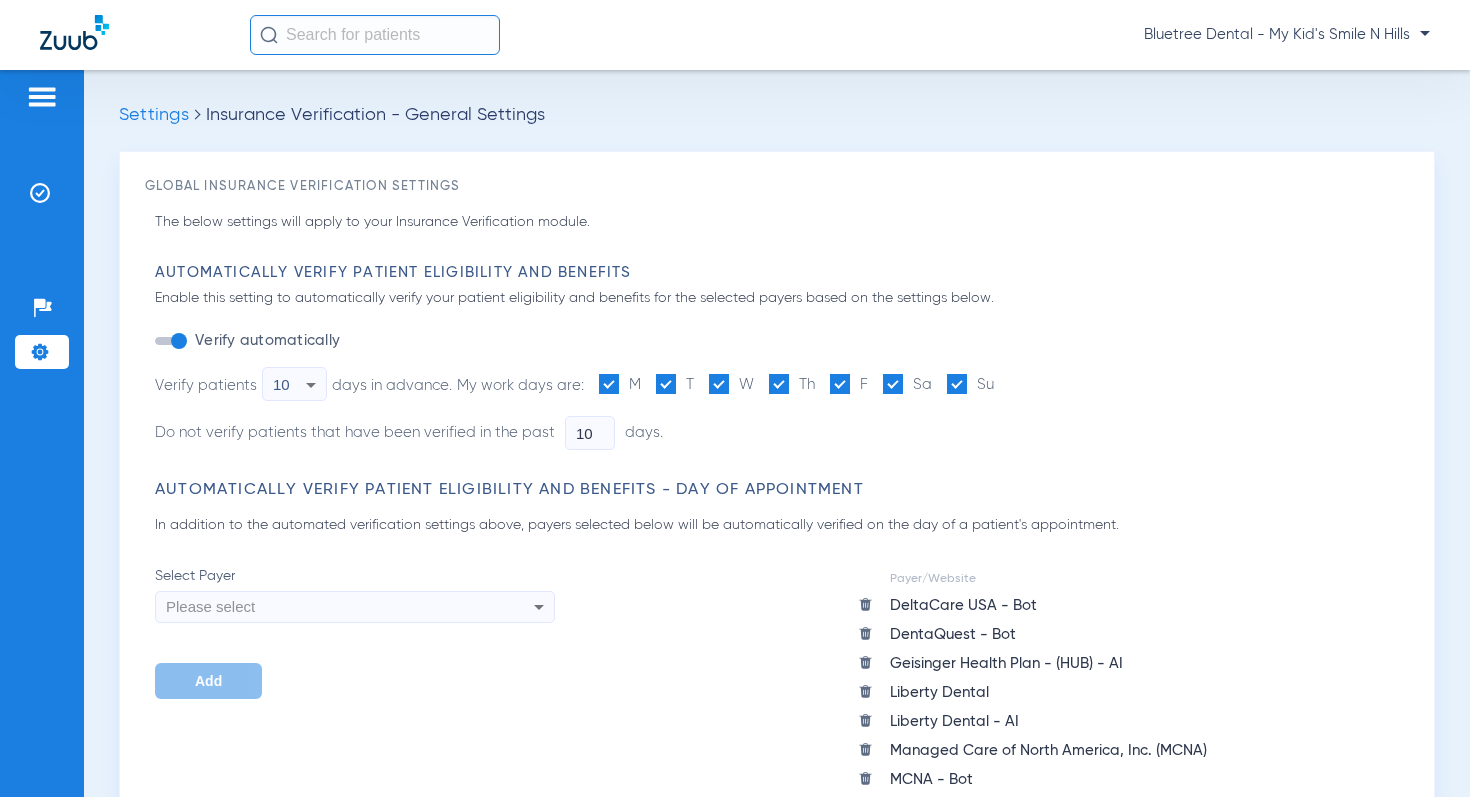 click on "Settings" 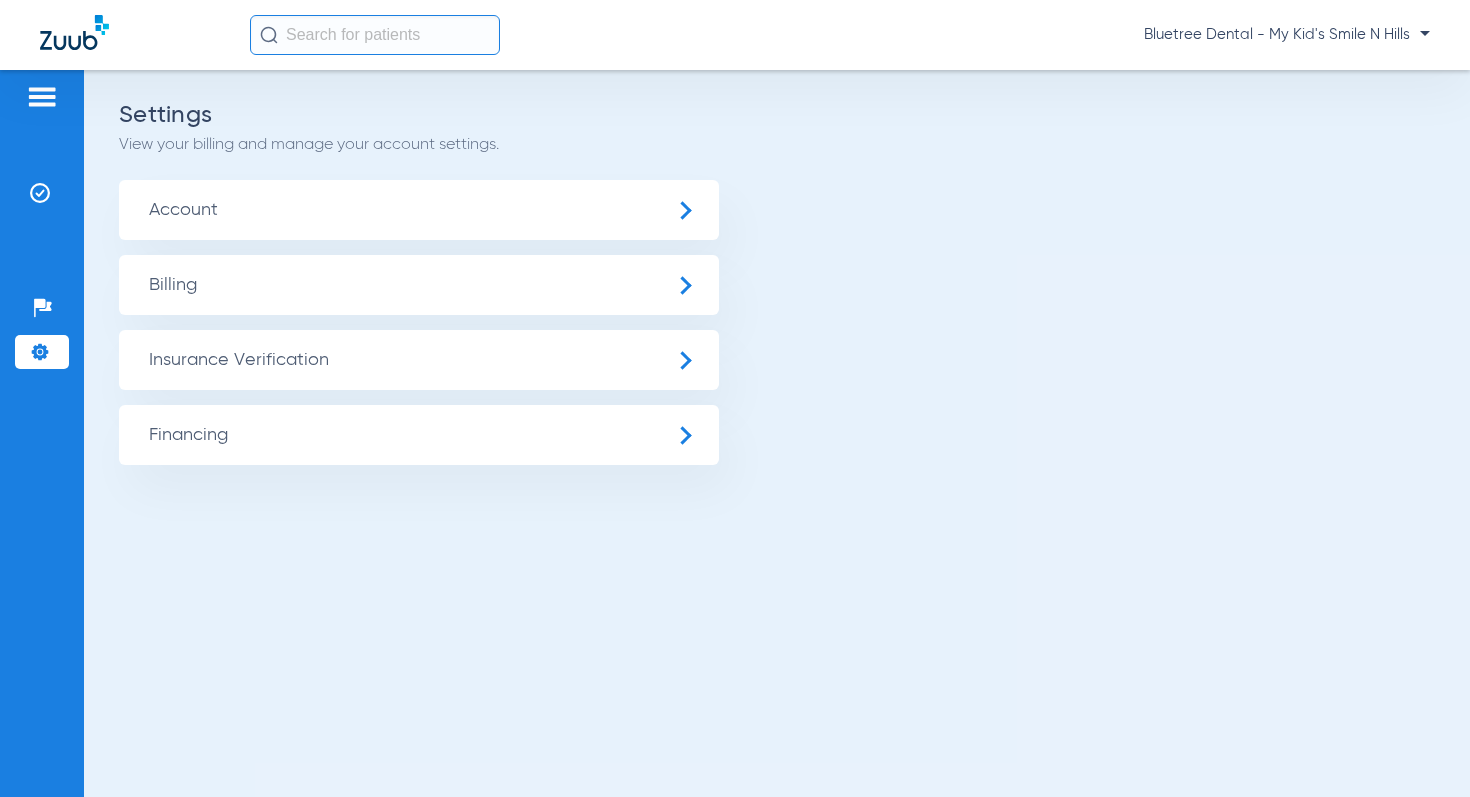click on "Insurance Verification" 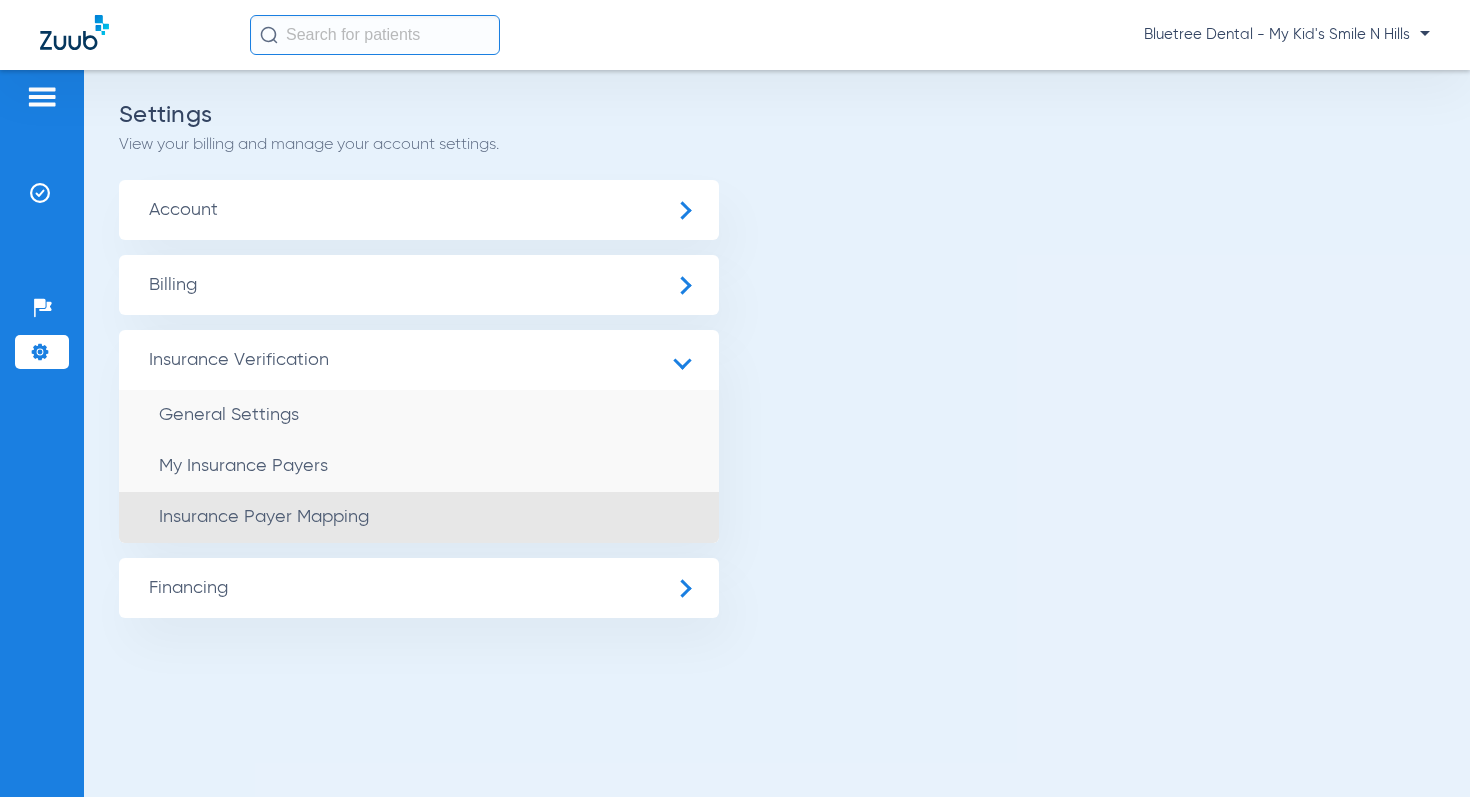 click on "Insurance Payer Mapping" 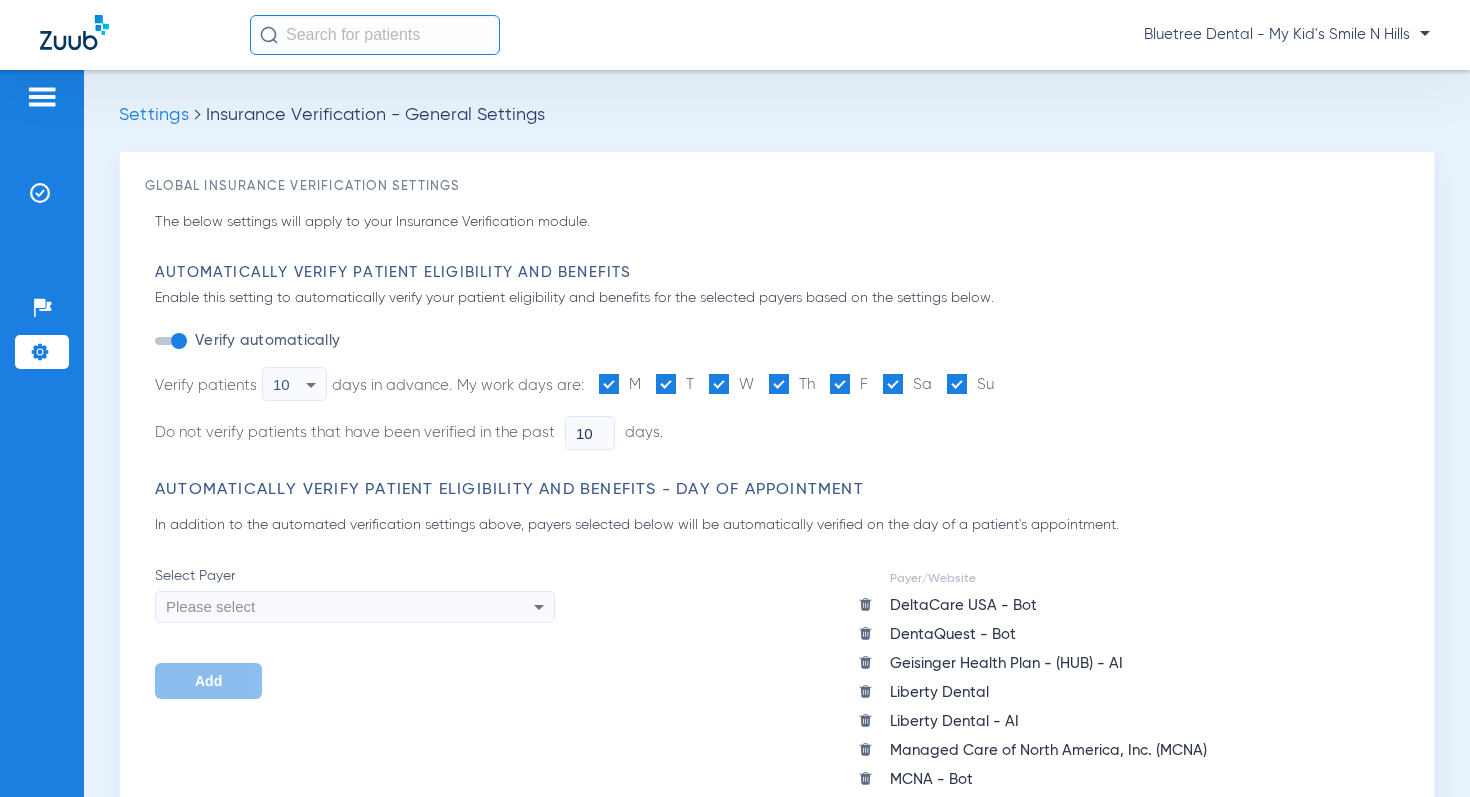 scroll, scrollTop: 0, scrollLeft: 0, axis: both 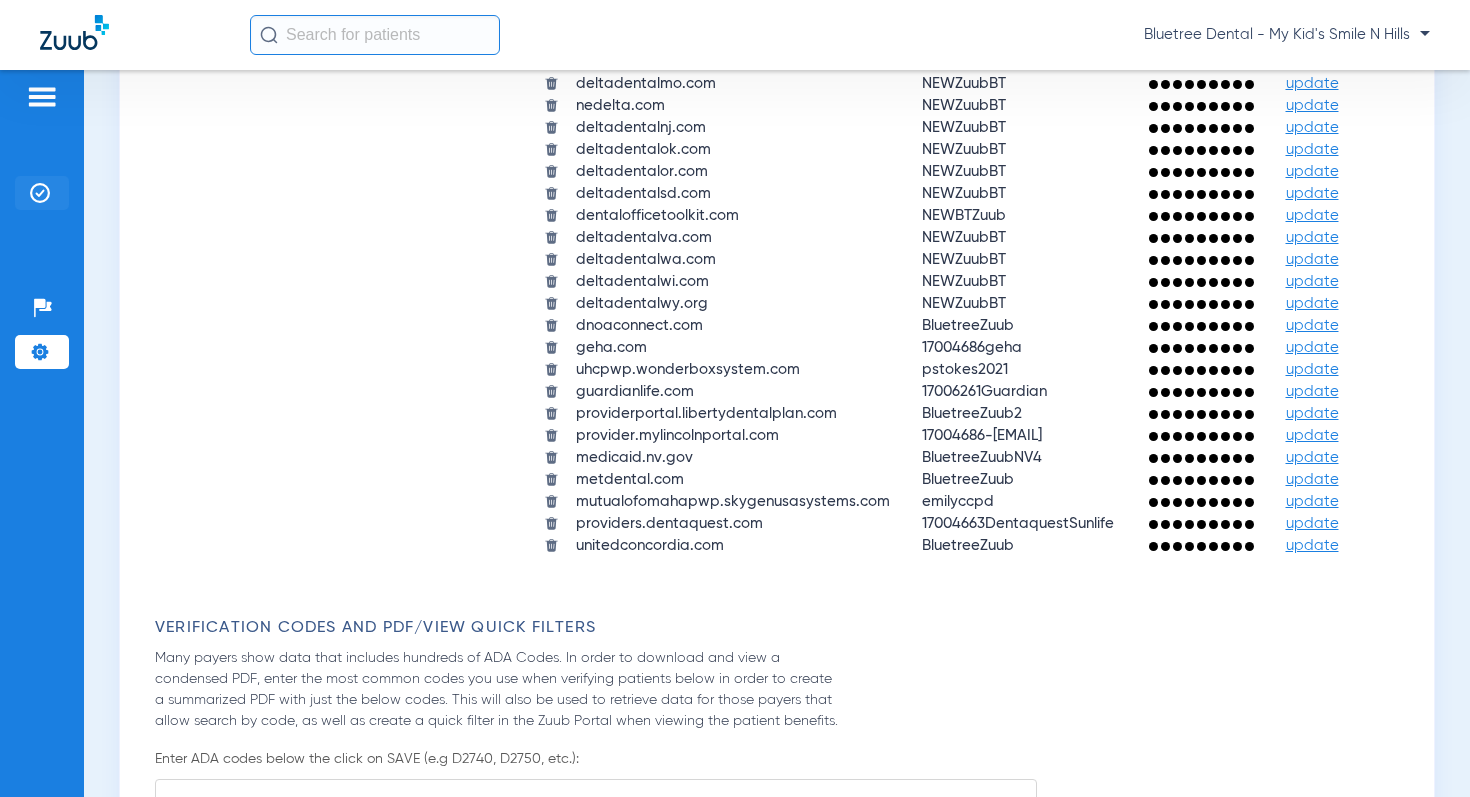 click 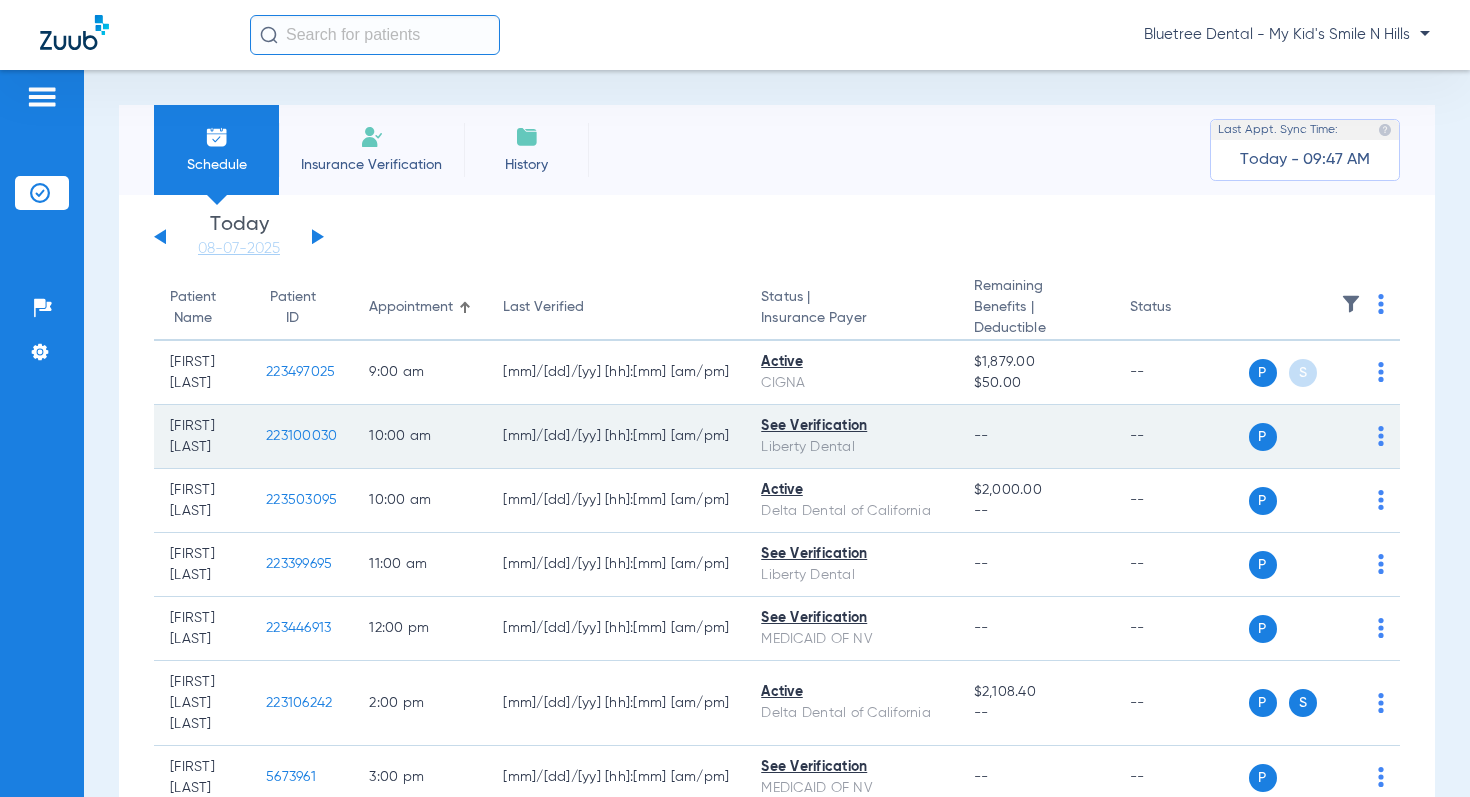 scroll, scrollTop: 83, scrollLeft: 0, axis: vertical 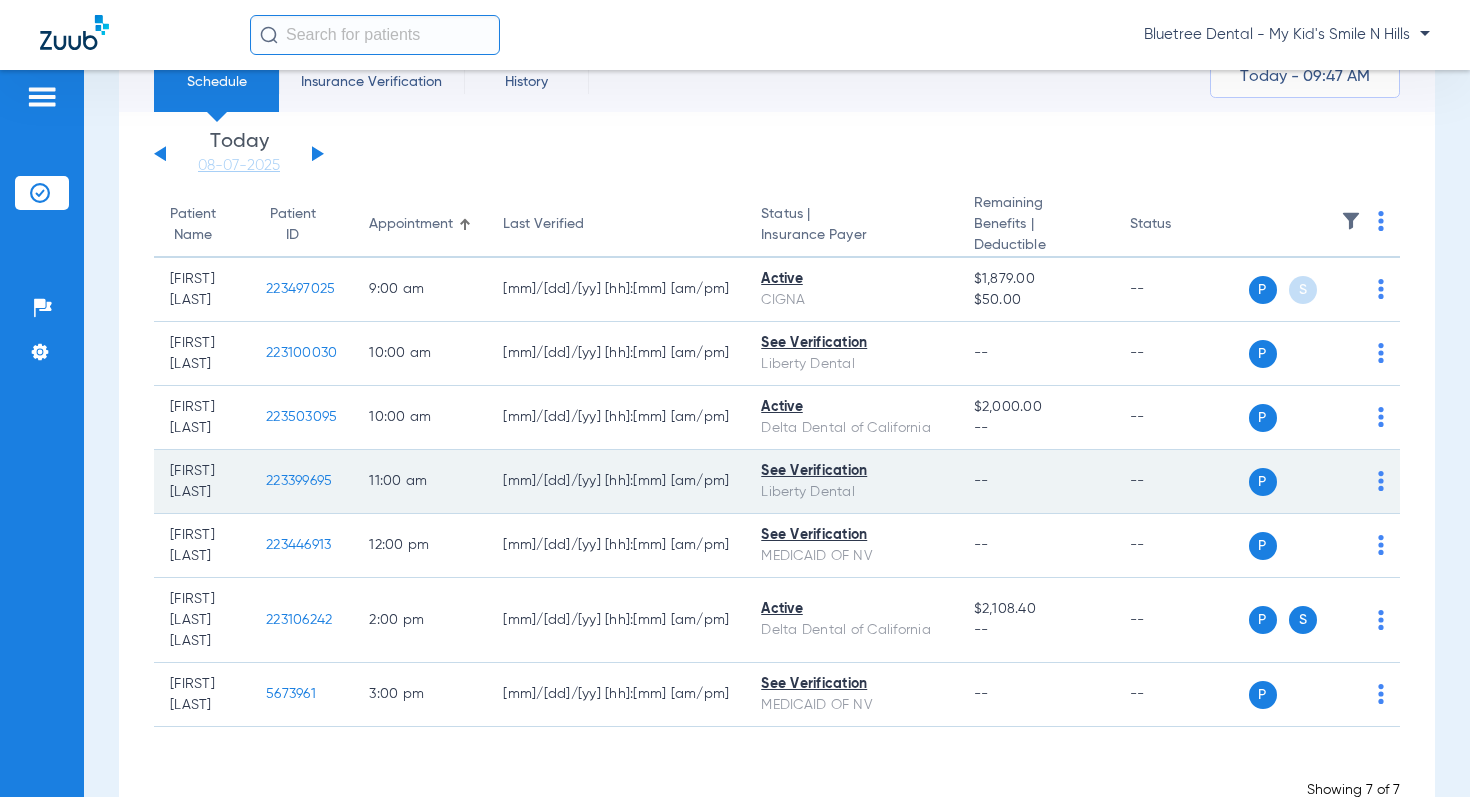 type 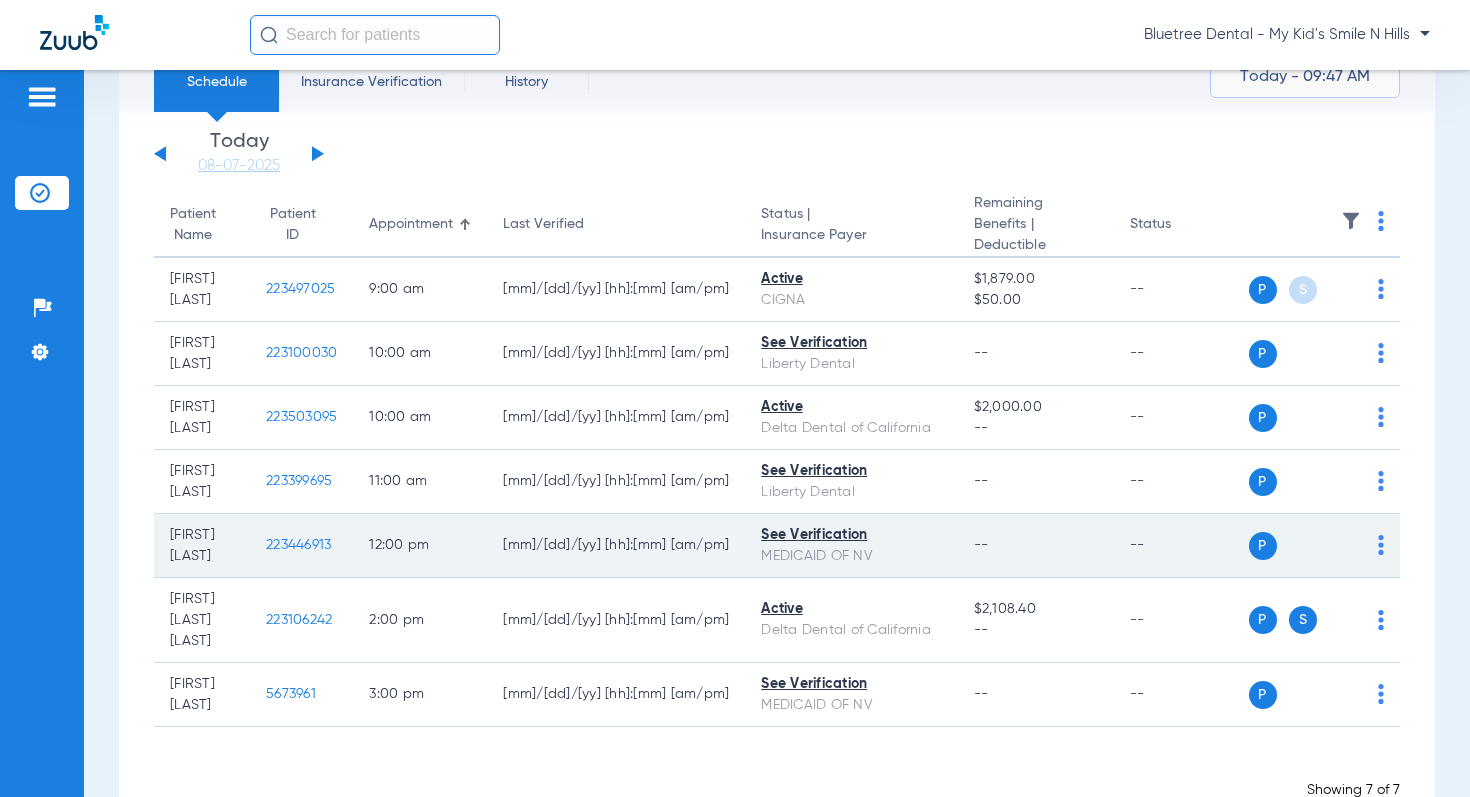 drag, startPoint x: 350, startPoint y: 536, endPoint x: 278, endPoint y: 537, distance: 72.00694 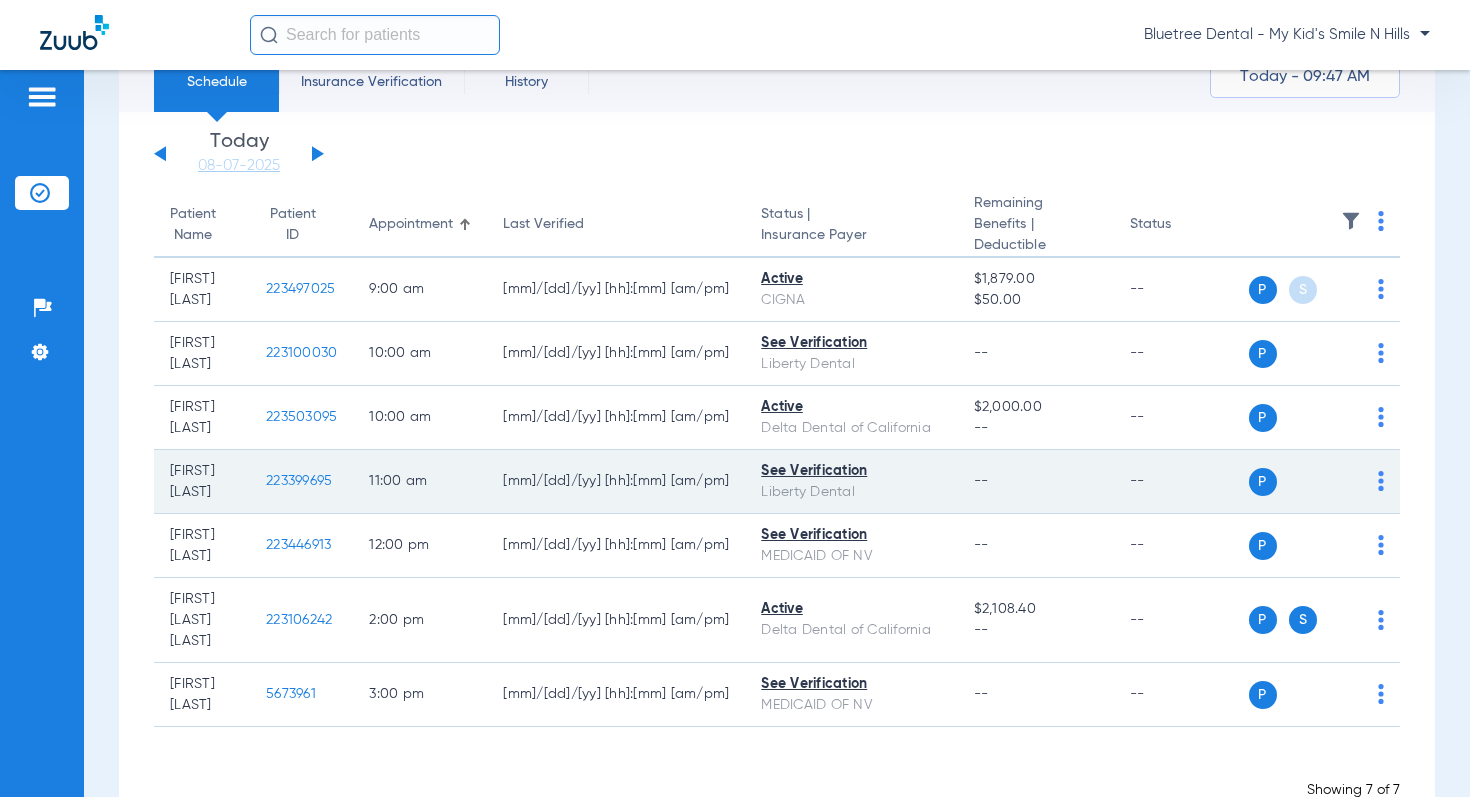 copy on "223446913" 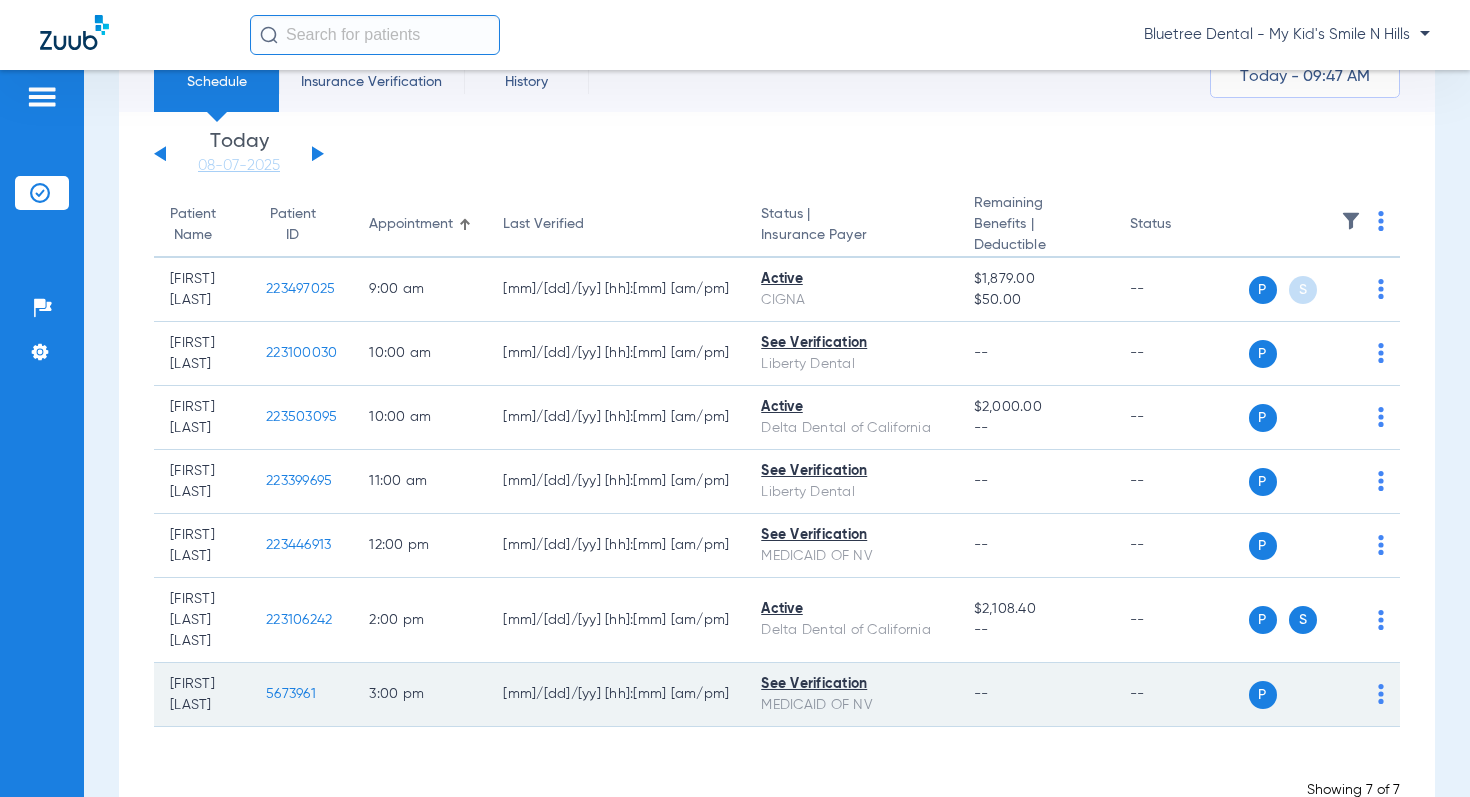 drag, startPoint x: 336, startPoint y: 685, endPoint x: 260, endPoint y: 686, distance: 76.00658 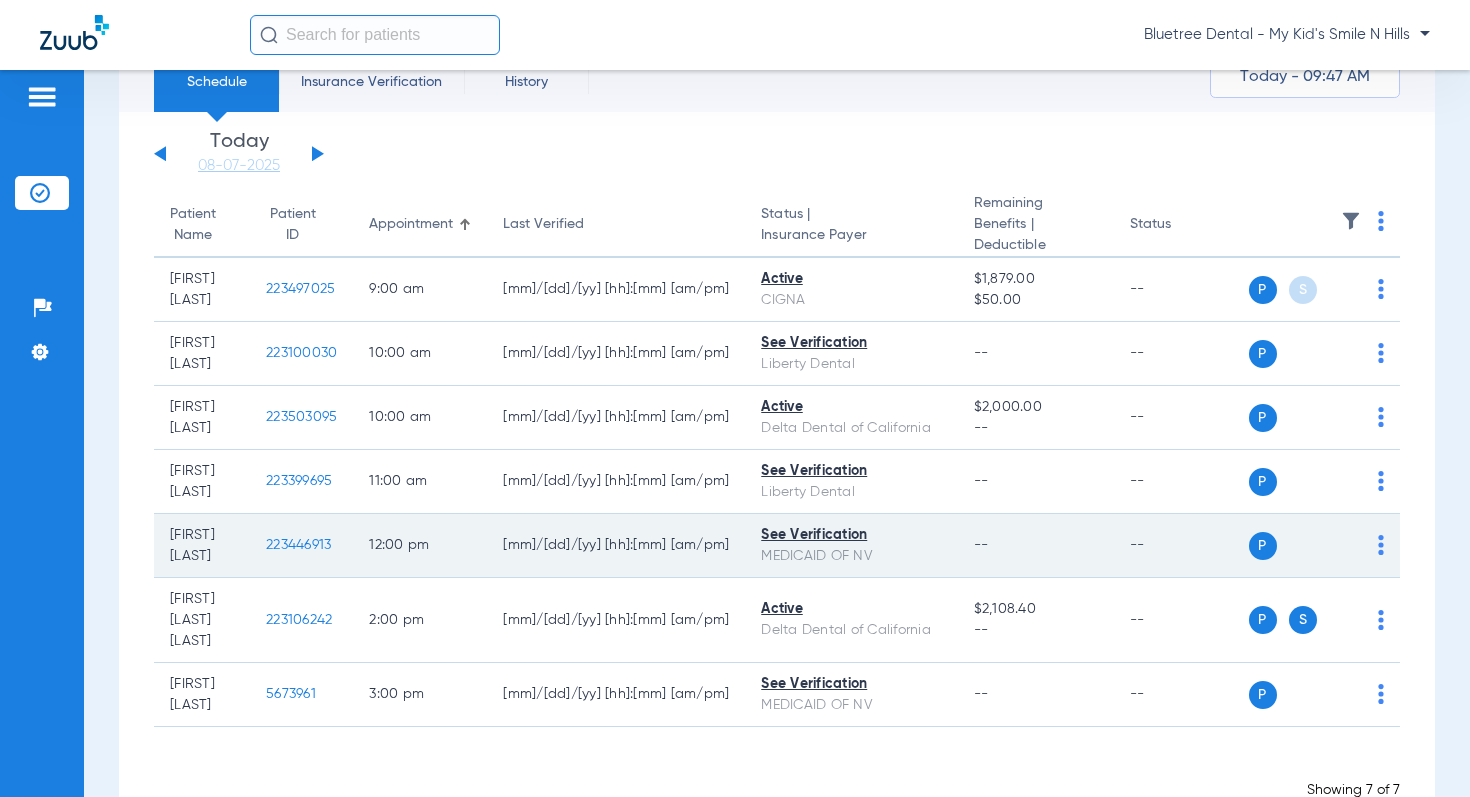 copy on "5673961" 